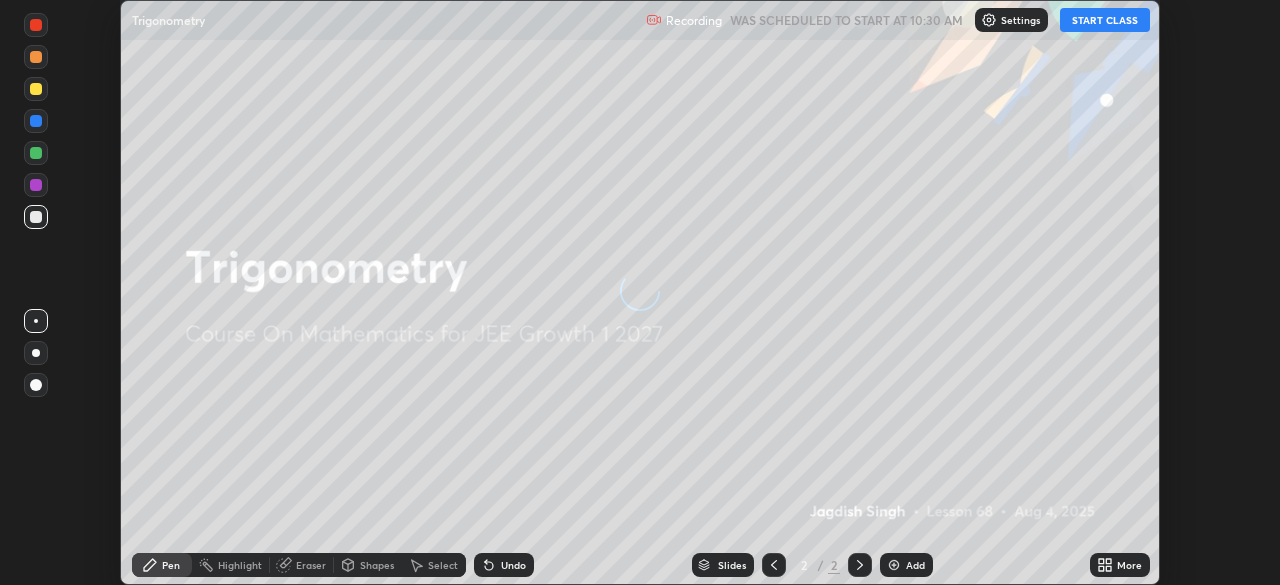 scroll, scrollTop: 0, scrollLeft: 0, axis: both 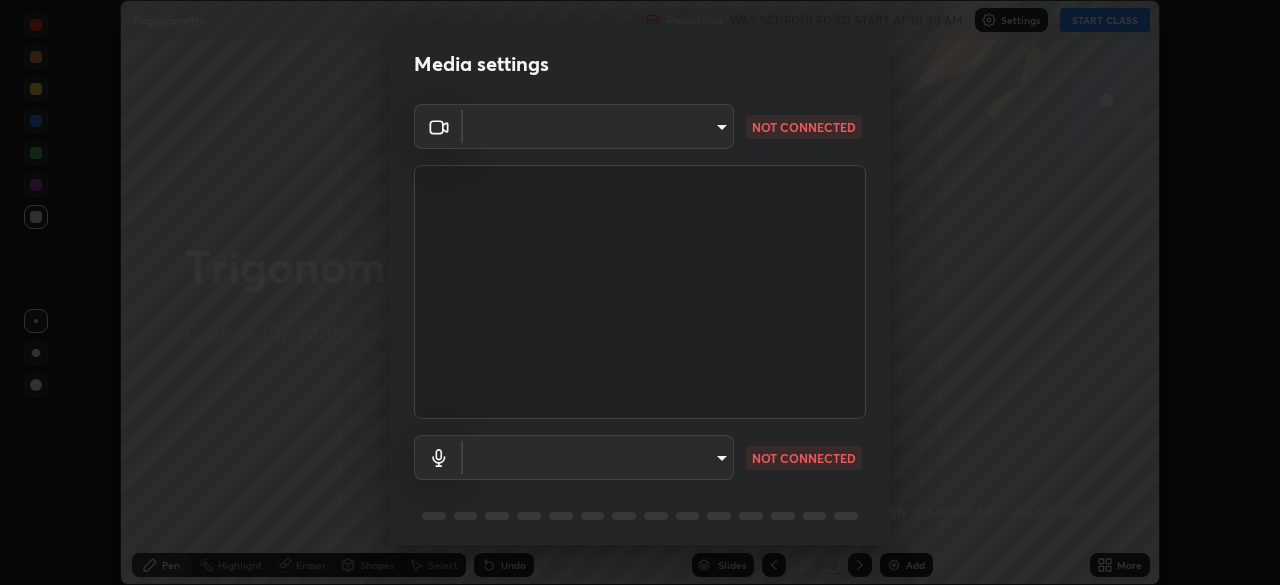 type on "ba13e312339ef8477216ddedc35df2f043033d031c8e6632ccfddaecbc9a7b0e" 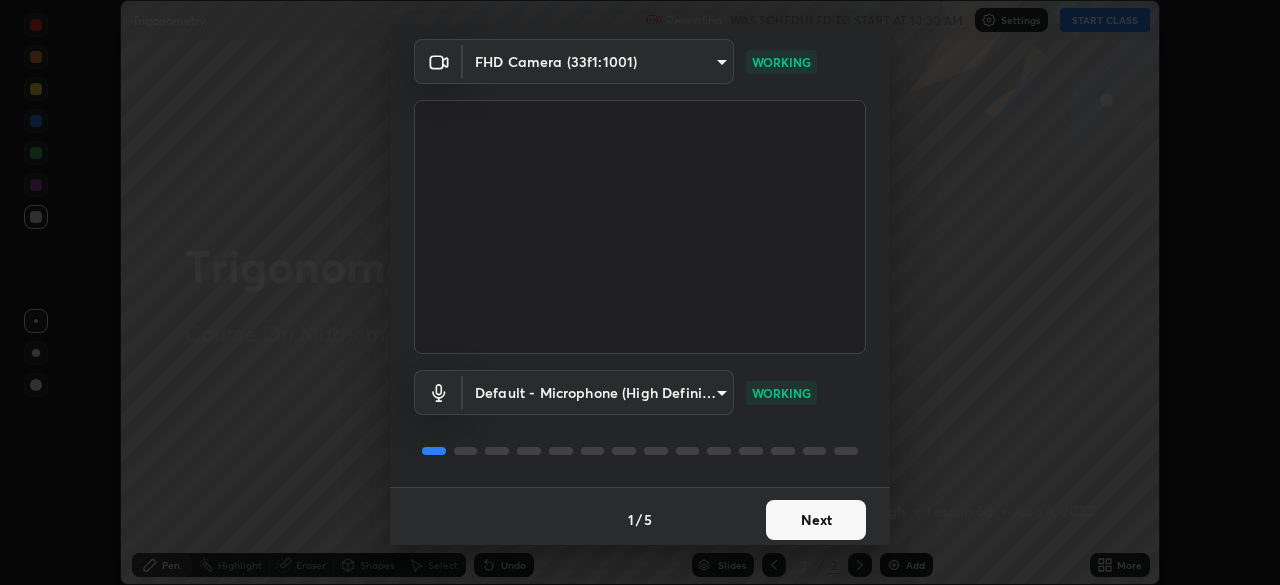 scroll, scrollTop: 71, scrollLeft: 0, axis: vertical 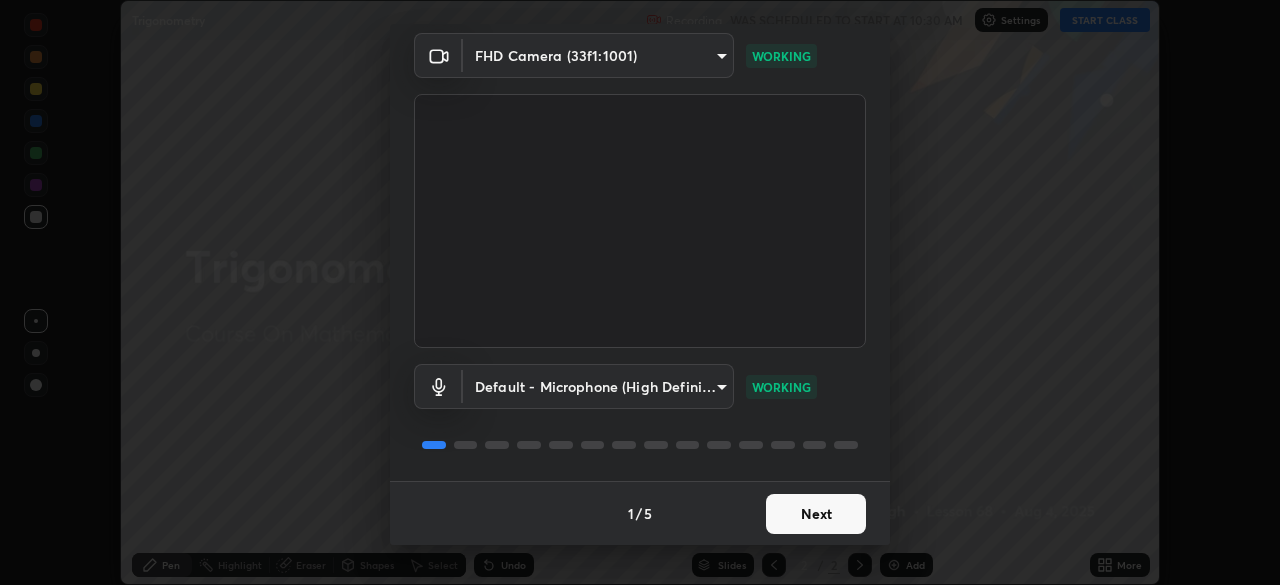 click on "Next" at bounding box center [816, 514] 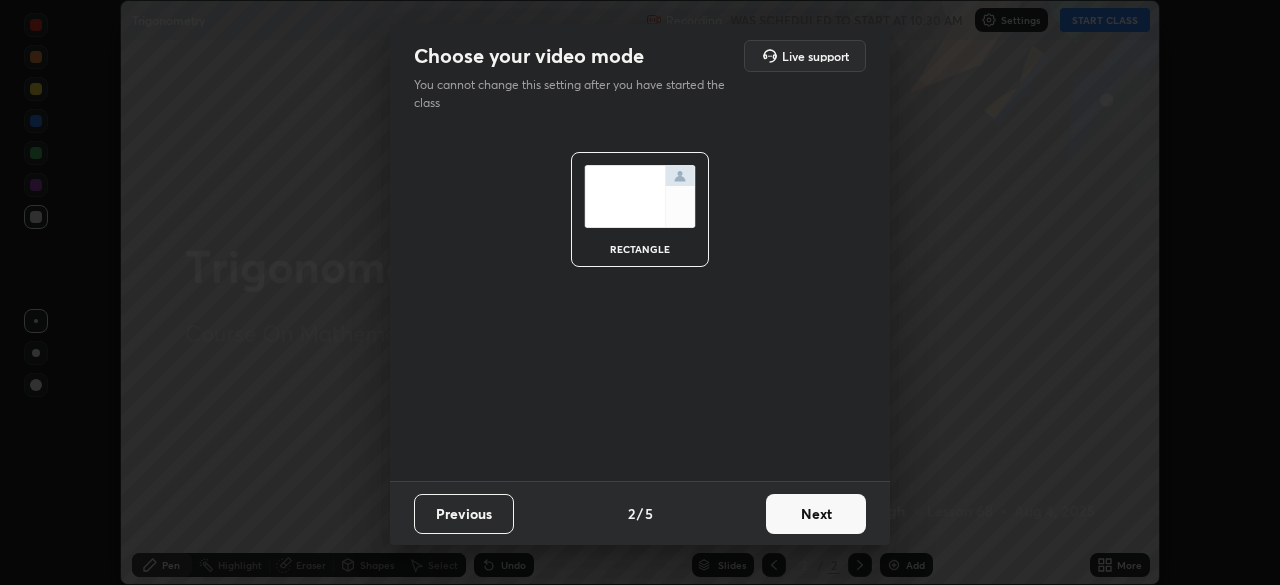 scroll, scrollTop: 0, scrollLeft: 0, axis: both 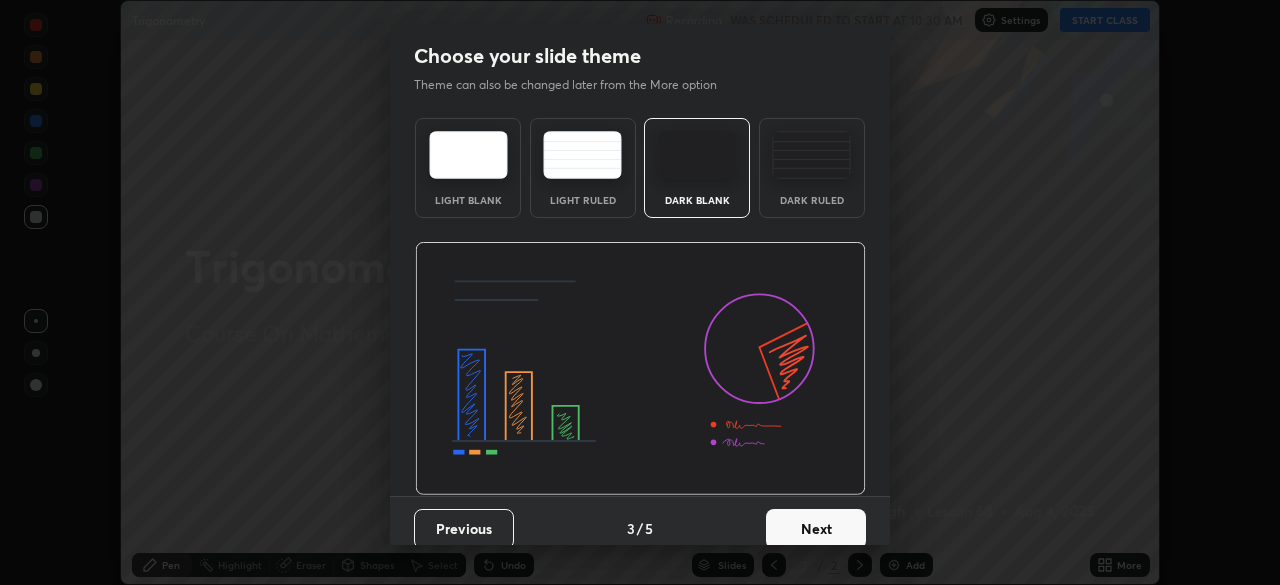 click on "Next" at bounding box center [816, 529] 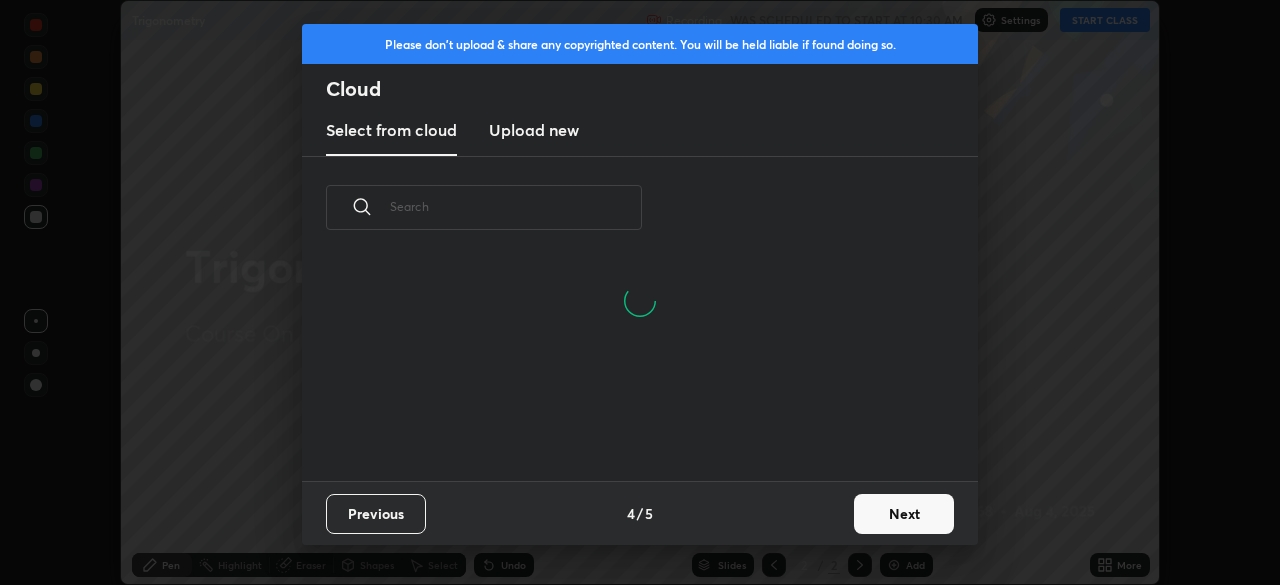 click on "Next" at bounding box center (904, 514) 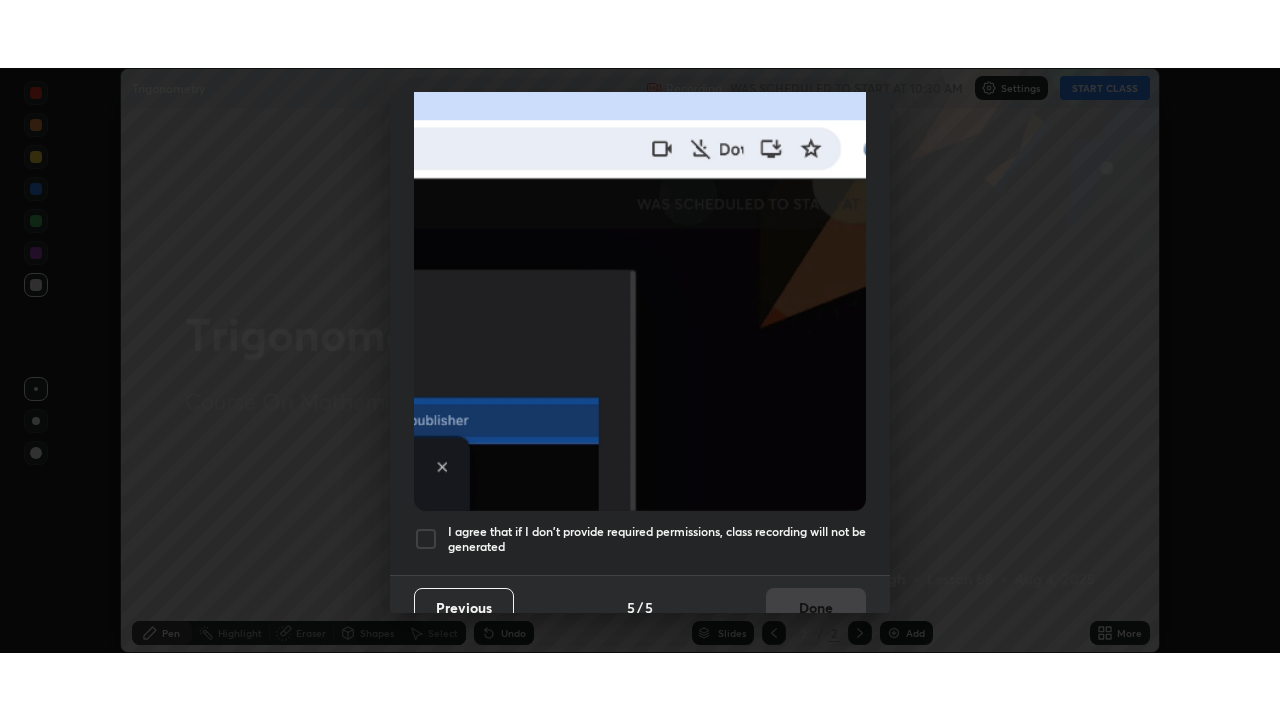 scroll, scrollTop: 479, scrollLeft: 0, axis: vertical 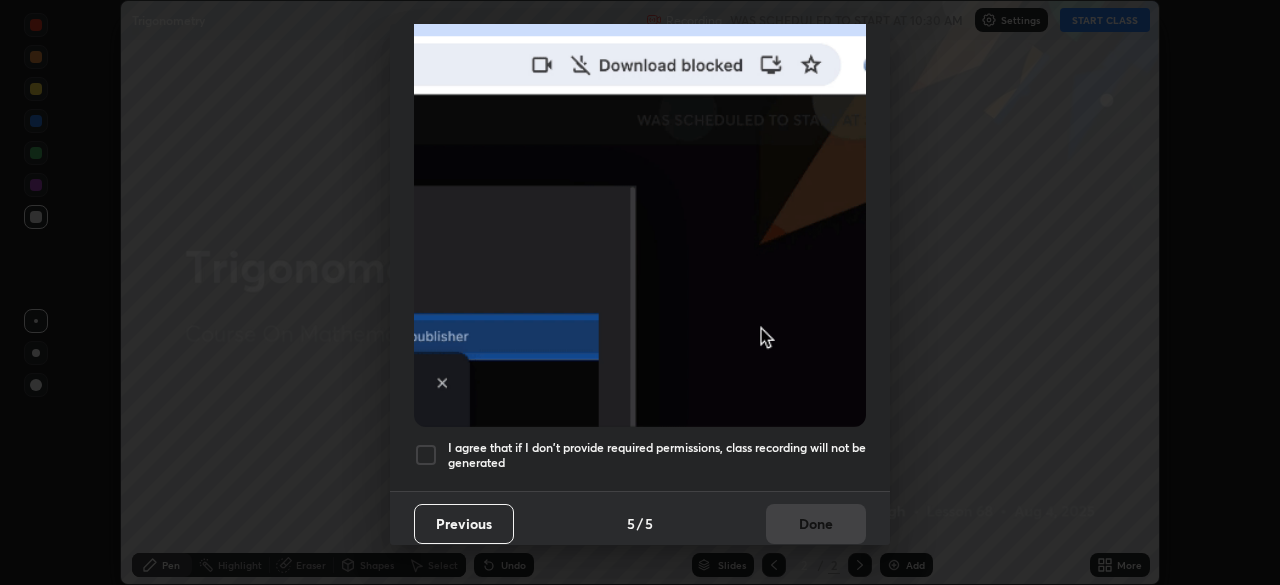 click on "I agree that if I don't provide required permissions, class recording will not be generated" at bounding box center (657, 455) 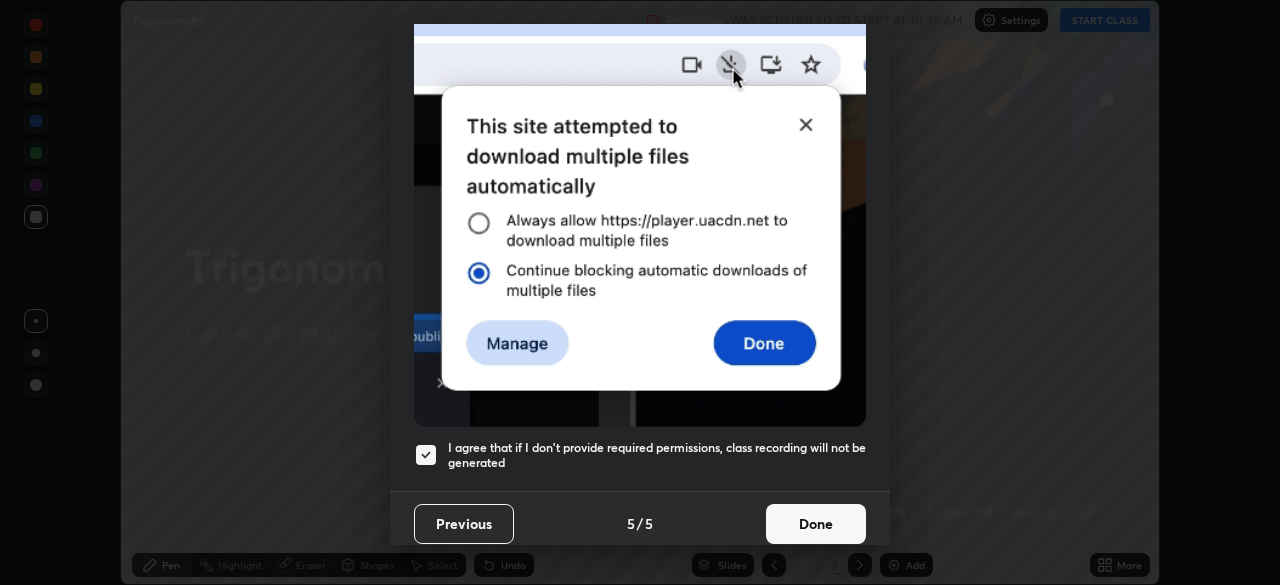 click on "Done" at bounding box center [816, 524] 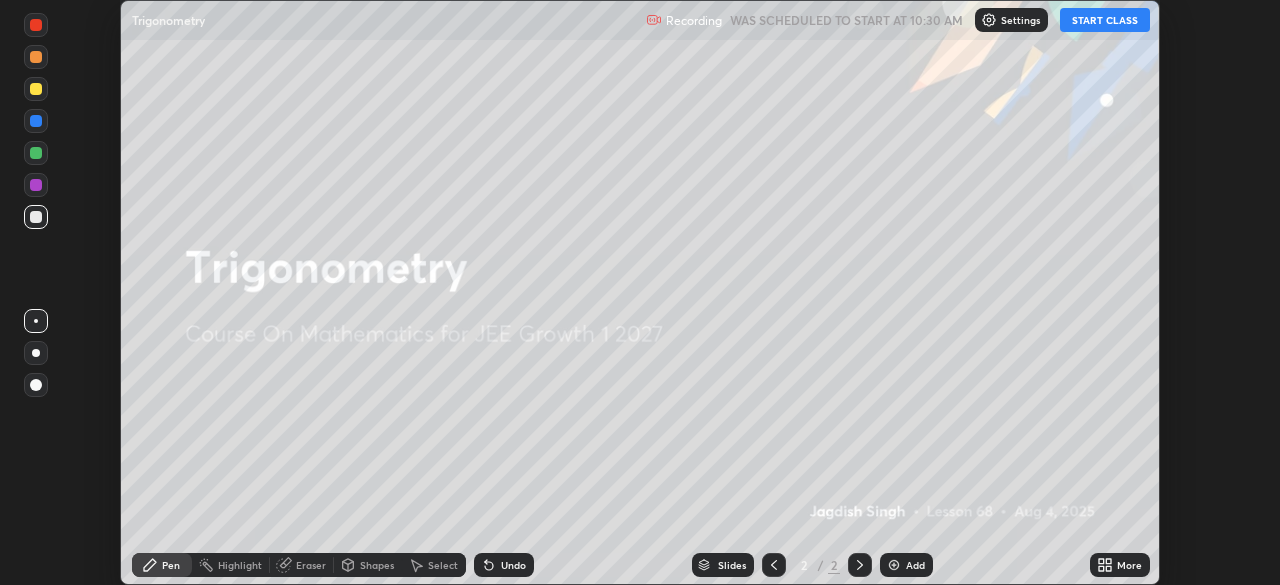 click on "More" at bounding box center [1120, 565] 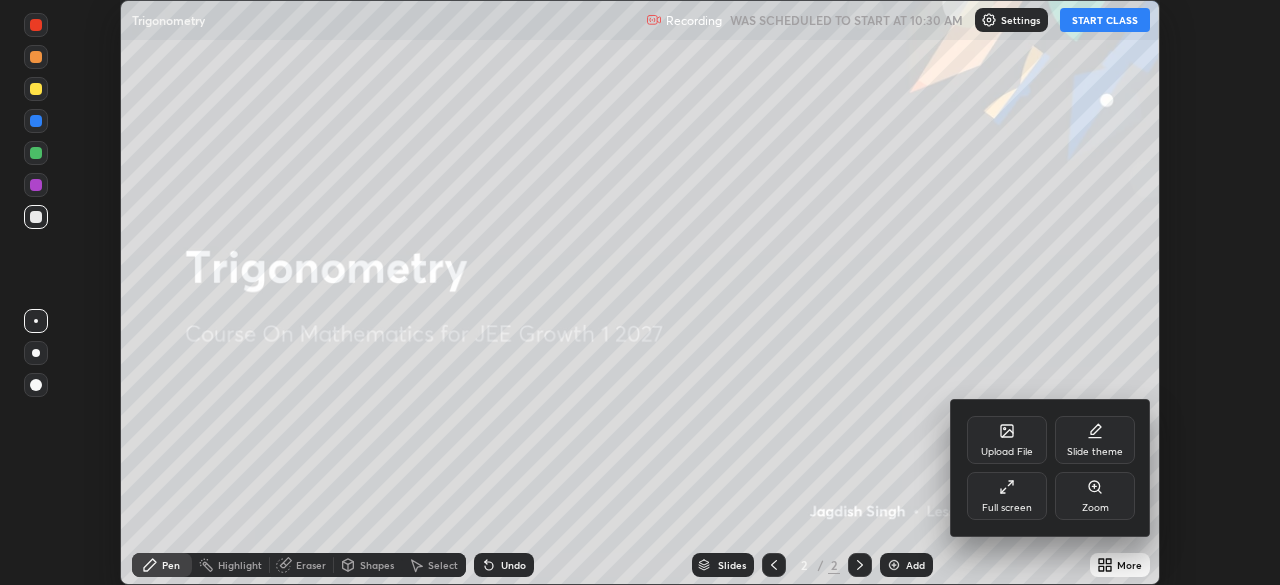 click 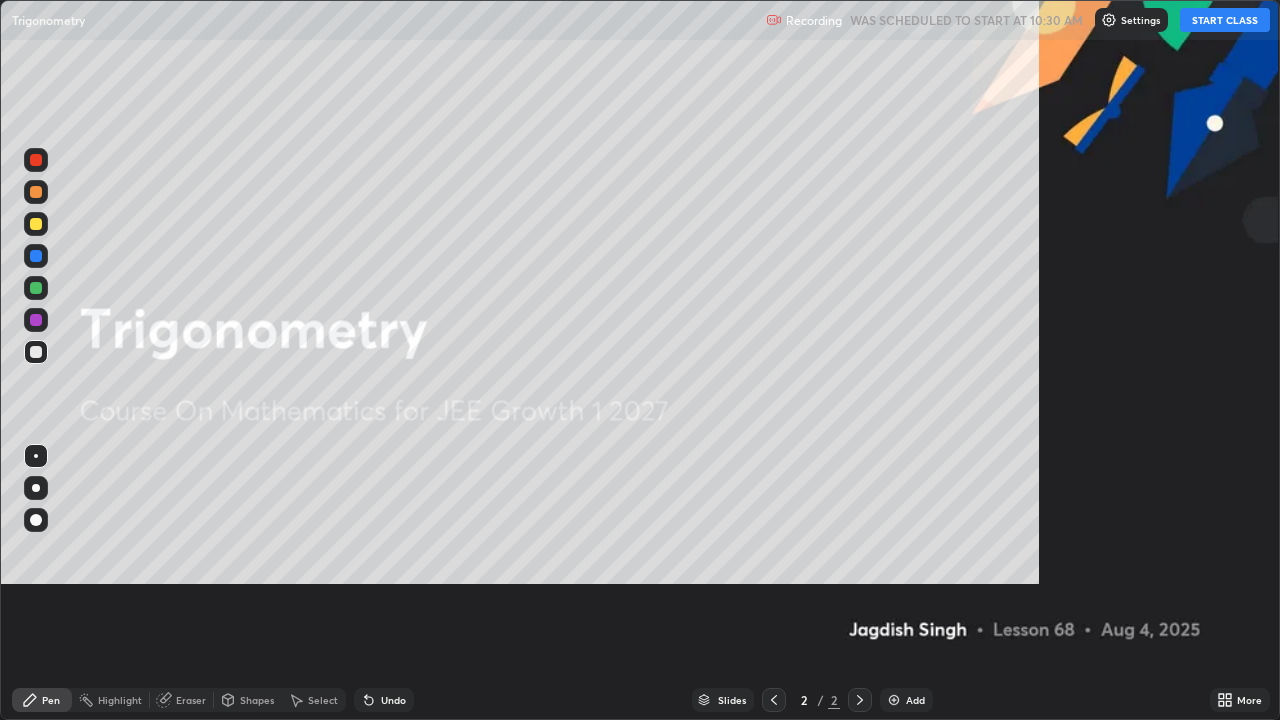 scroll, scrollTop: 99280, scrollLeft: 98720, axis: both 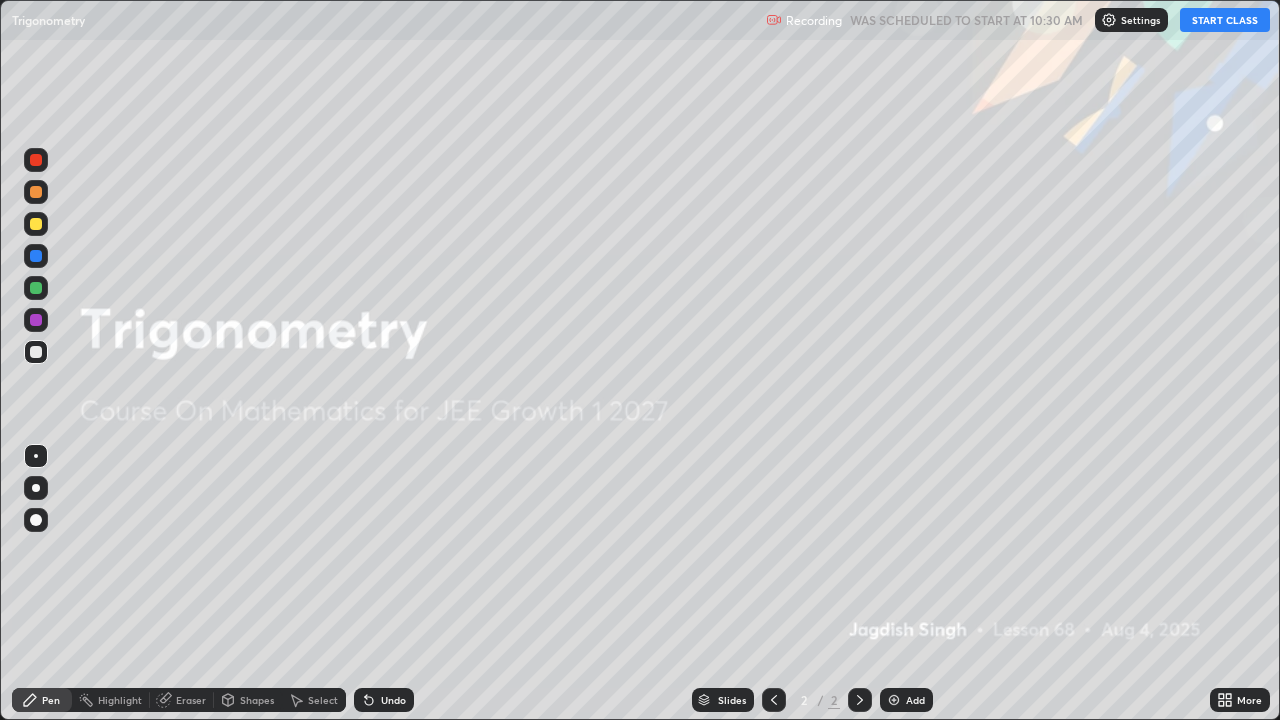 click on "START CLASS" at bounding box center [1225, 20] 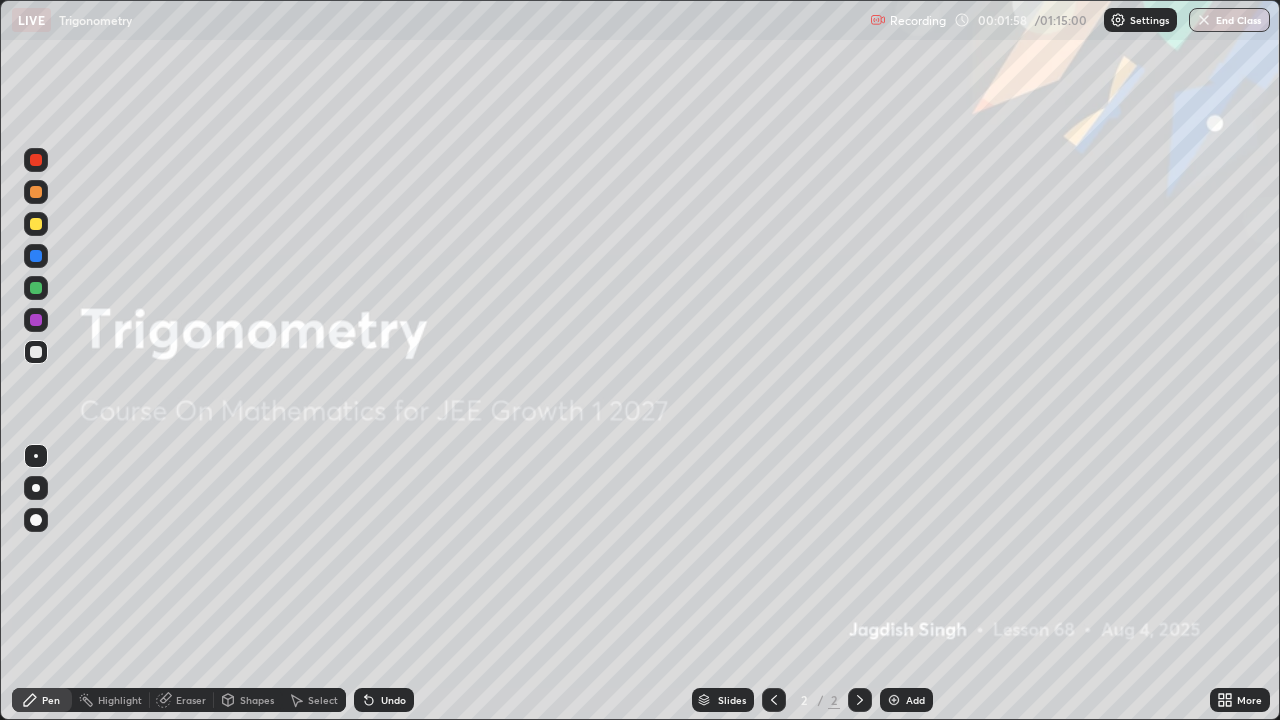 click on "Add" at bounding box center (906, 700) 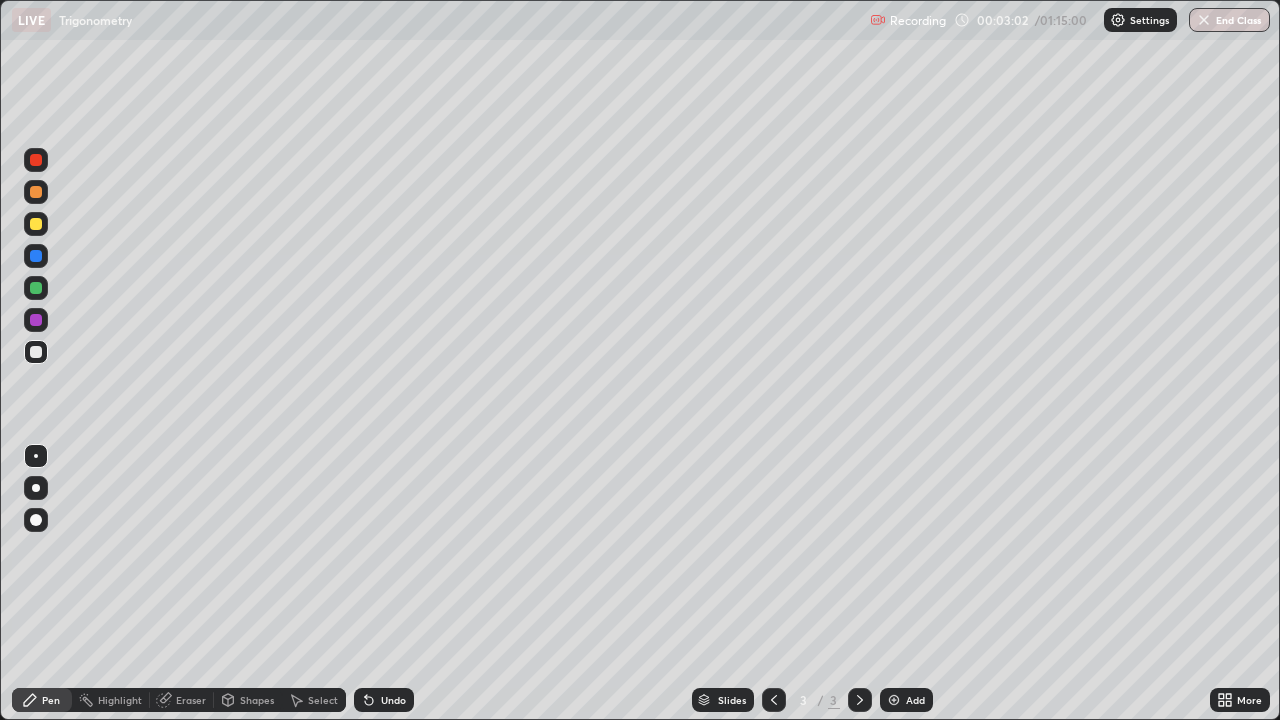 click at bounding box center [36, 192] 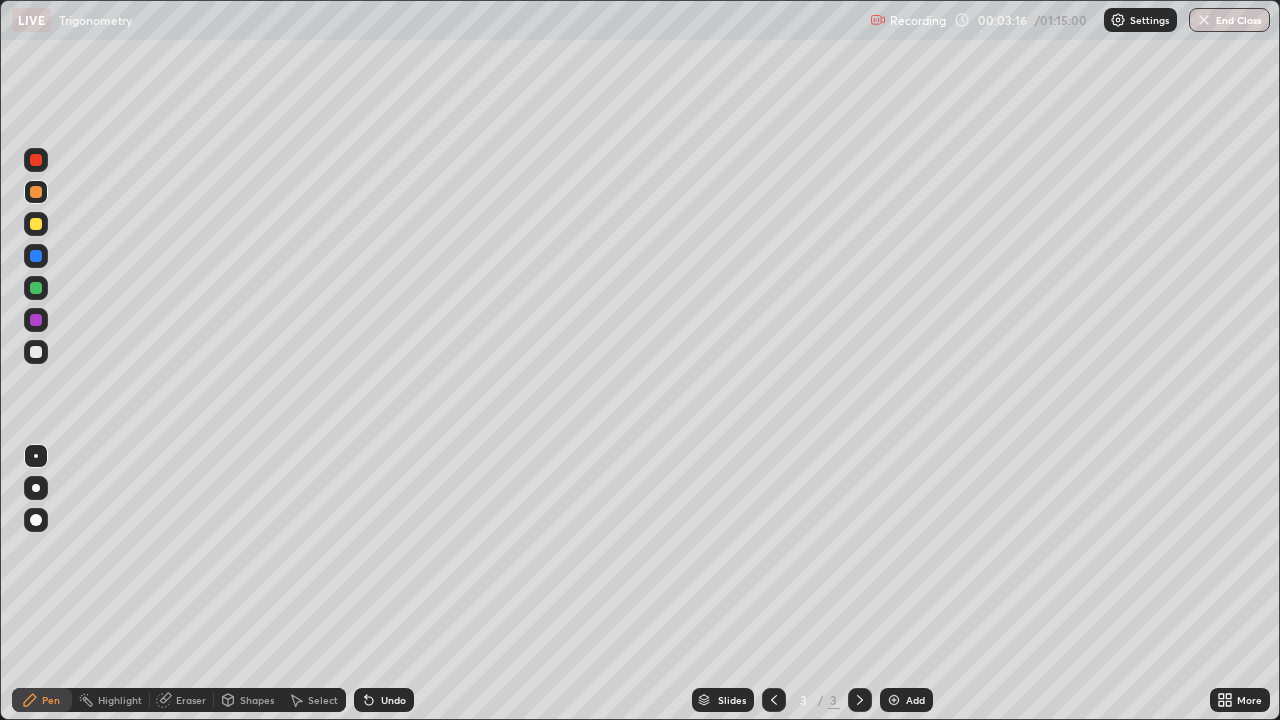 click at bounding box center [36, 192] 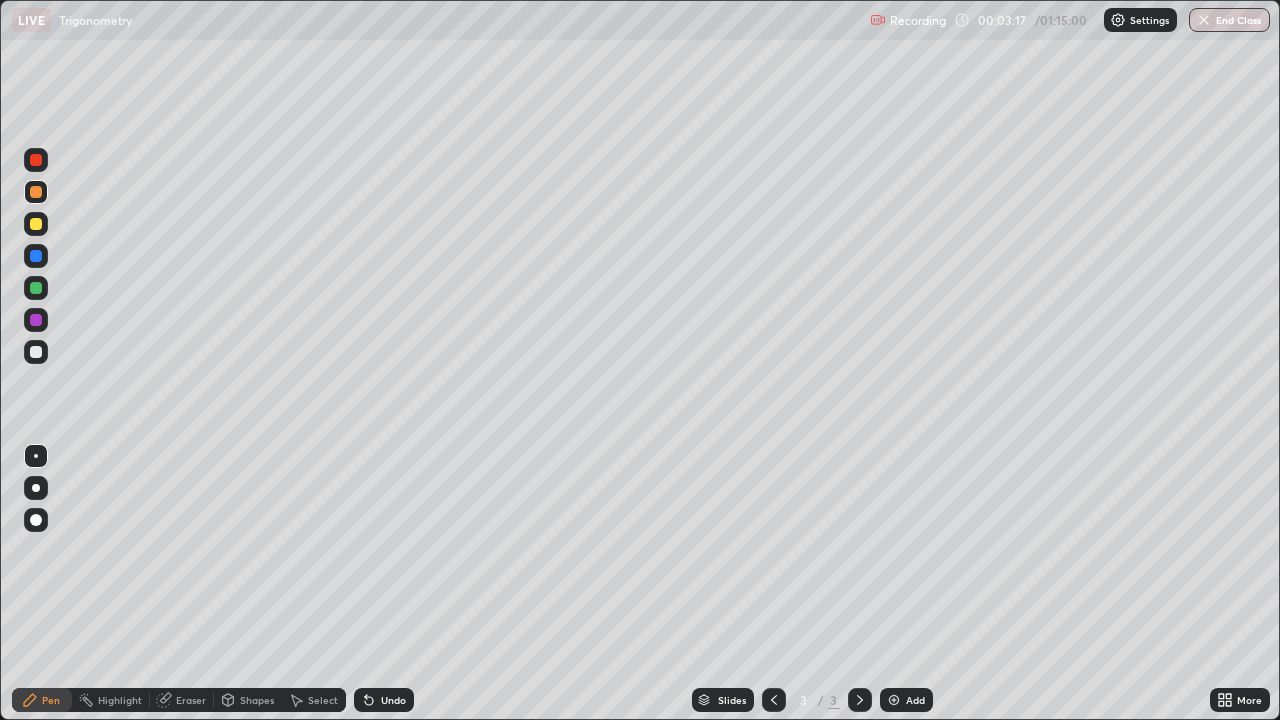 click at bounding box center (36, 192) 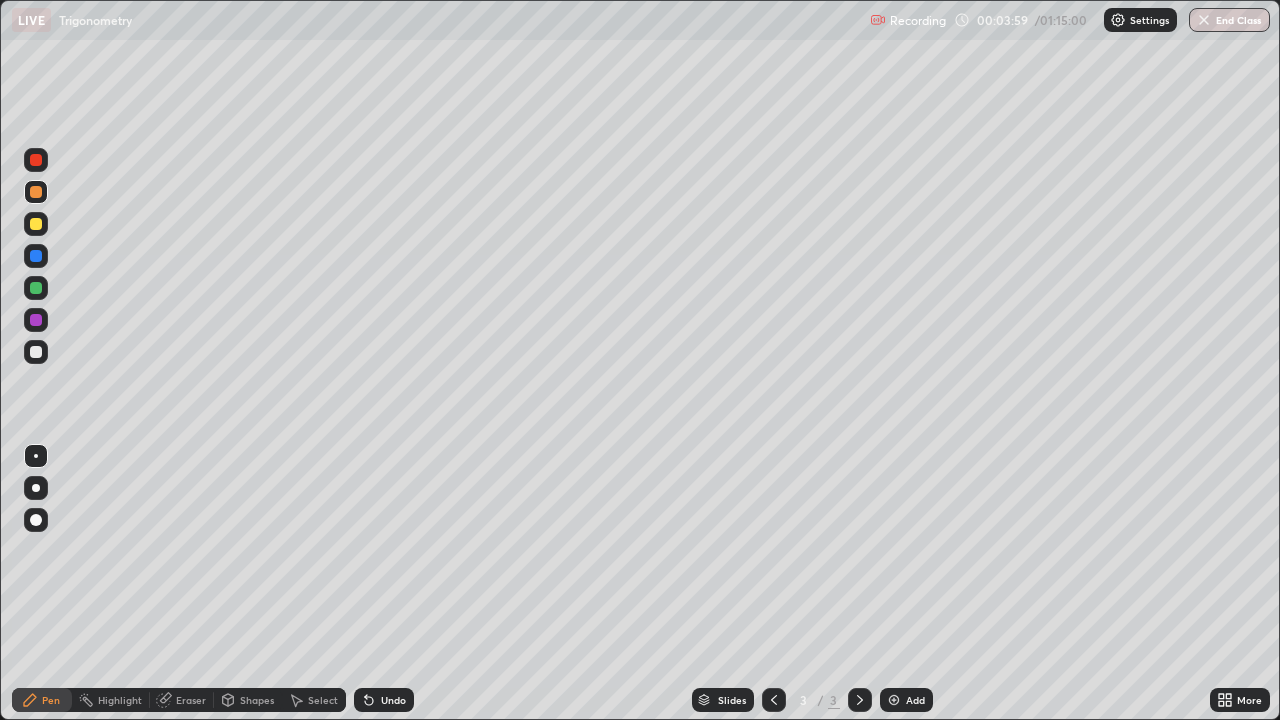 click at bounding box center [36, 192] 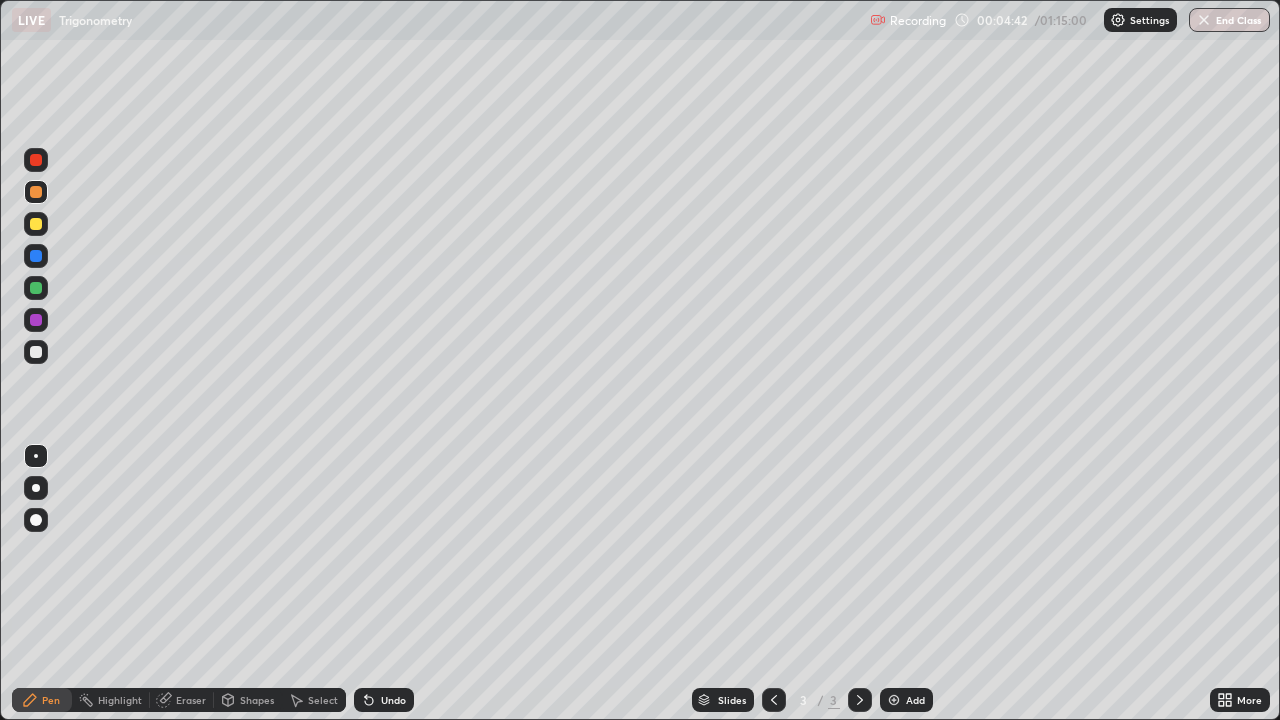 click at bounding box center (36, 192) 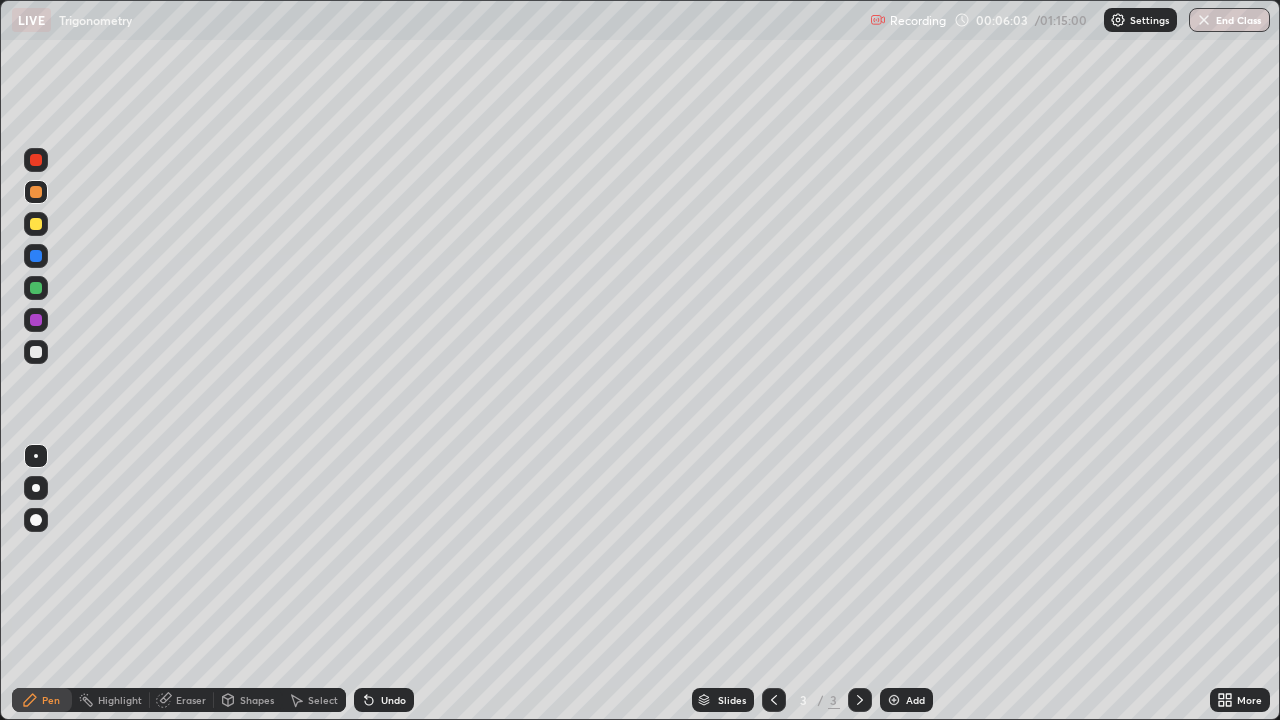 click at bounding box center [36, 352] 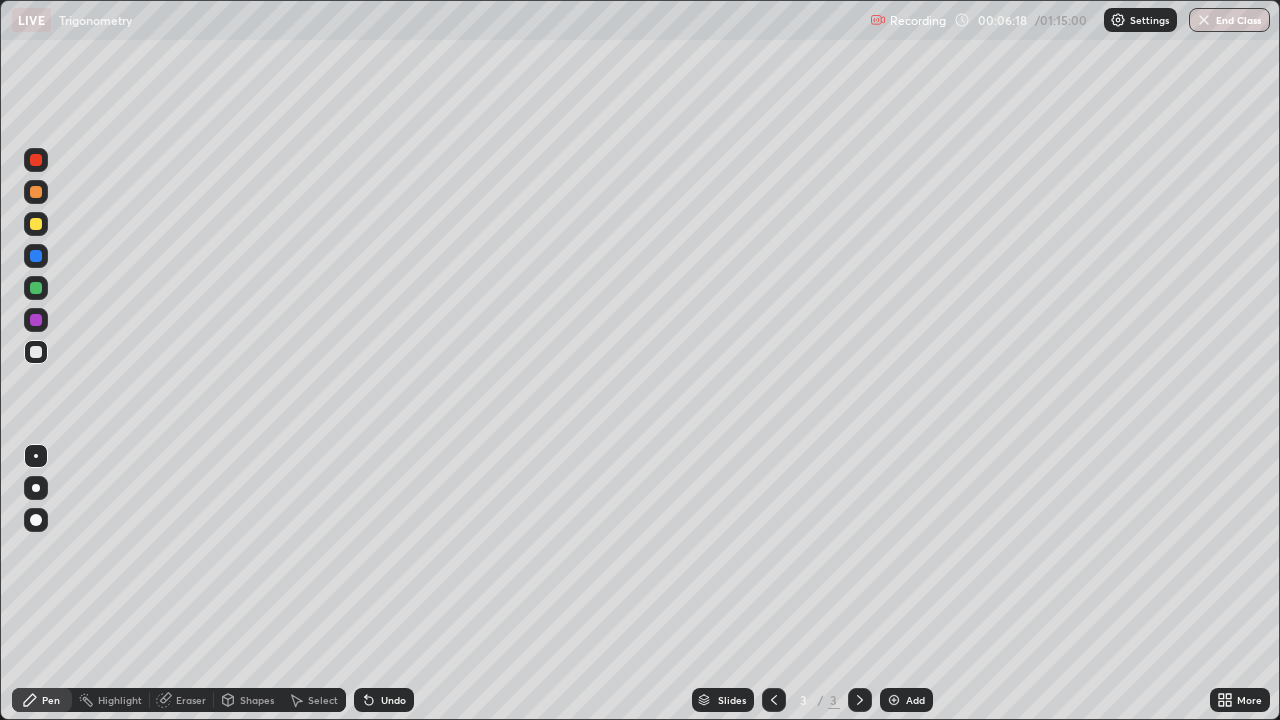 click at bounding box center [36, 352] 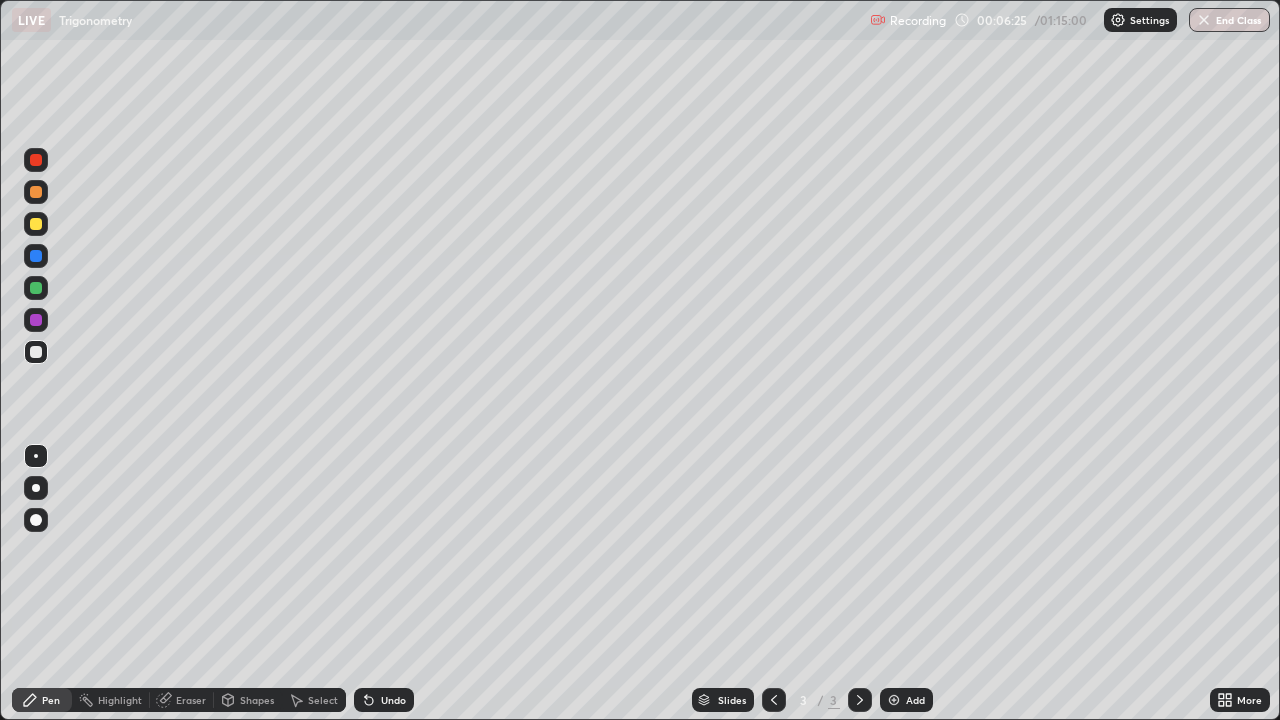 click at bounding box center (36, 288) 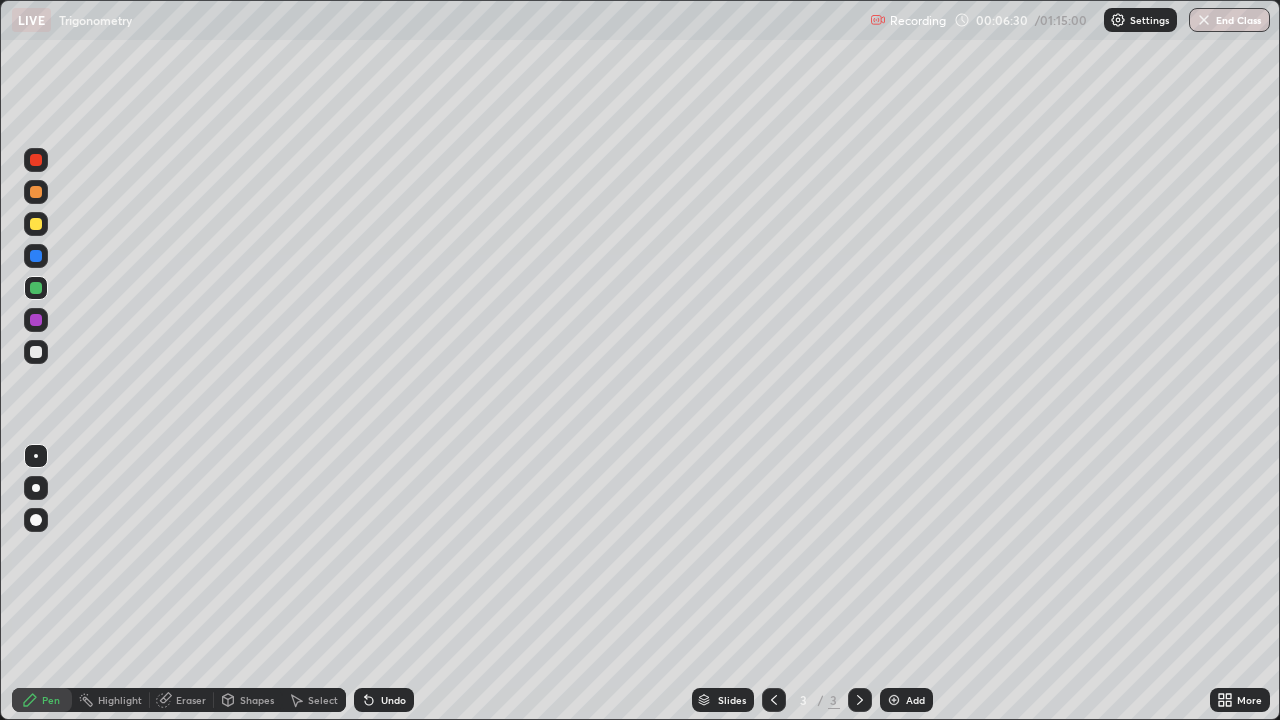 click on "Eraser" at bounding box center [182, 700] 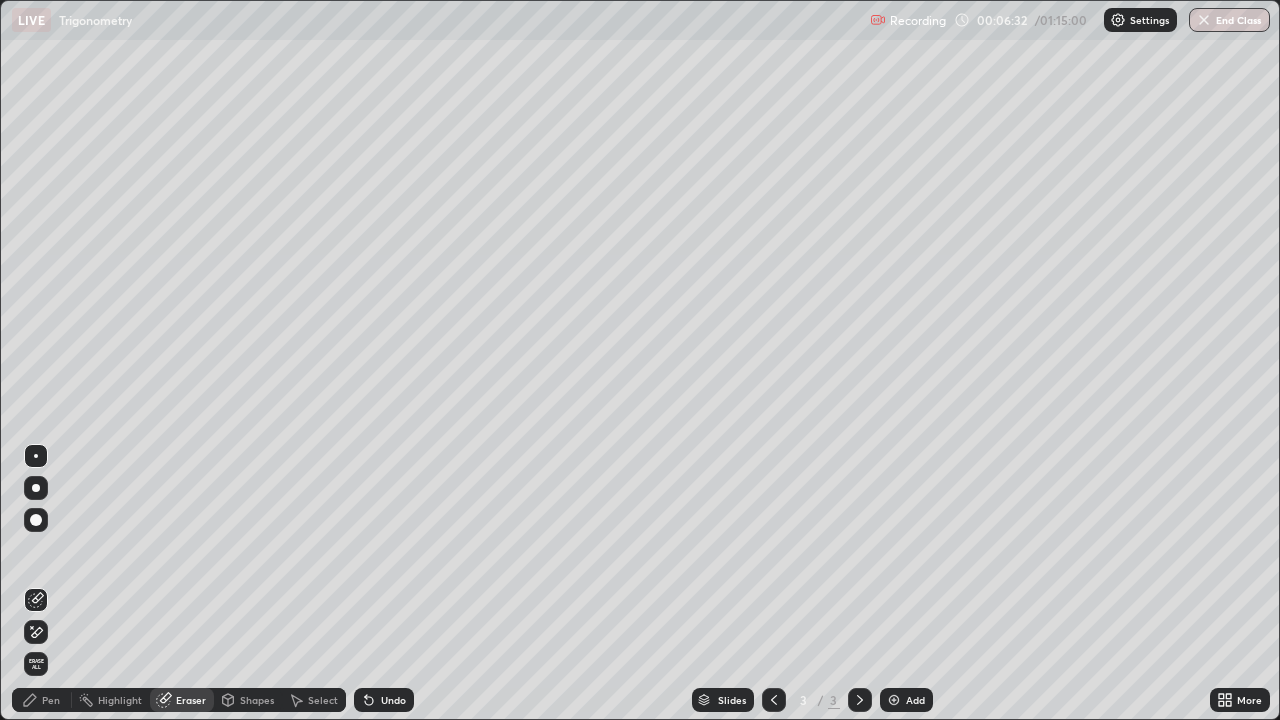 click on "Pen" at bounding box center (51, 700) 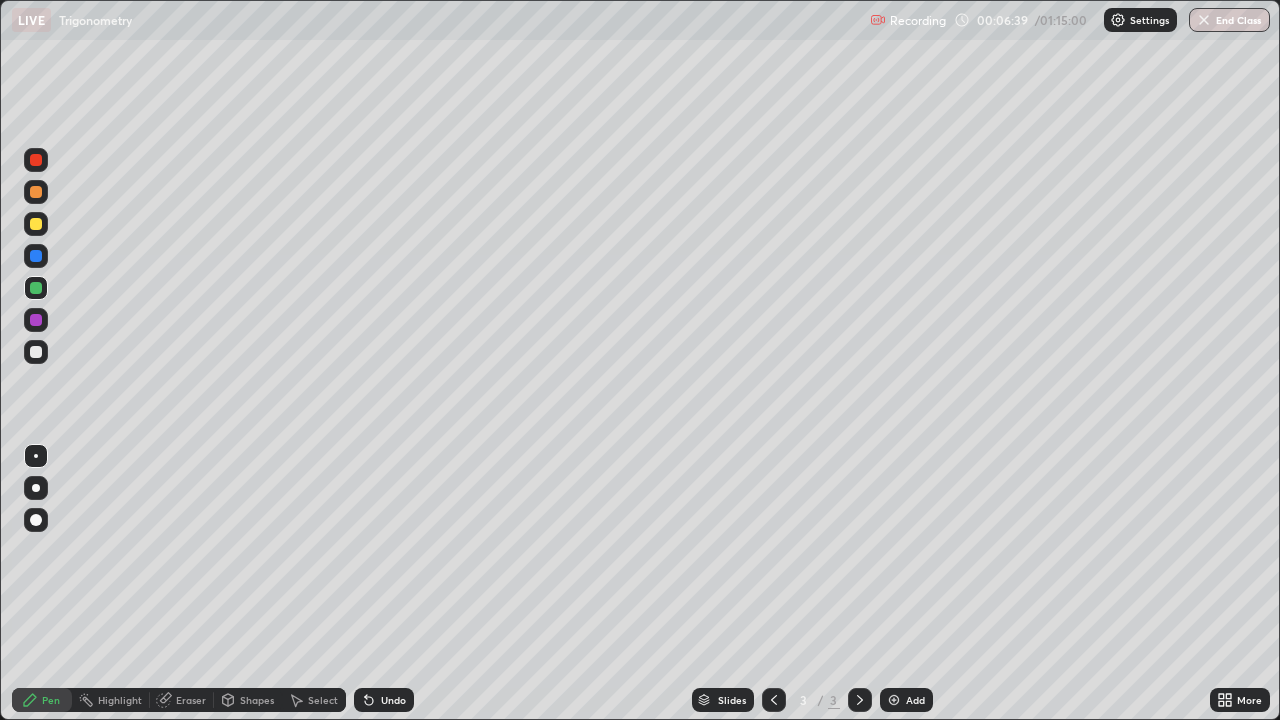 click at bounding box center [36, 352] 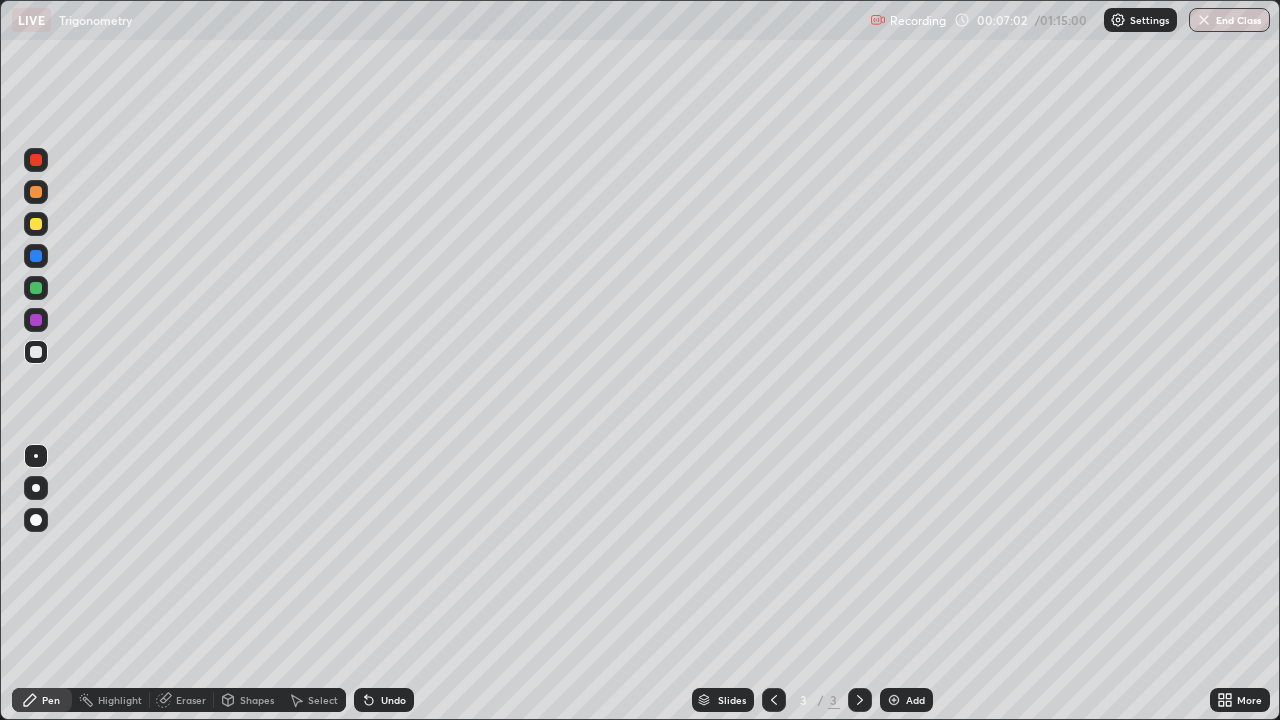 click at bounding box center (36, 192) 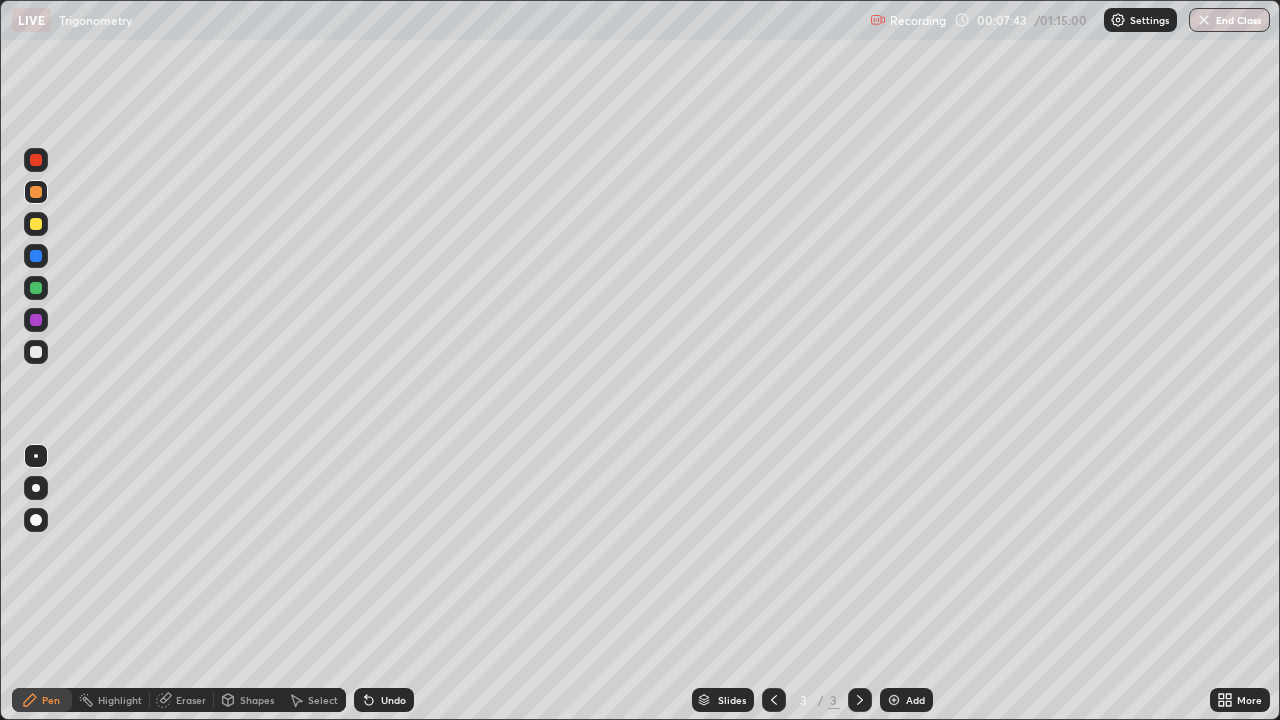 click at bounding box center [36, 352] 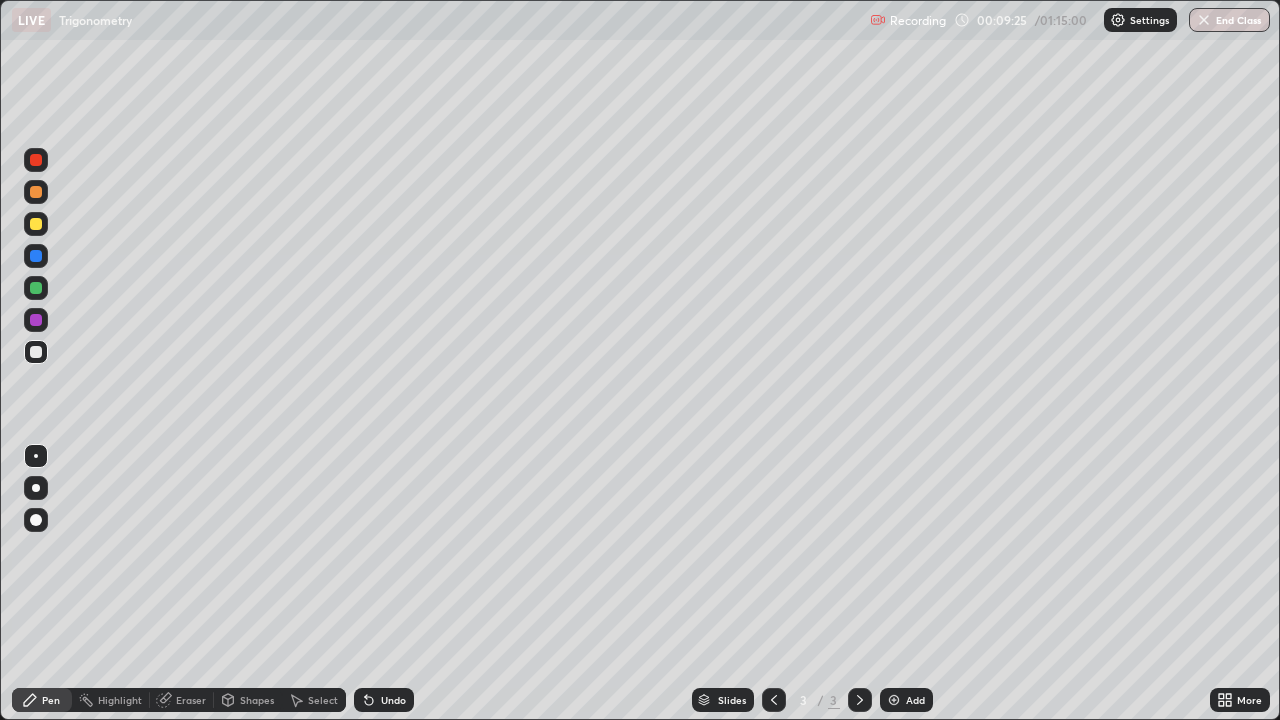 click on "Add" at bounding box center (906, 700) 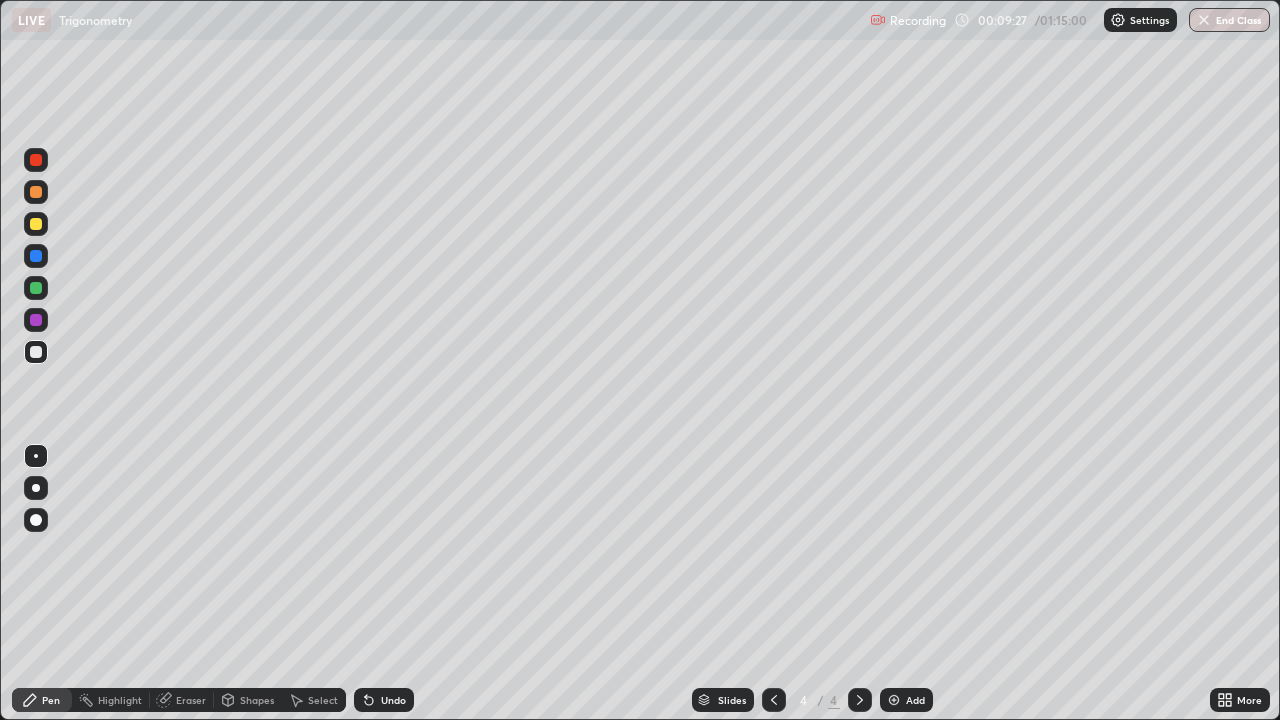 click at bounding box center [36, 224] 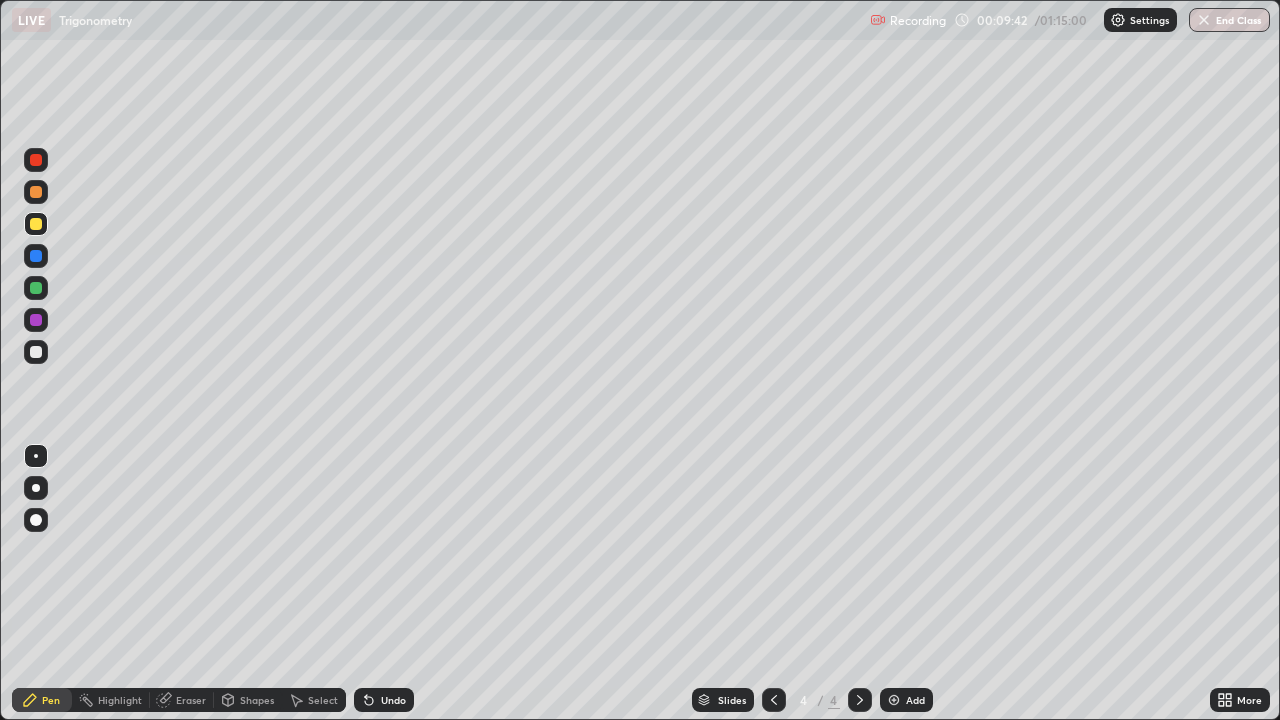 click at bounding box center [36, 352] 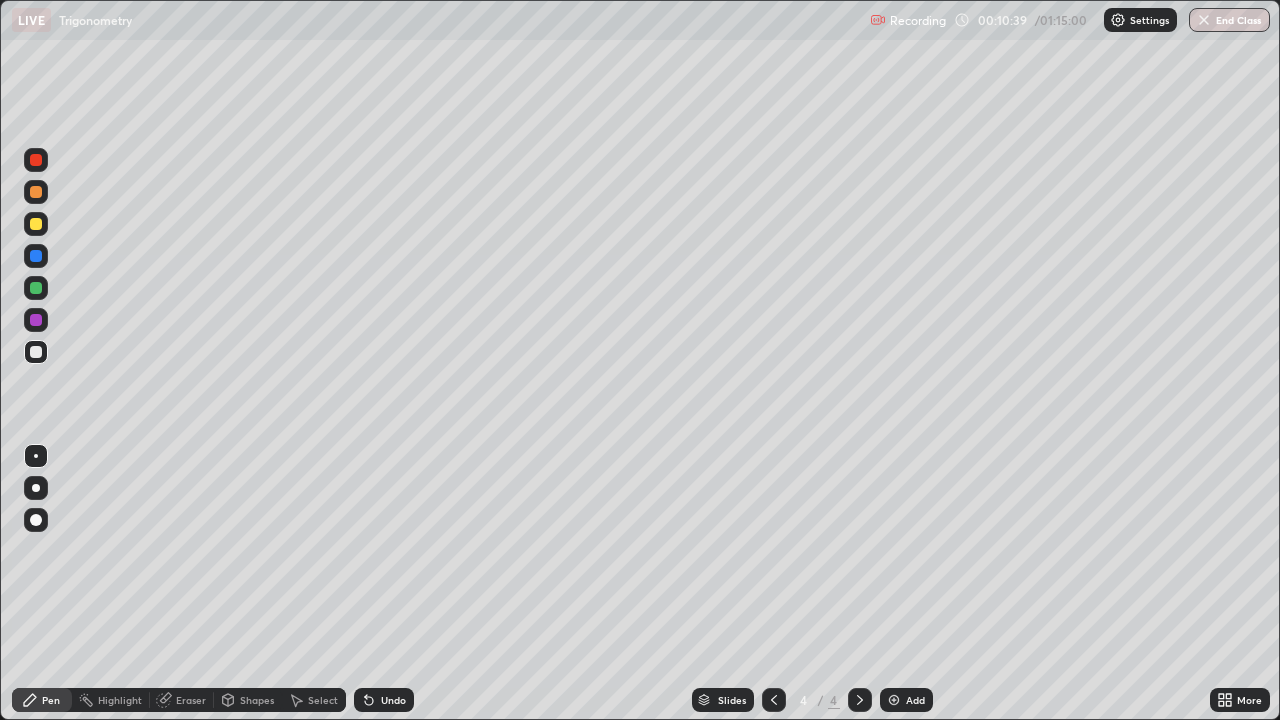 click at bounding box center [36, 224] 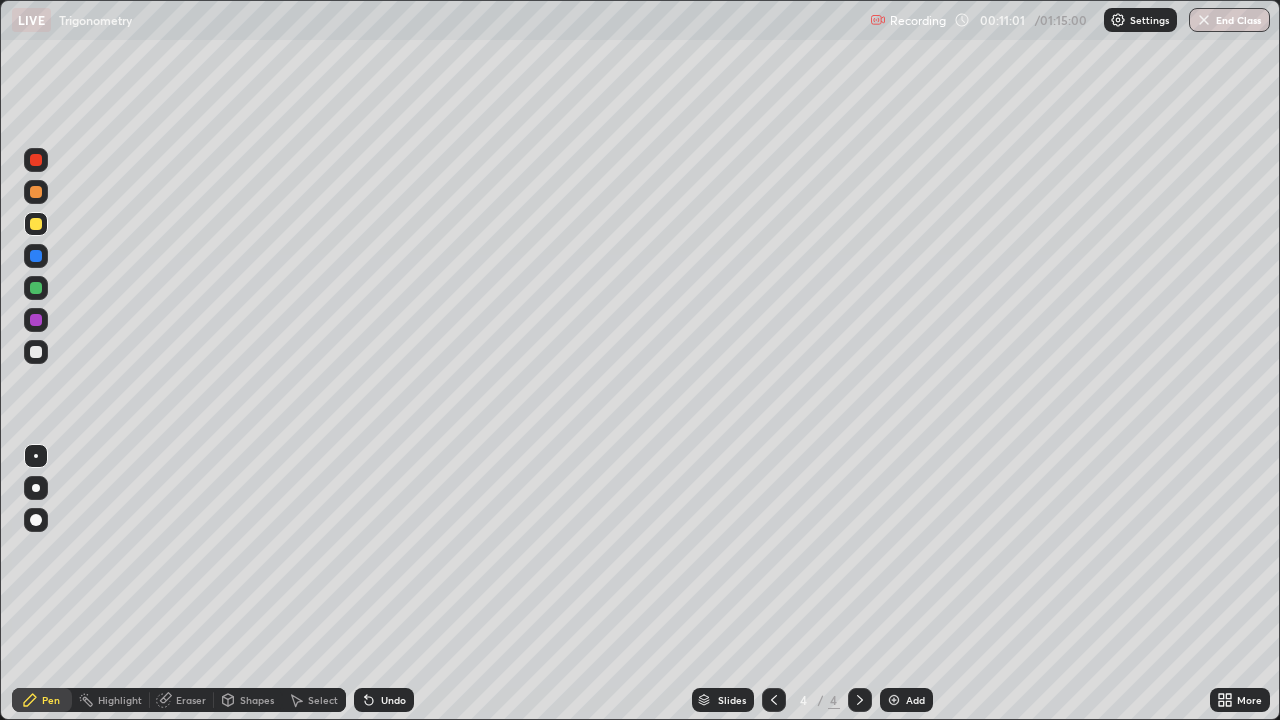 click at bounding box center [36, 352] 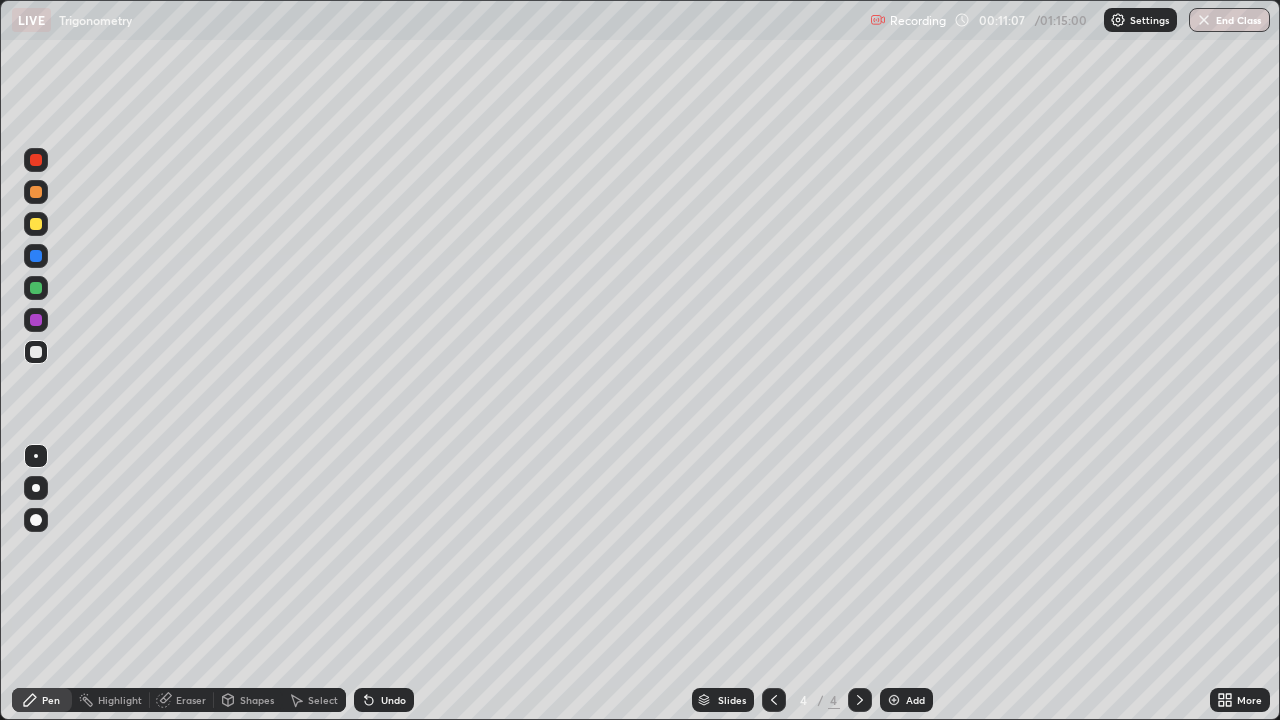 click at bounding box center (36, 352) 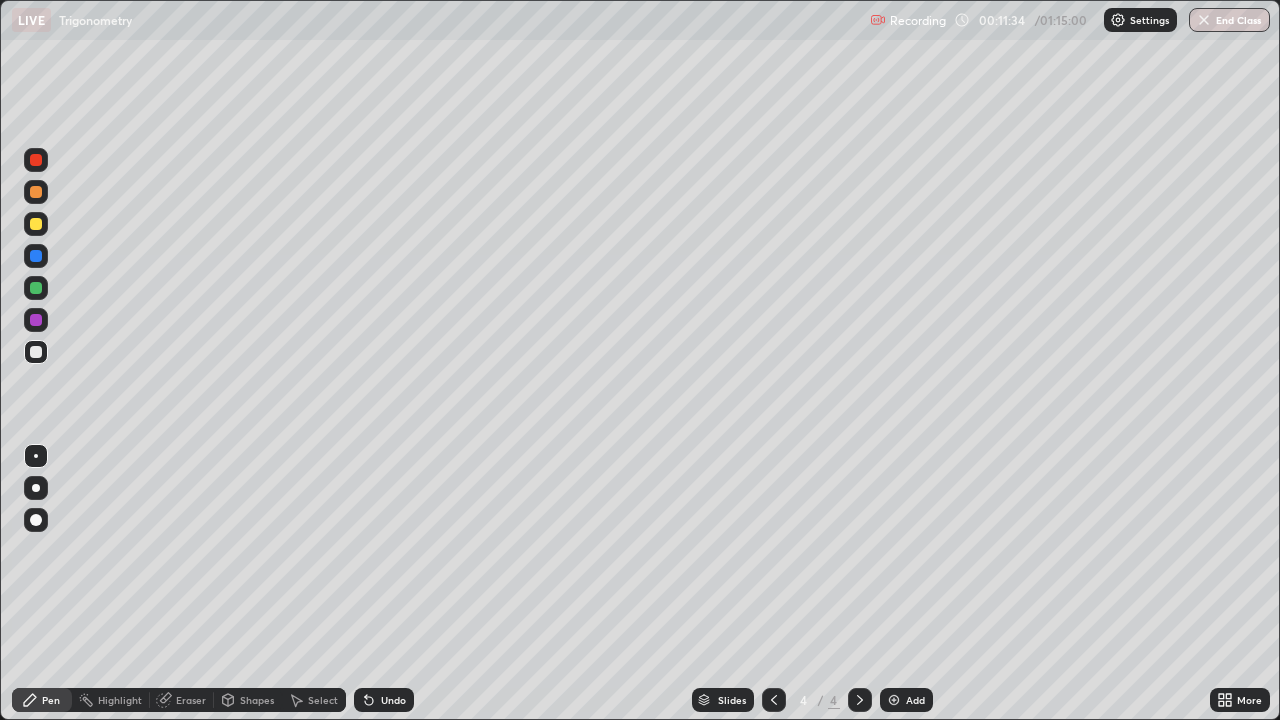 click at bounding box center (36, 352) 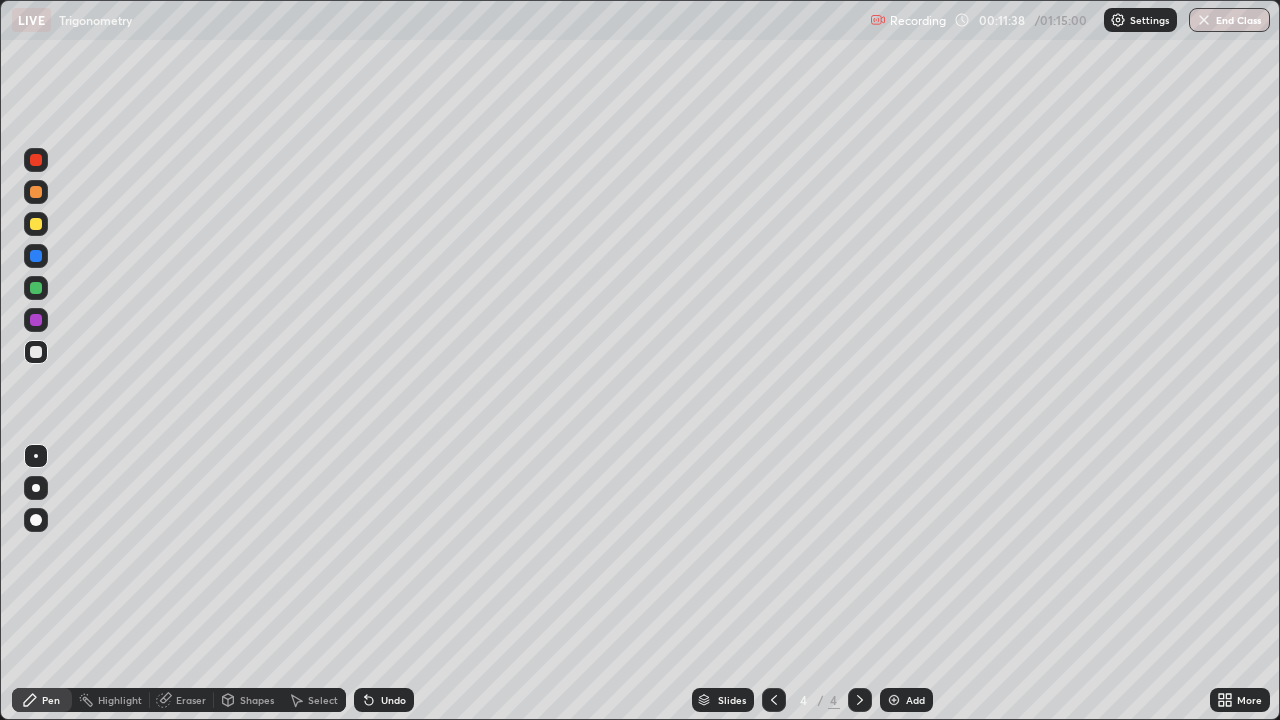 click at bounding box center (36, 352) 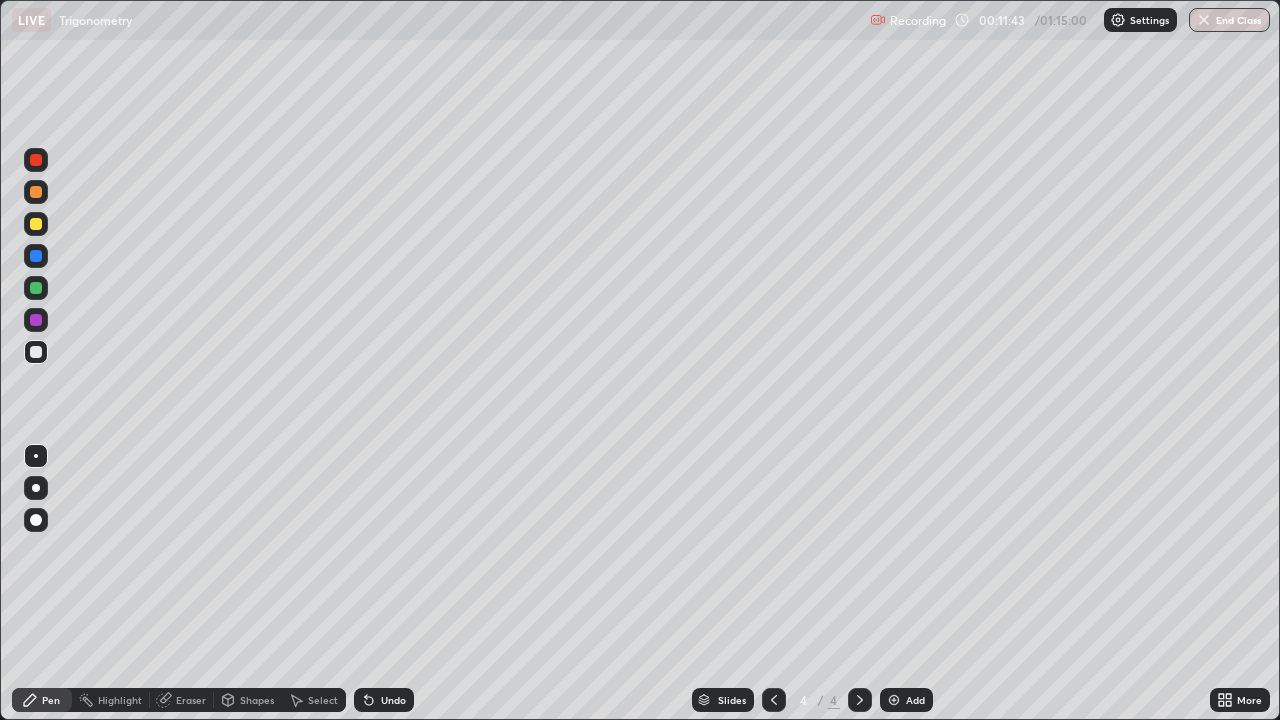 click on "Eraser" at bounding box center [182, 700] 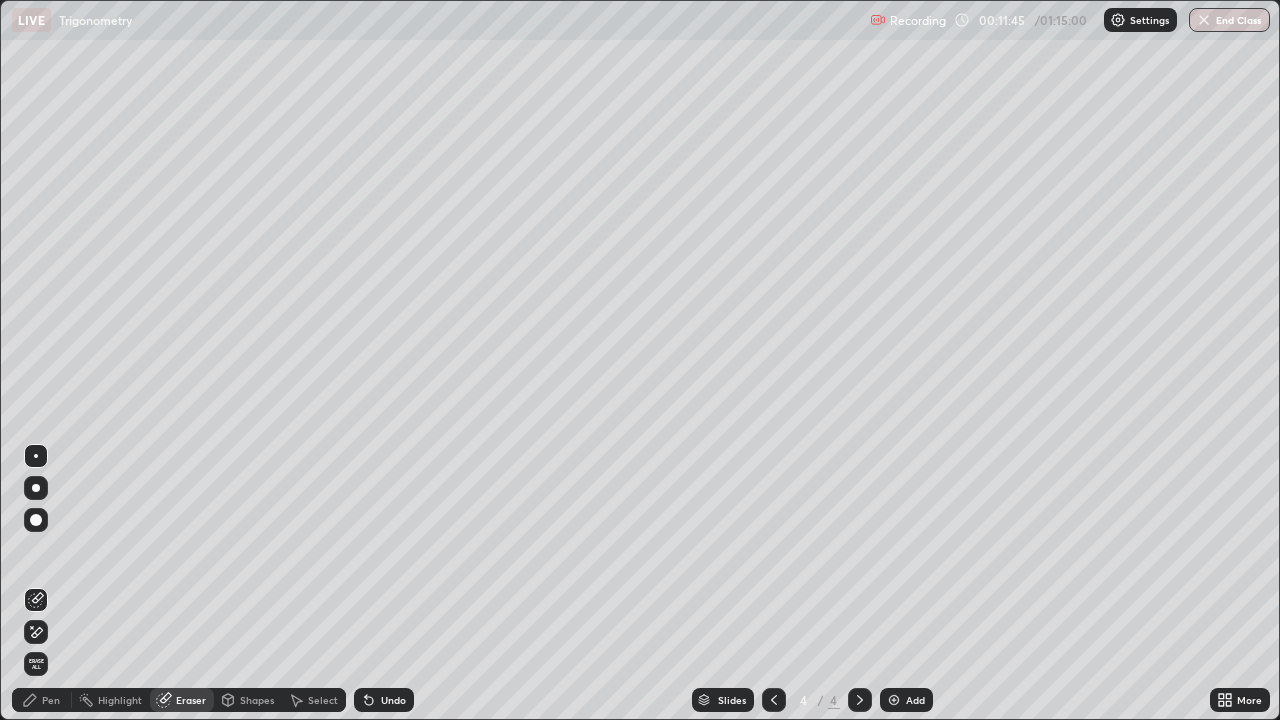 click on "Pen" at bounding box center [51, 700] 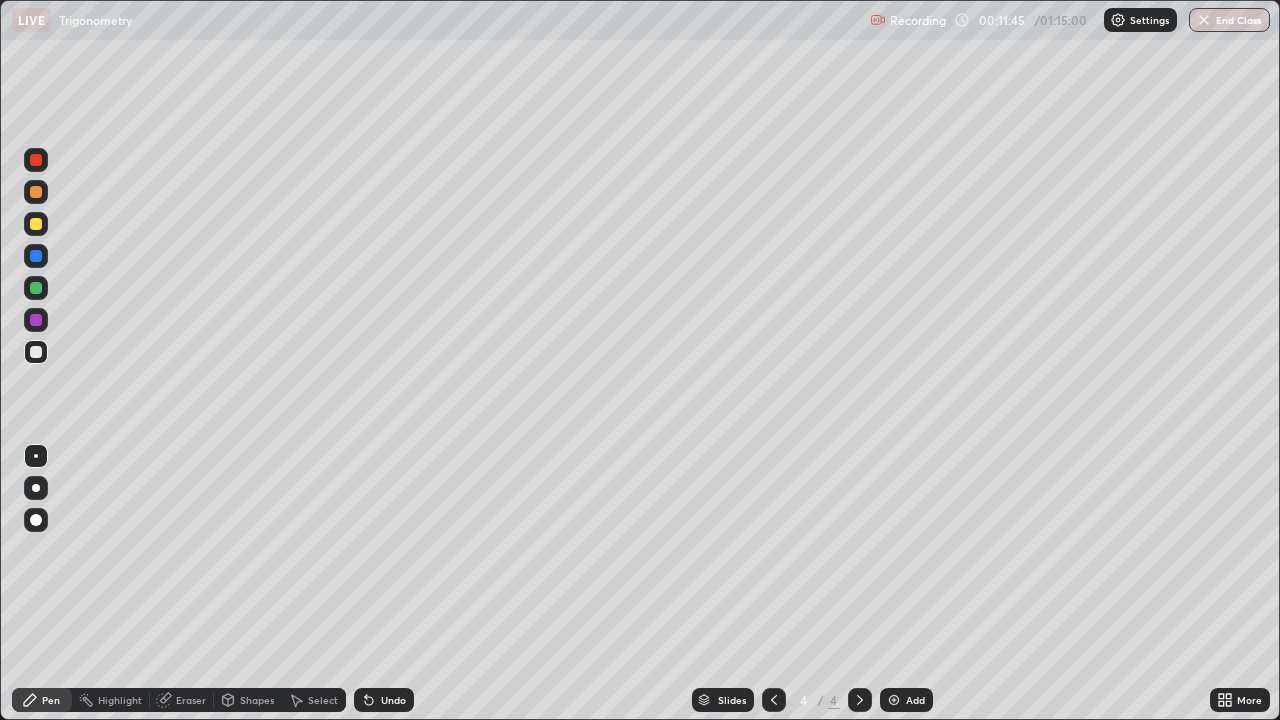click at bounding box center (36, 352) 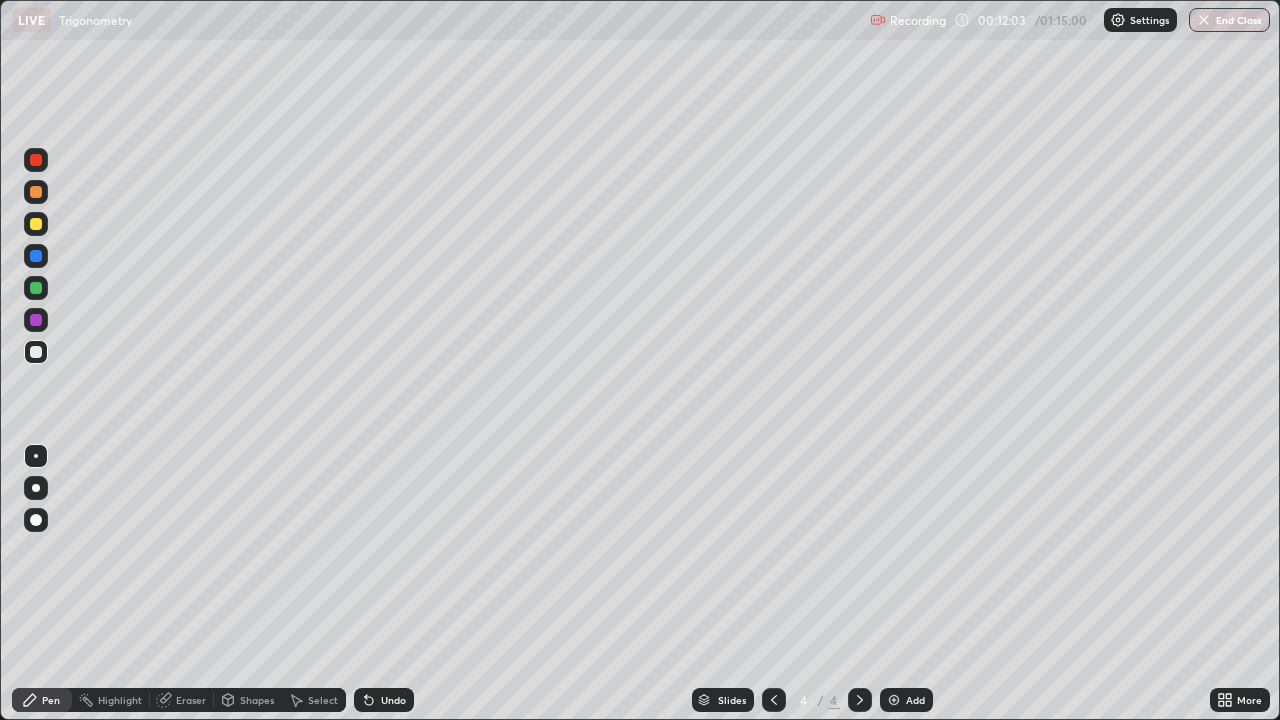 click on "Eraser" at bounding box center [182, 700] 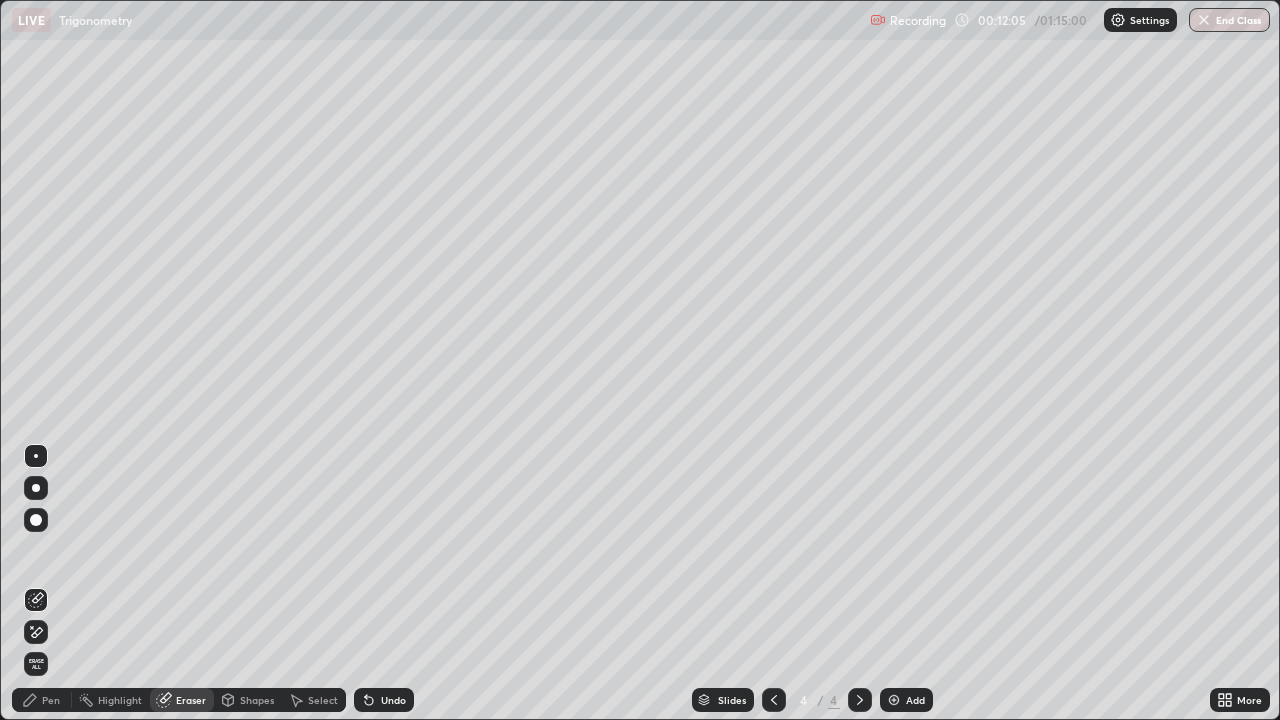 click on "Pen" at bounding box center [51, 700] 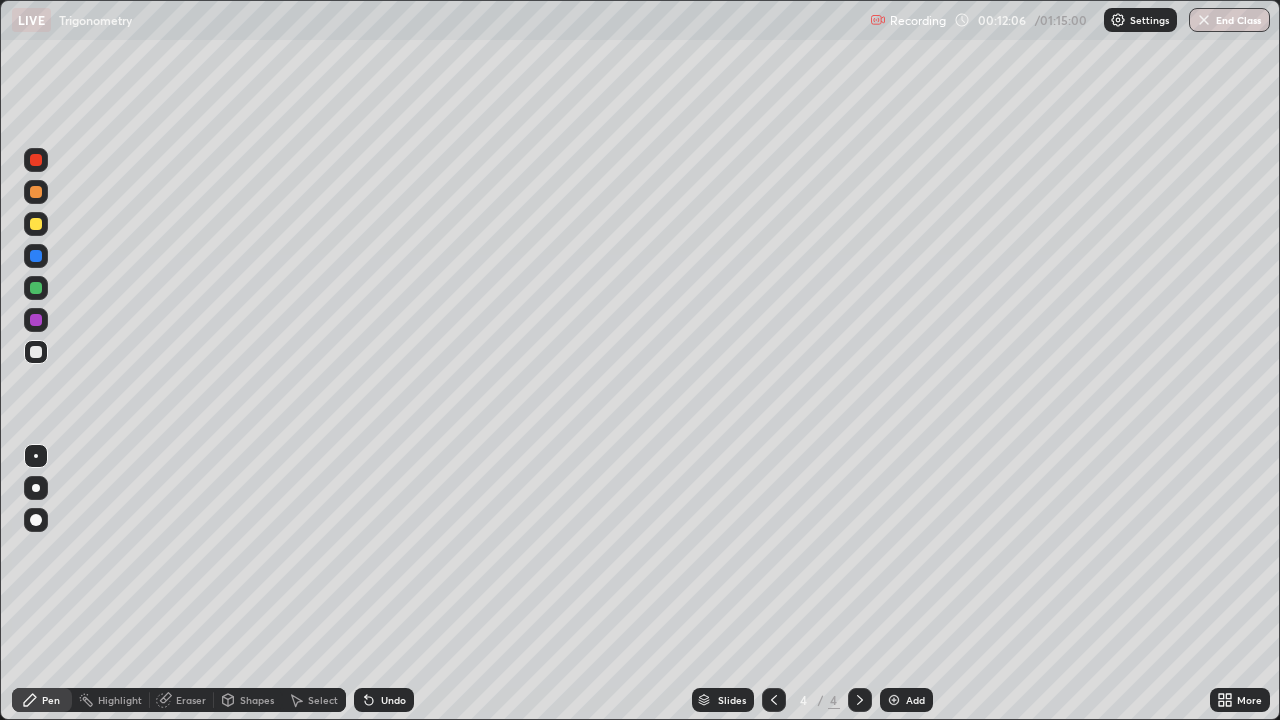 click at bounding box center [36, 352] 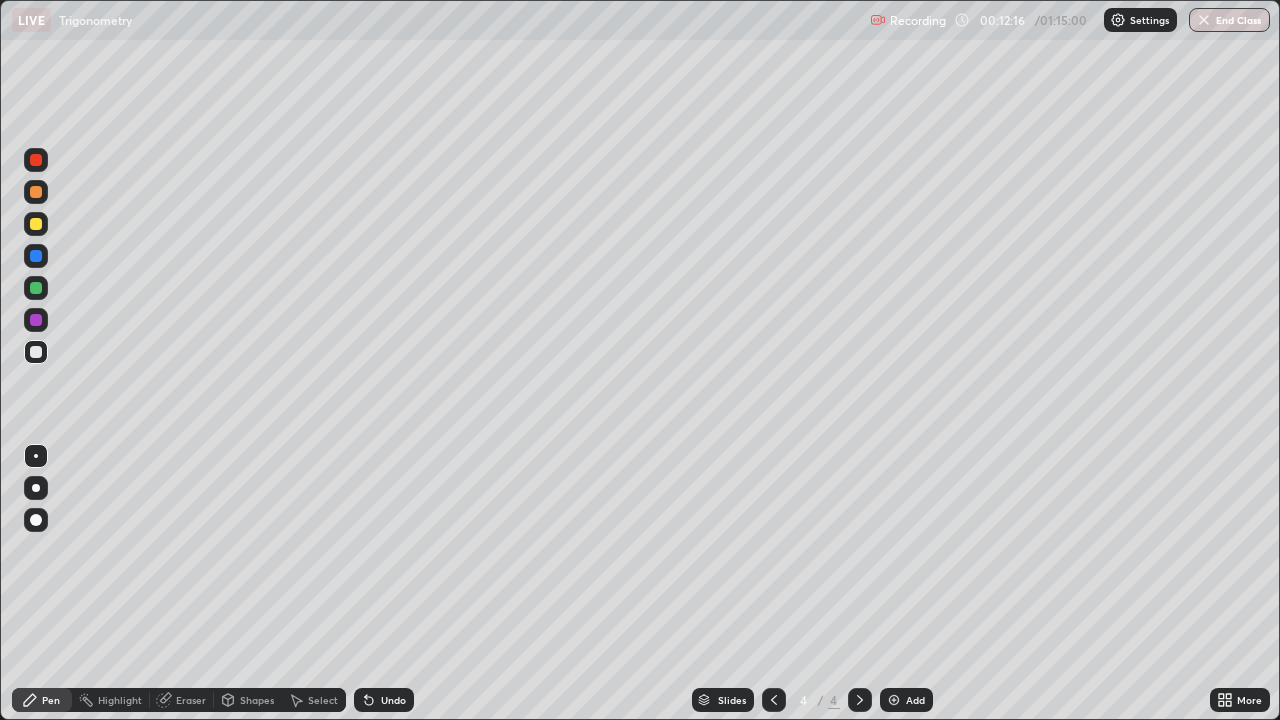click at bounding box center (36, 288) 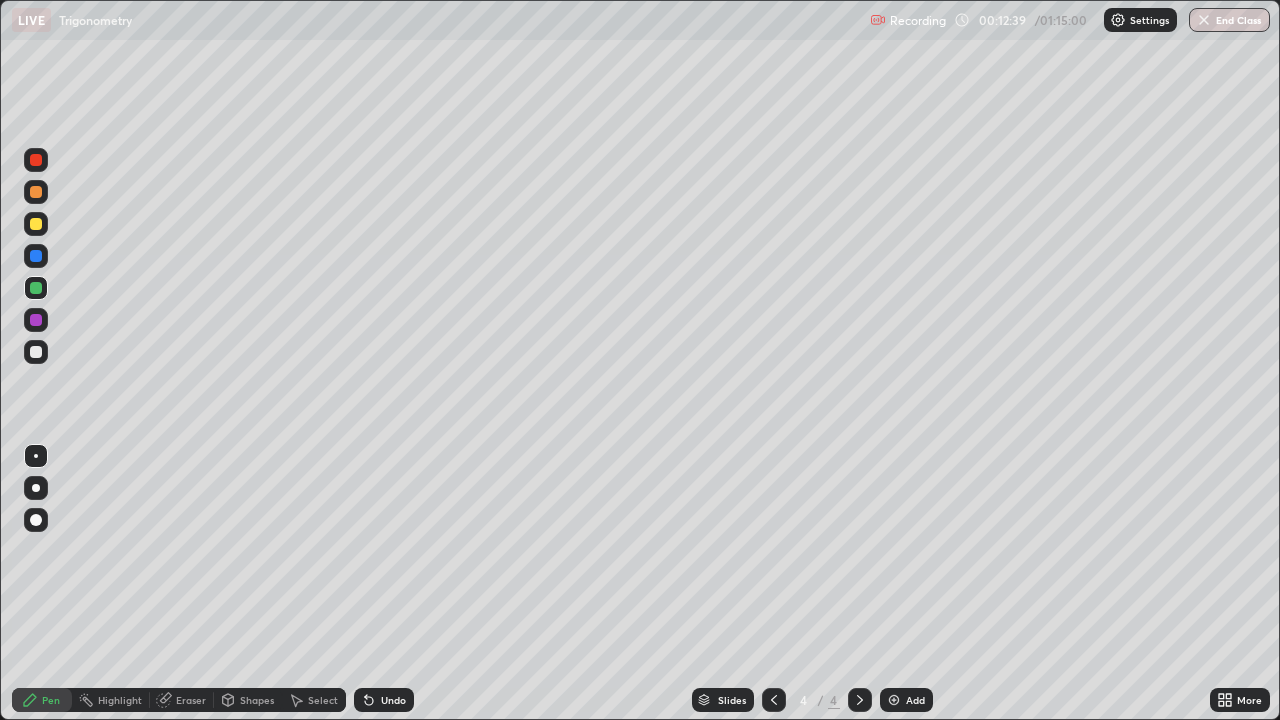 click at bounding box center (36, 352) 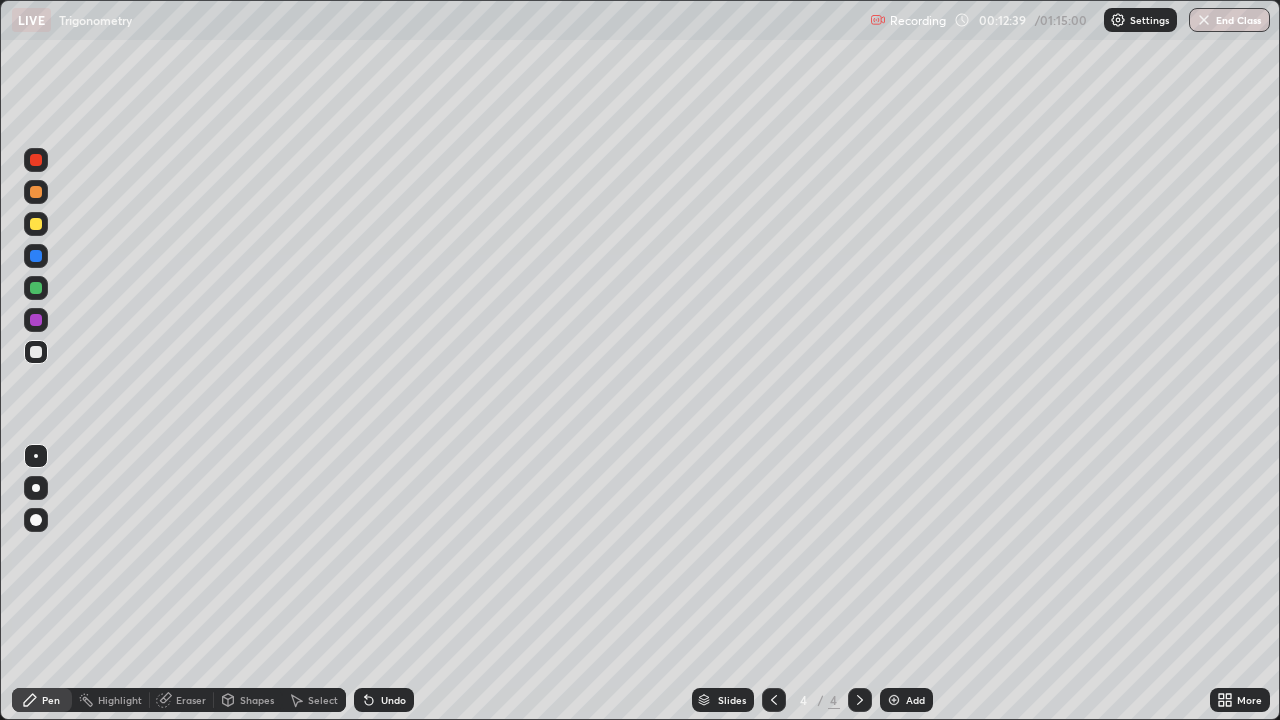 click at bounding box center [36, 352] 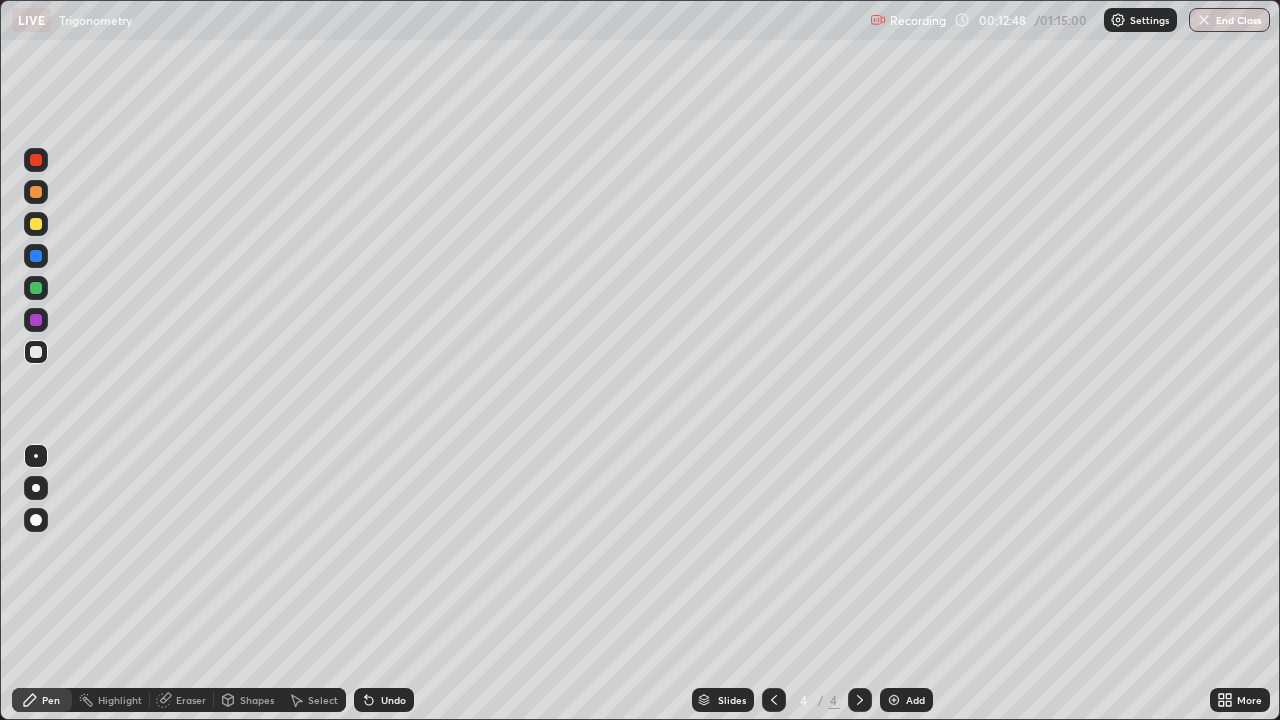 click on "Eraser" at bounding box center [182, 700] 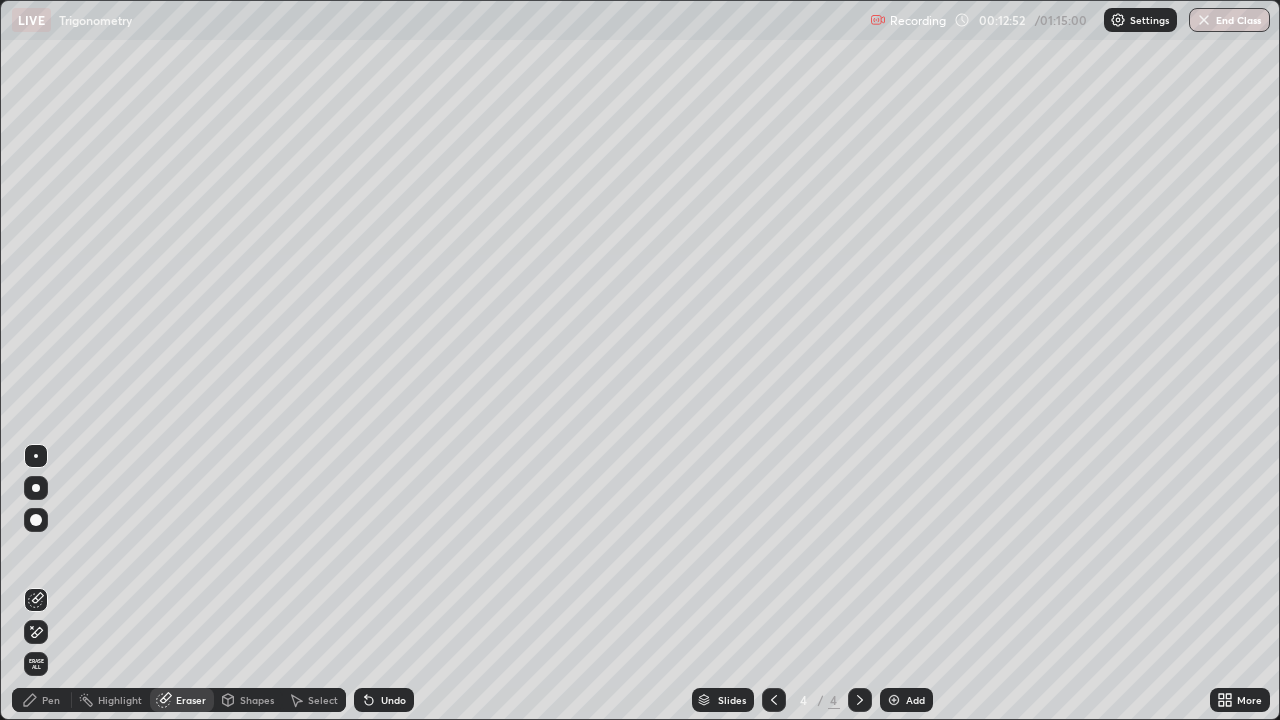 click on "Pen" at bounding box center (42, 700) 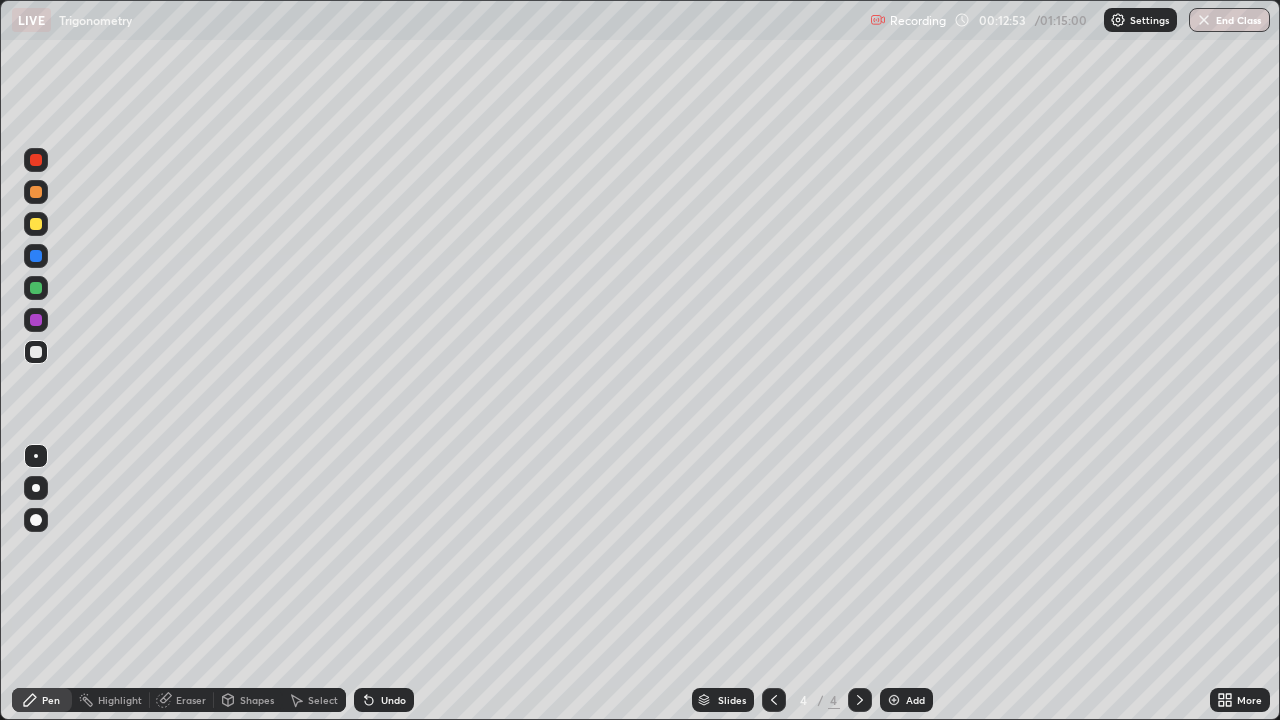 click at bounding box center [36, 352] 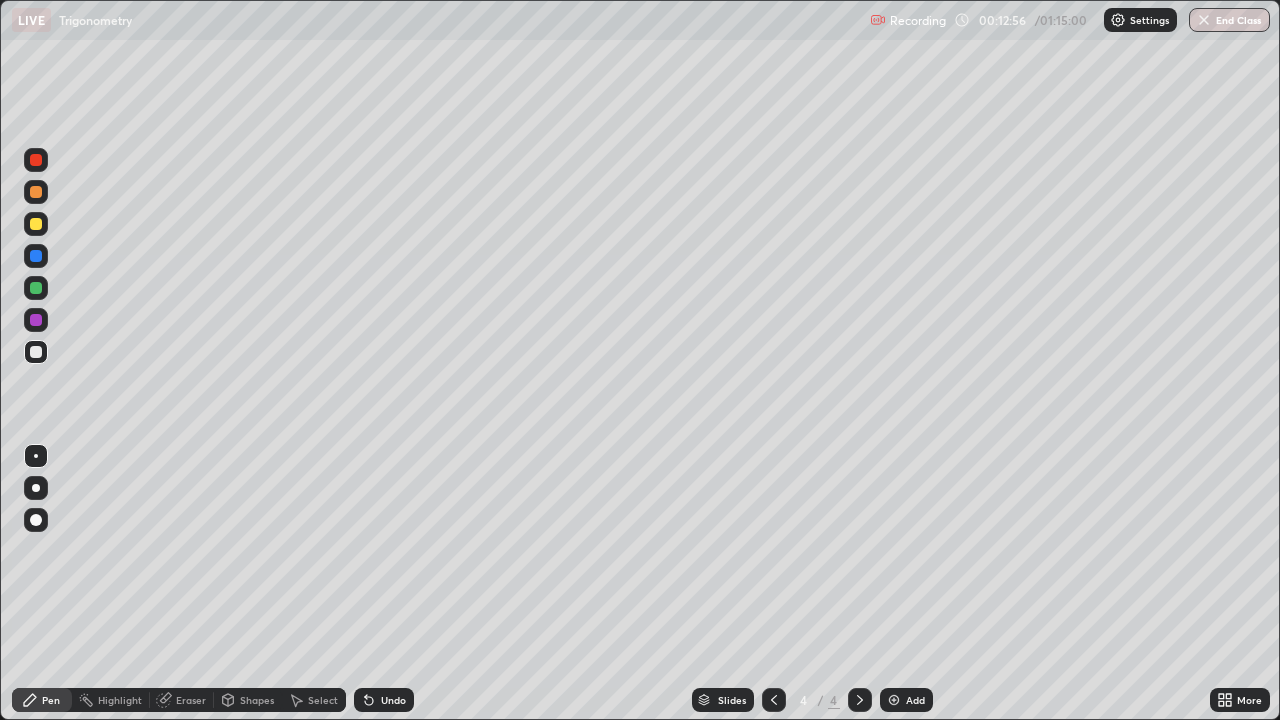 click on "Eraser" at bounding box center [191, 700] 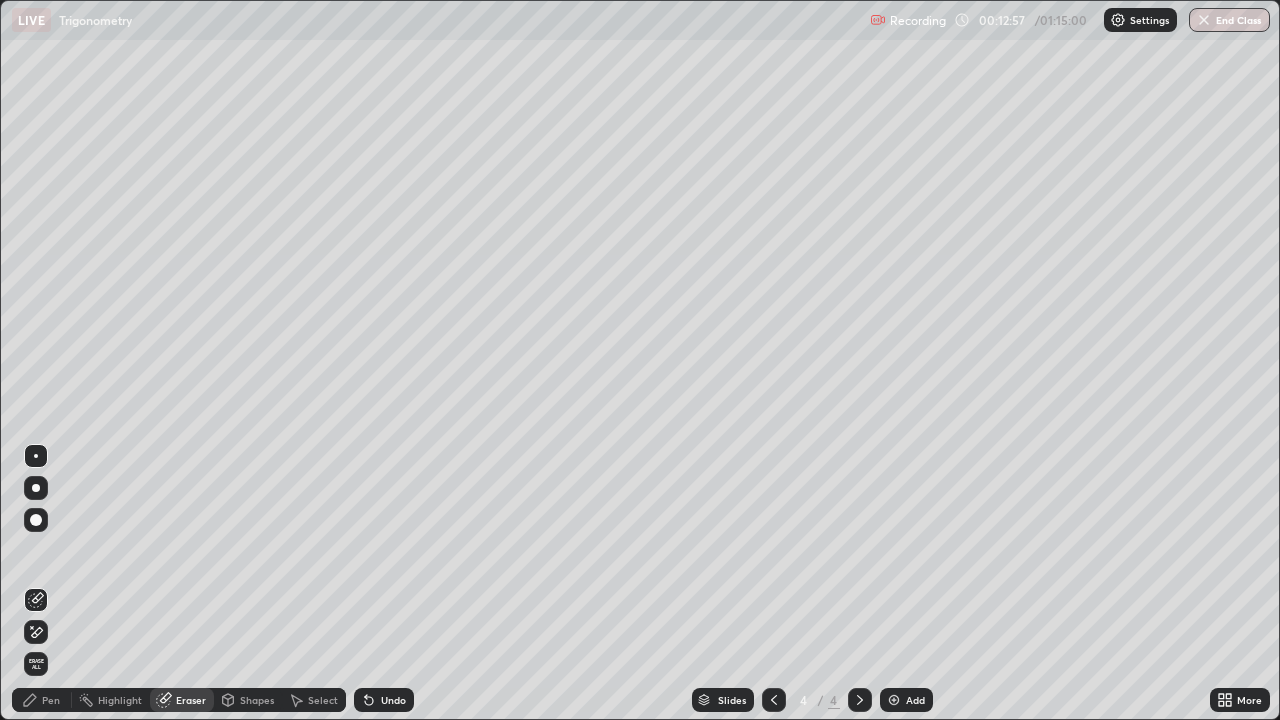 click on "Eraser" at bounding box center [191, 700] 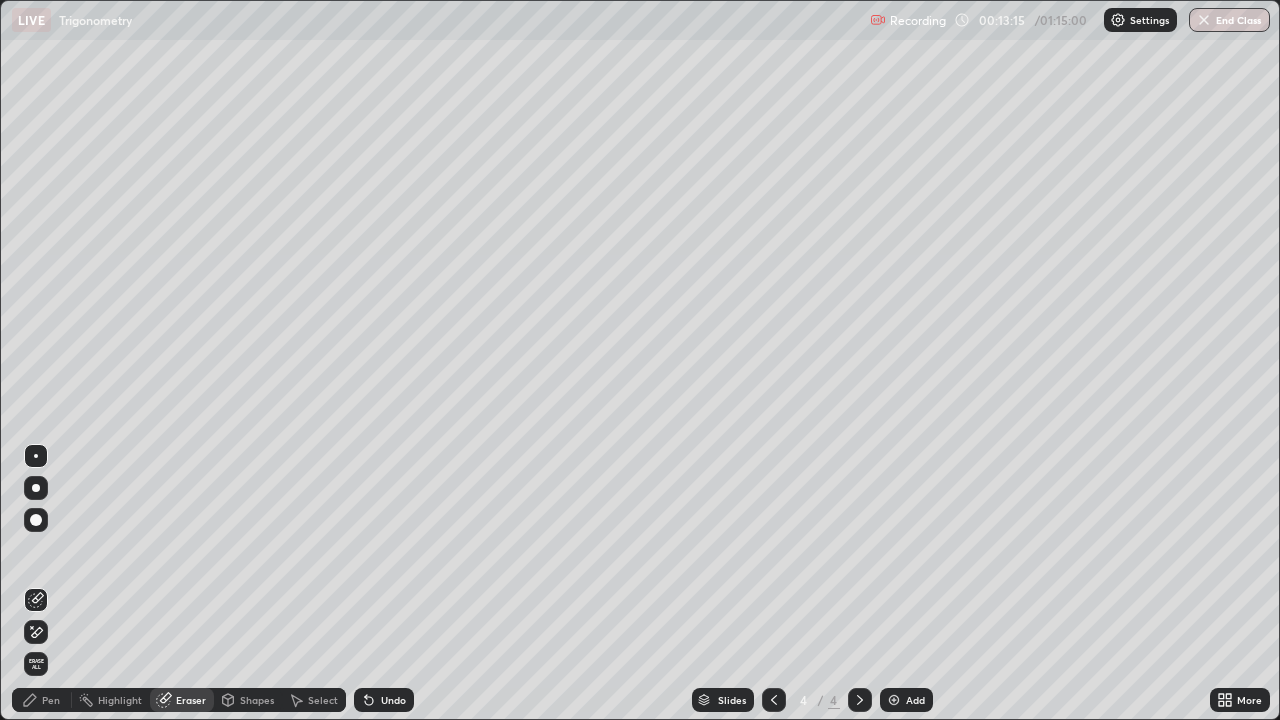 click 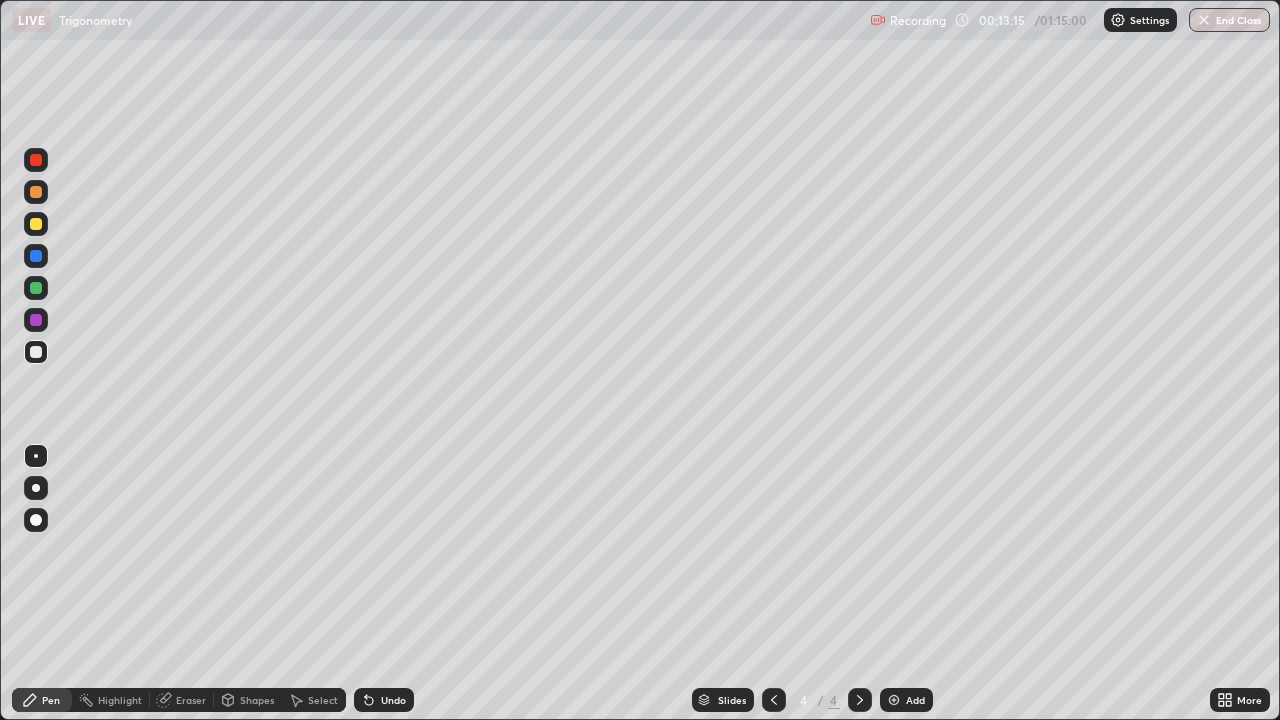click at bounding box center [36, 352] 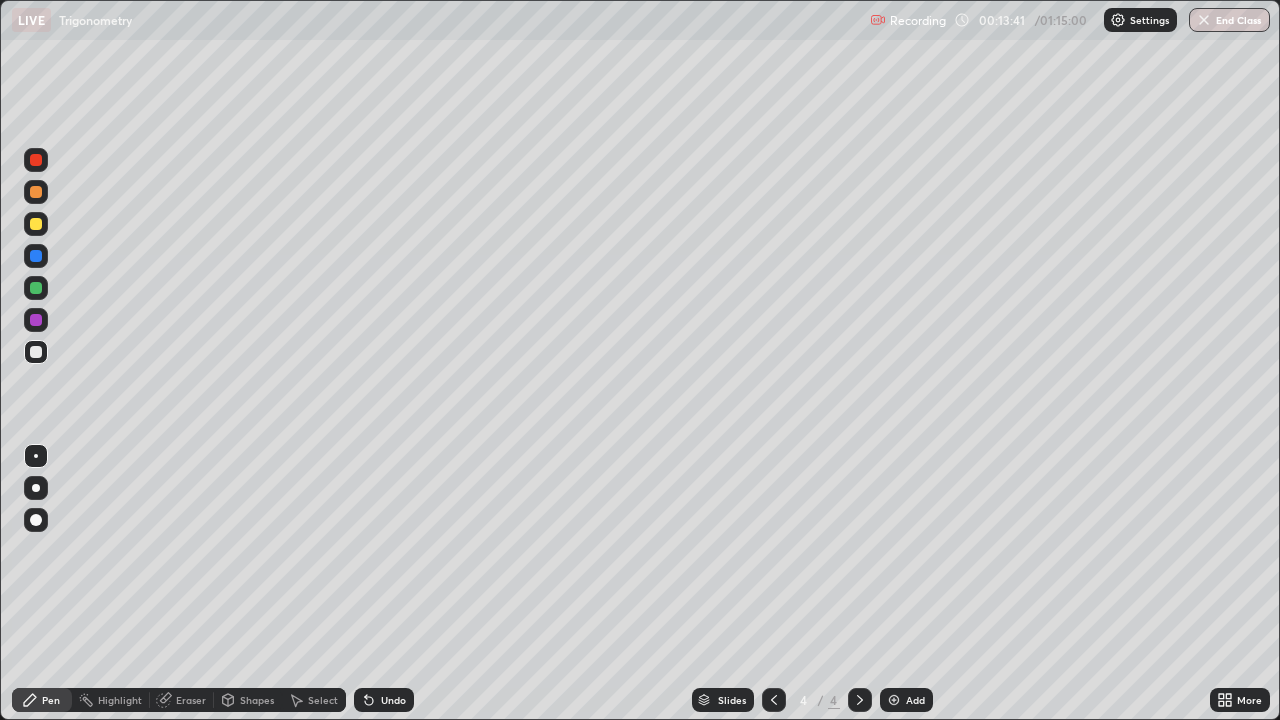 click at bounding box center (36, 352) 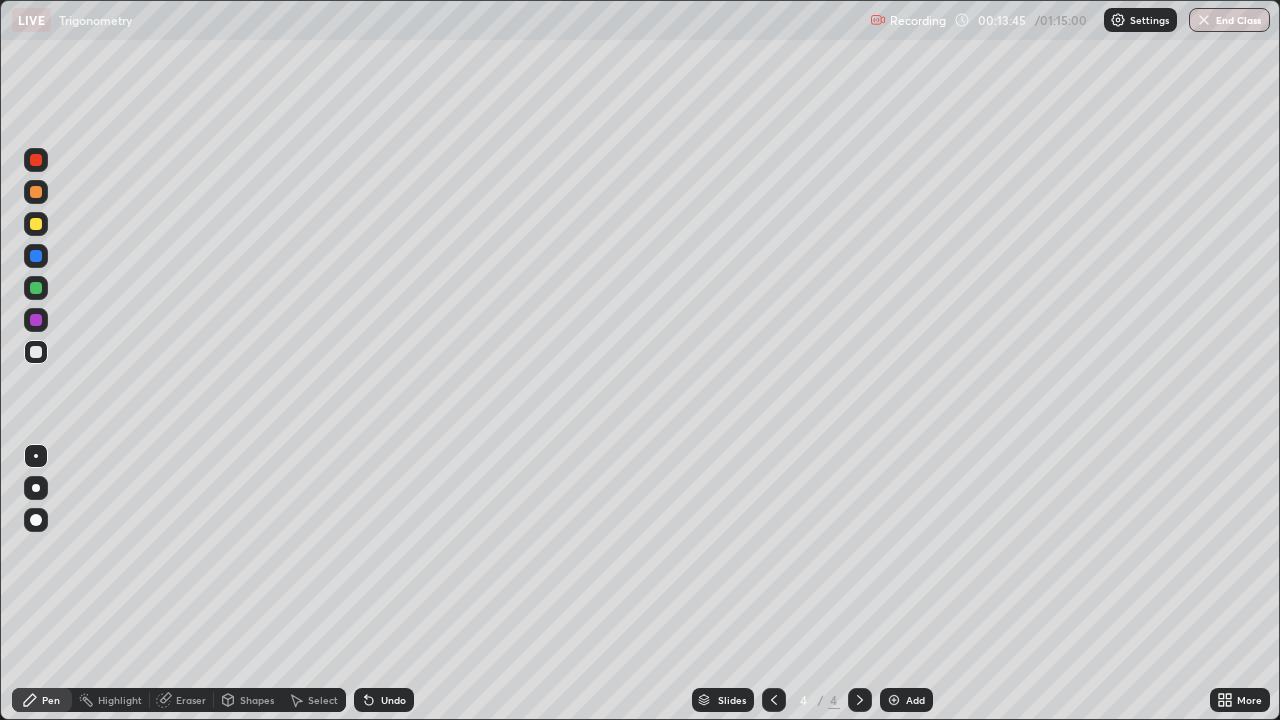click at bounding box center (36, 352) 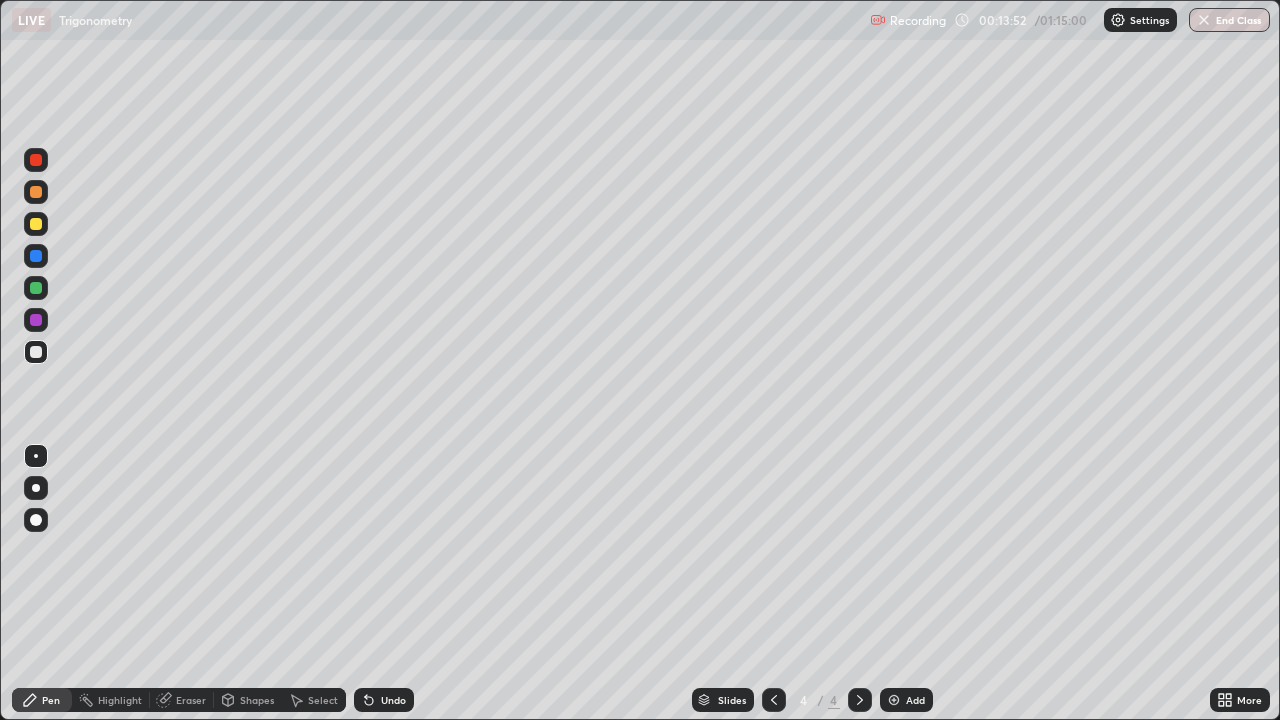 click at bounding box center [36, 288] 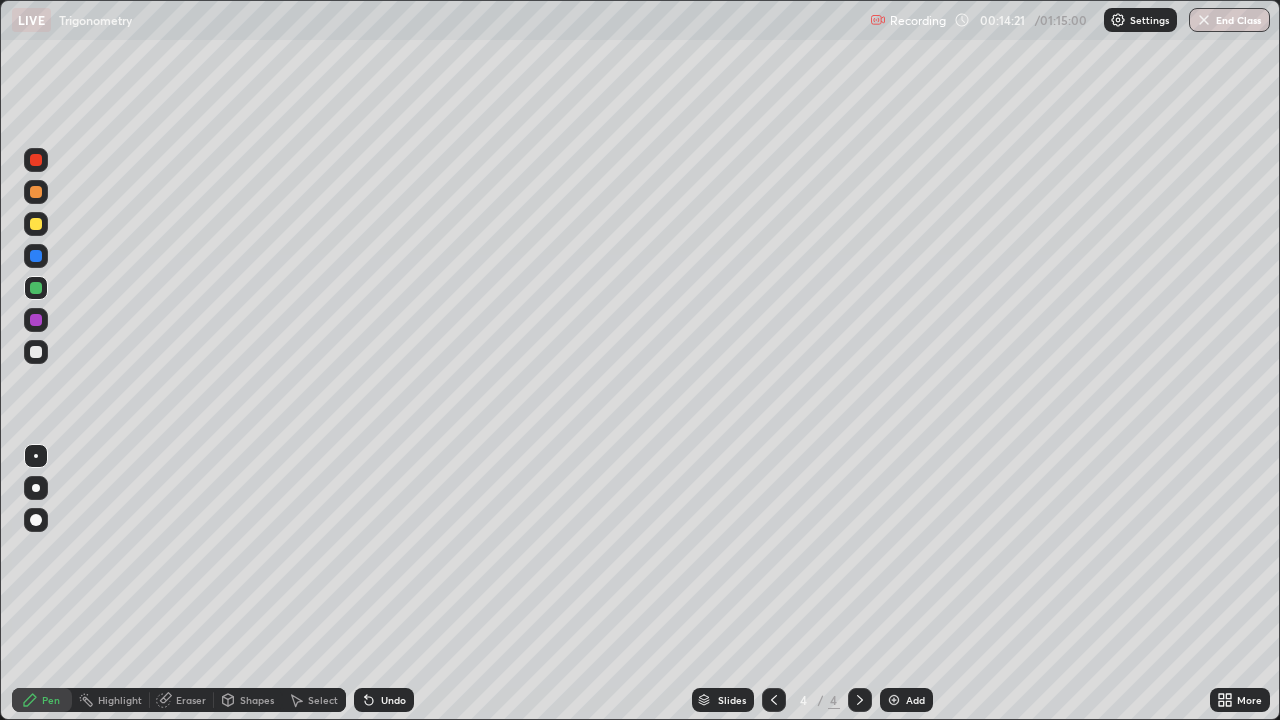click on "Eraser" at bounding box center (182, 700) 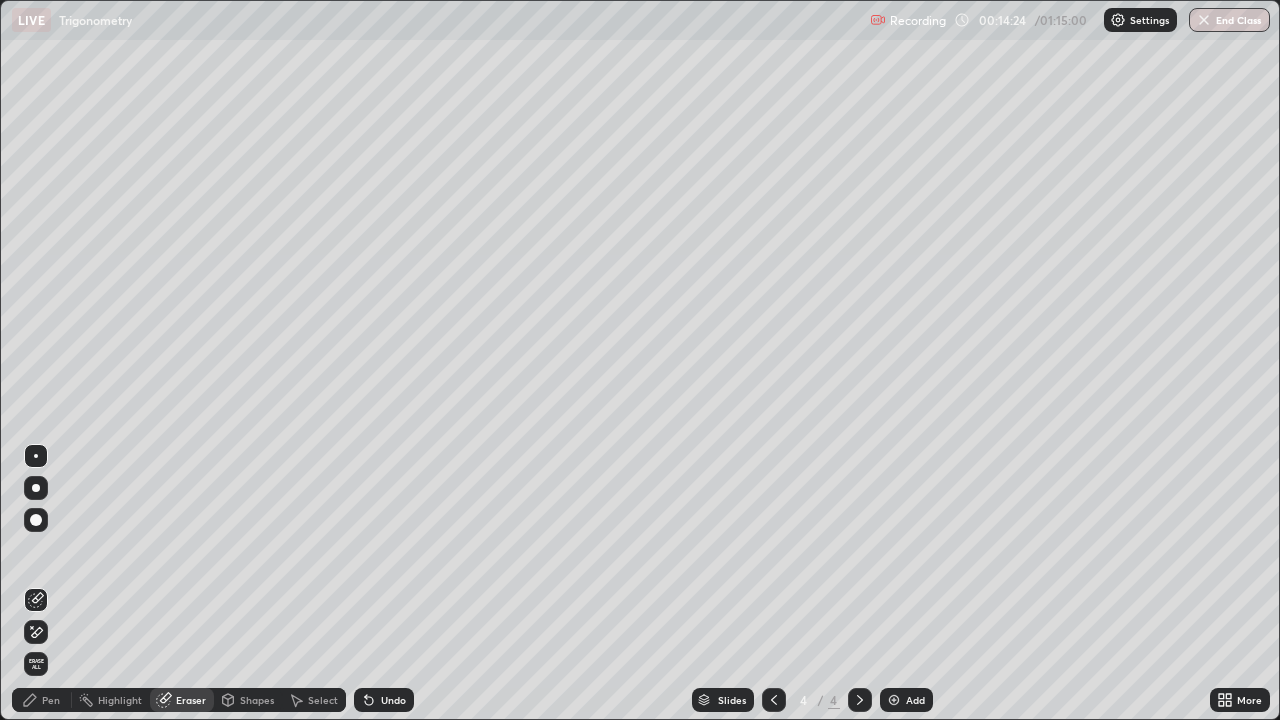 click on "Pen" at bounding box center [42, 700] 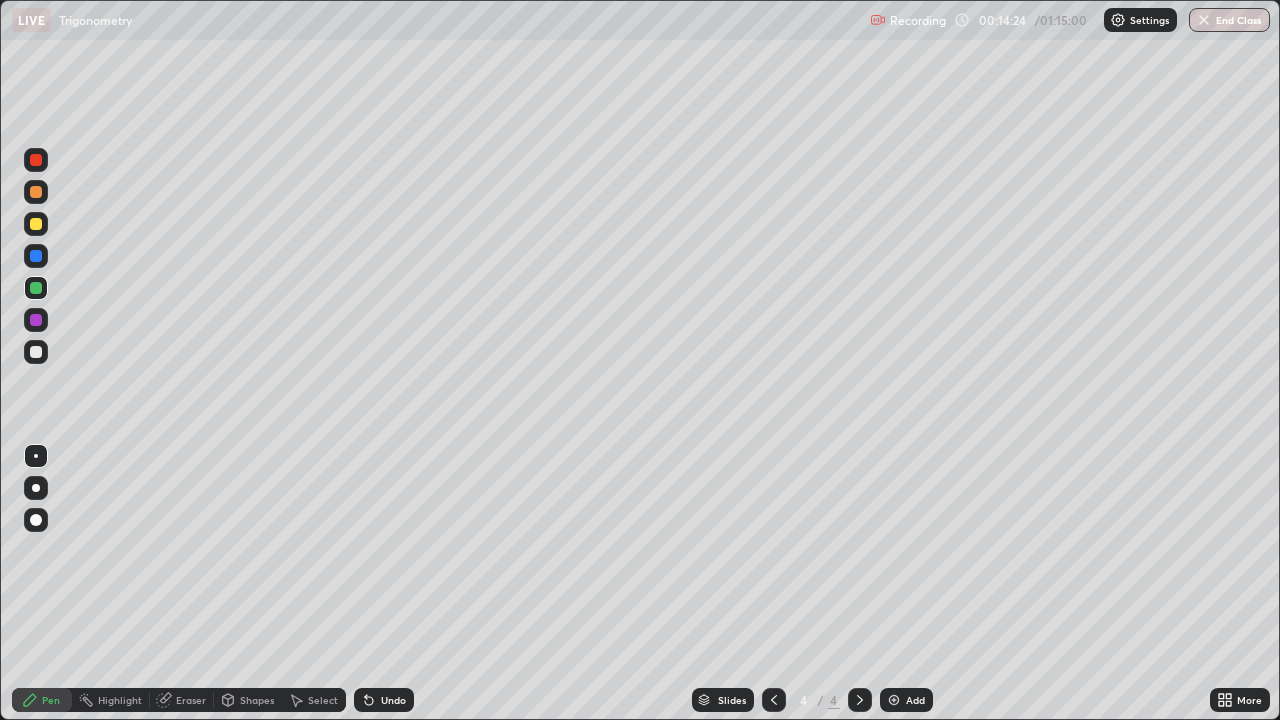 click at bounding box center (36, 224) 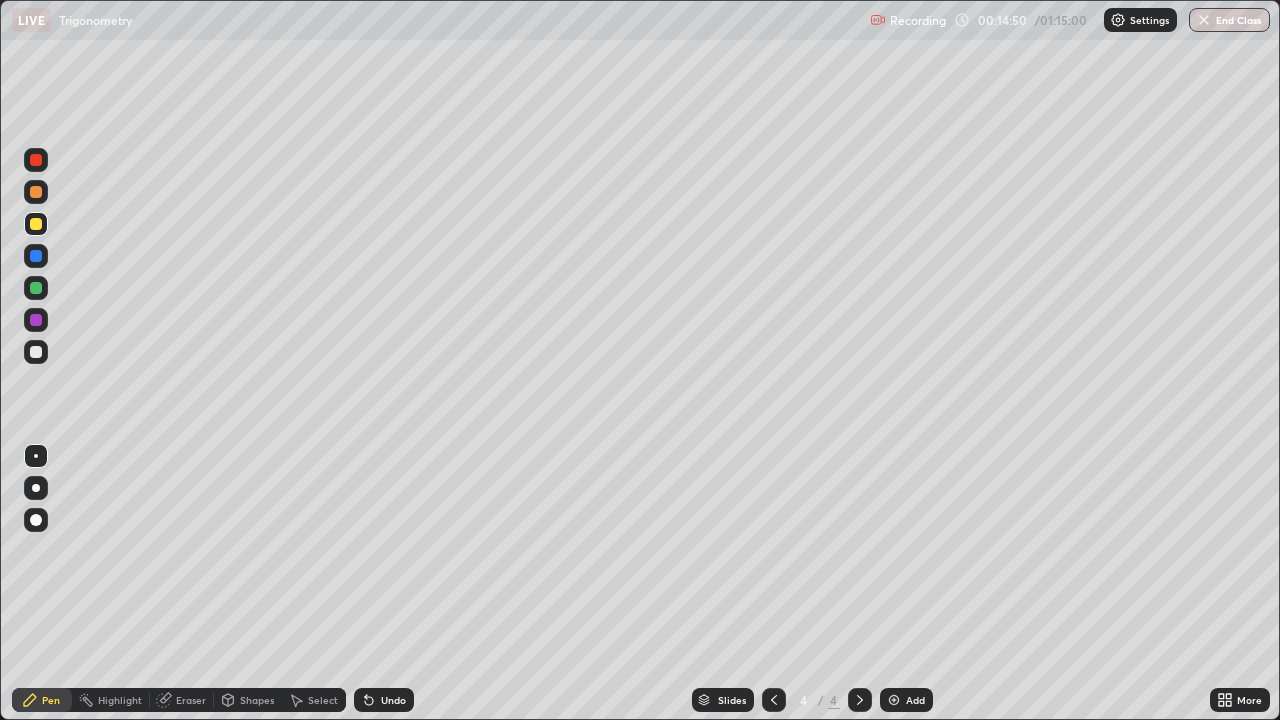 click at bounding box center [36, 352] 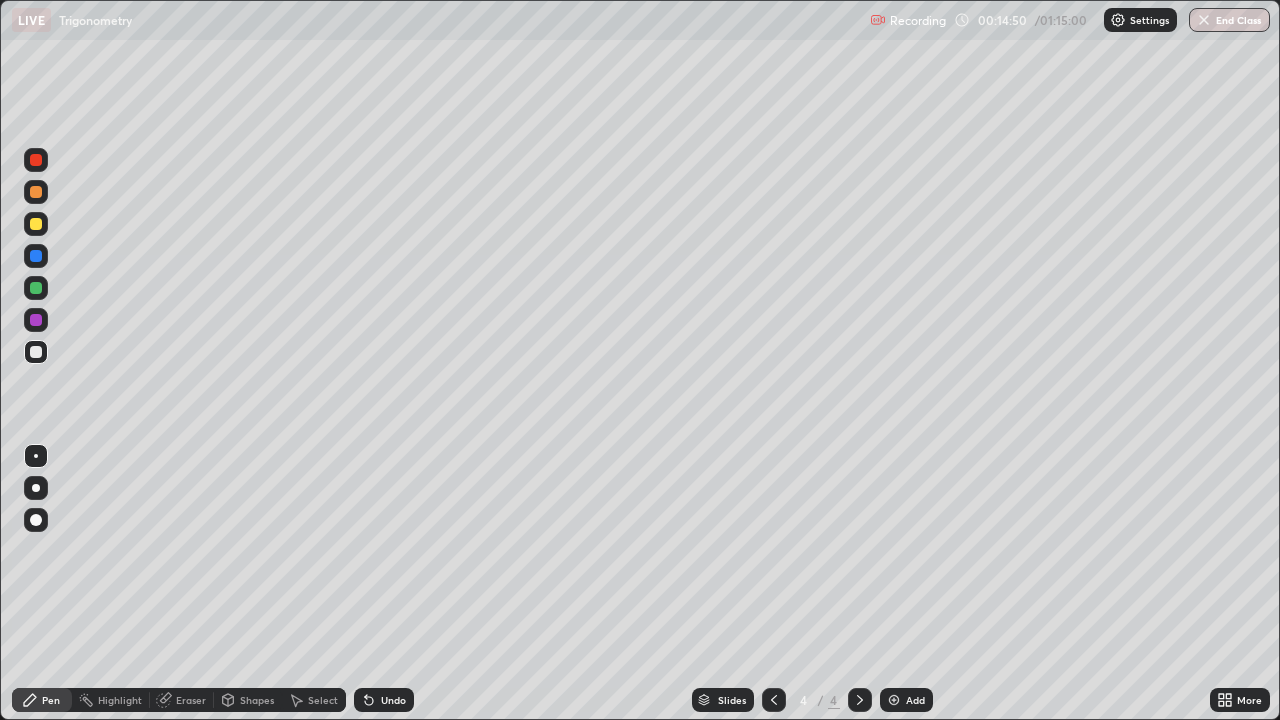 click at bounding box center (36, 352) 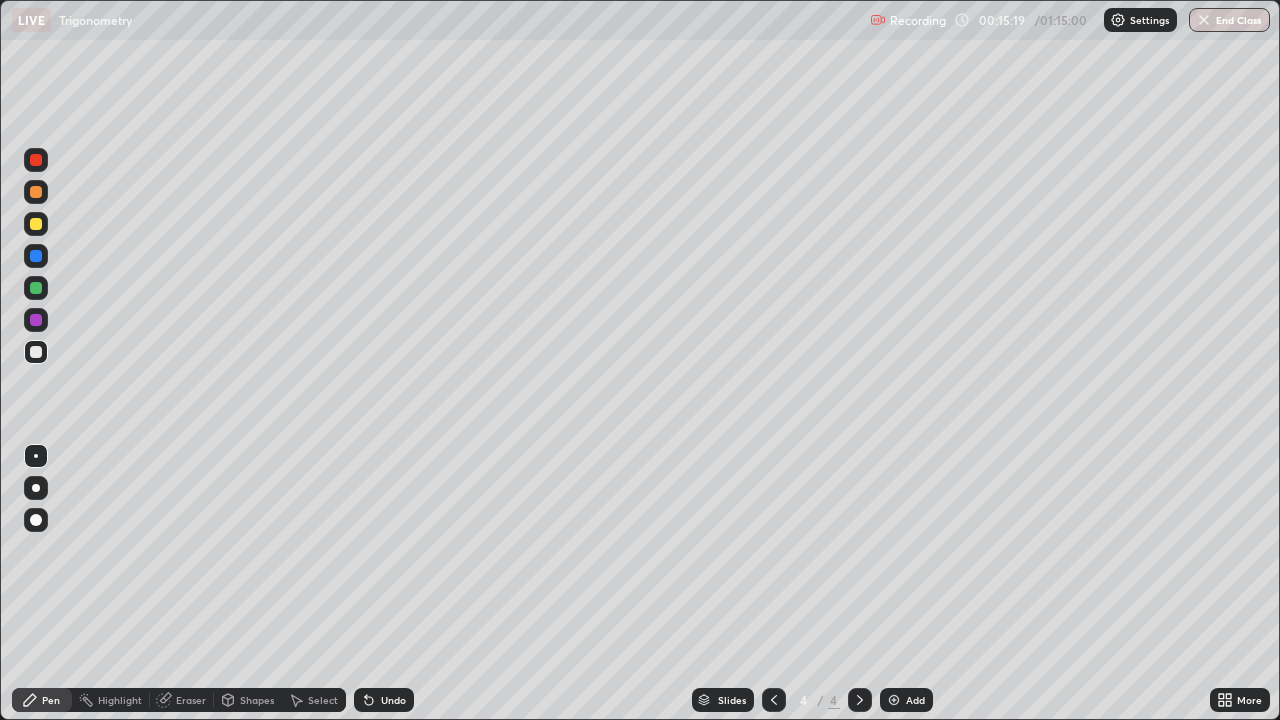 click on "Eraser" at bounding box center (182, 700) 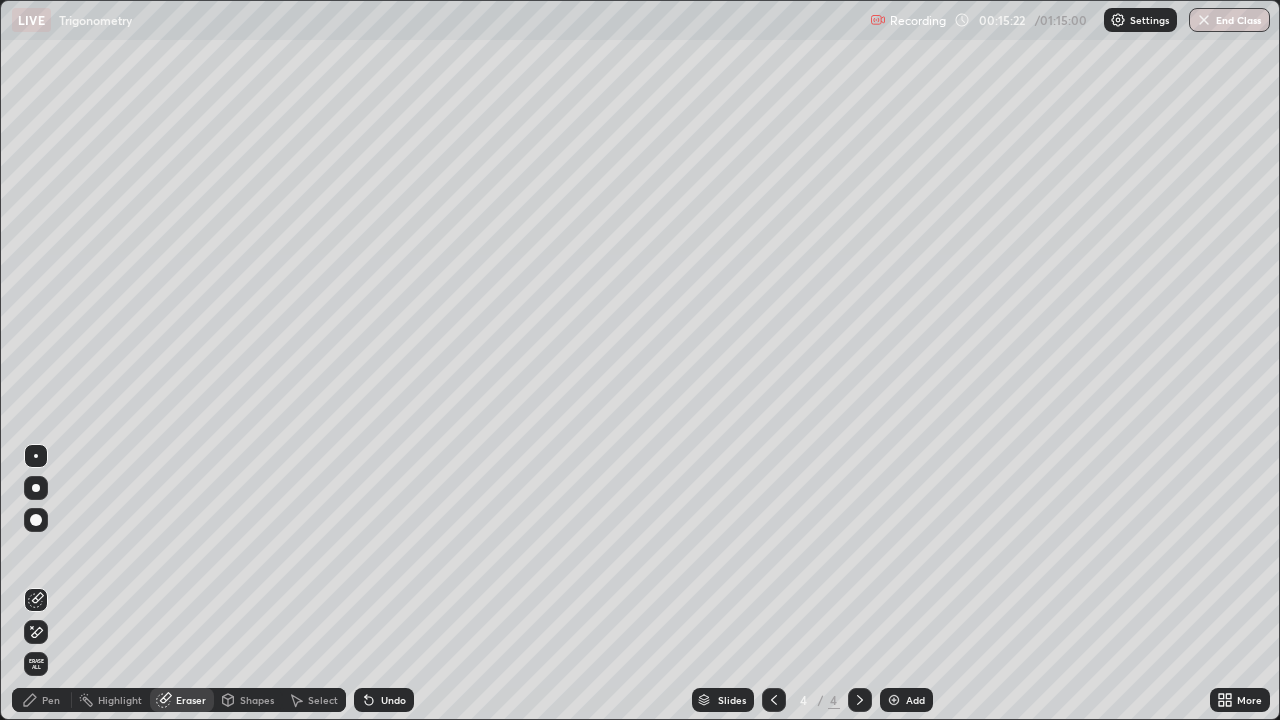 click on "Pen" at bounding box center (42, 700) 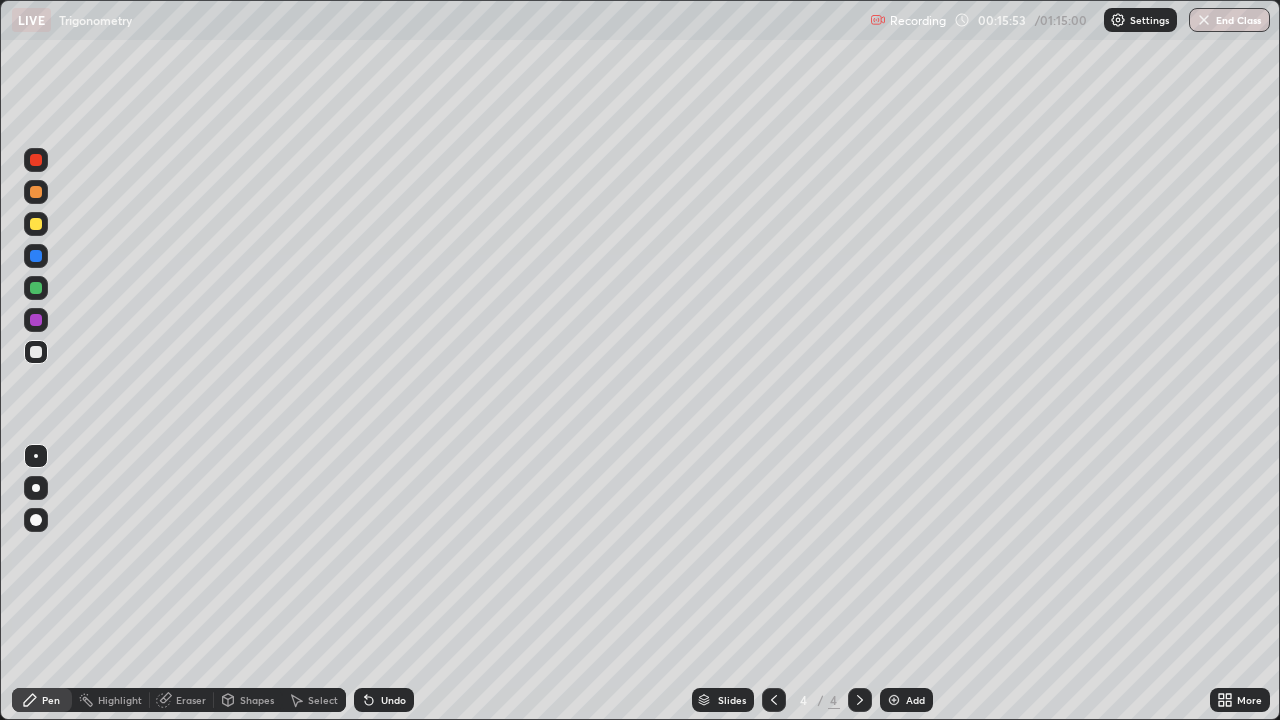 click at bounding box center (36, 320) 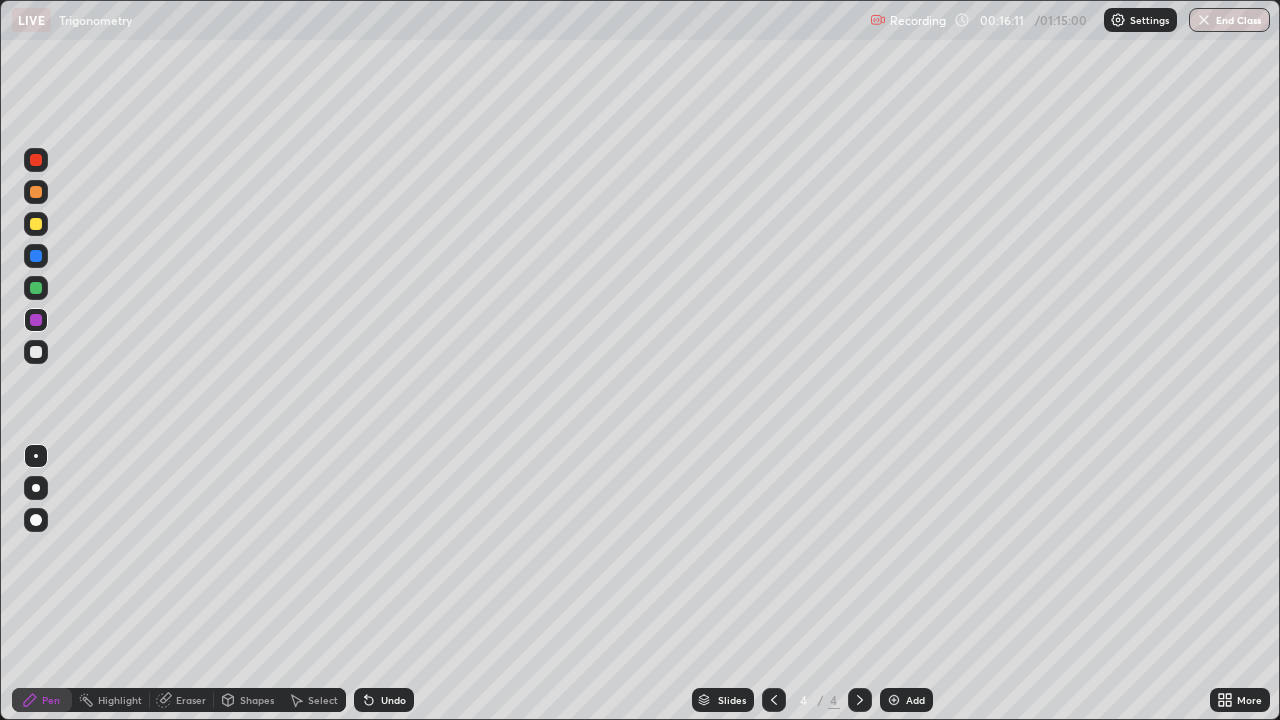 click at bounding box center (36, 192) 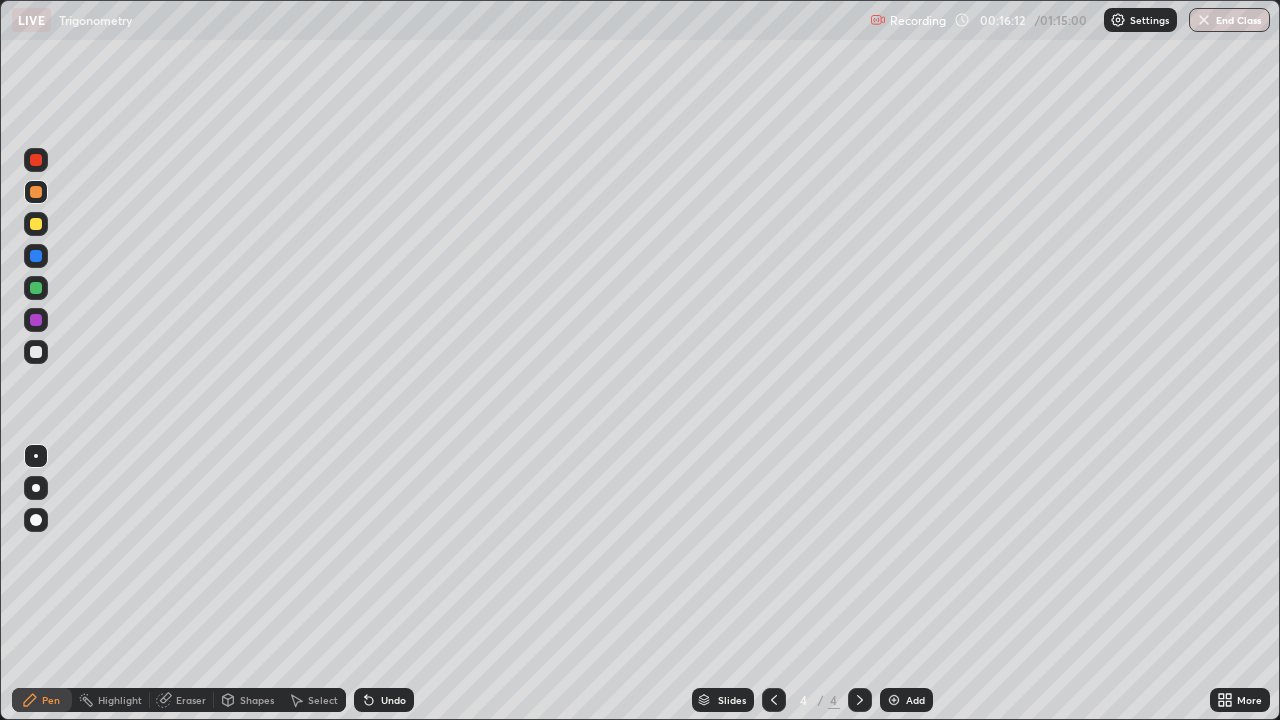 click at bounding box center [36, 160] 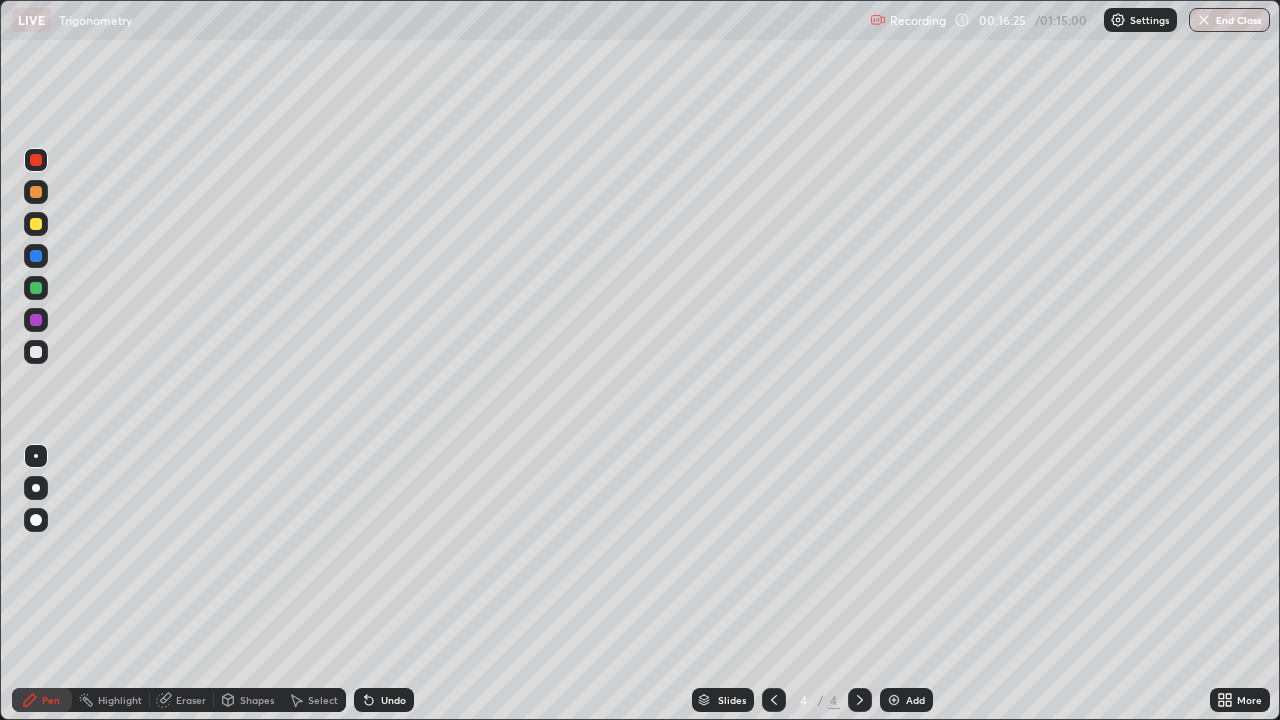 click at bounding box center (36, 160) 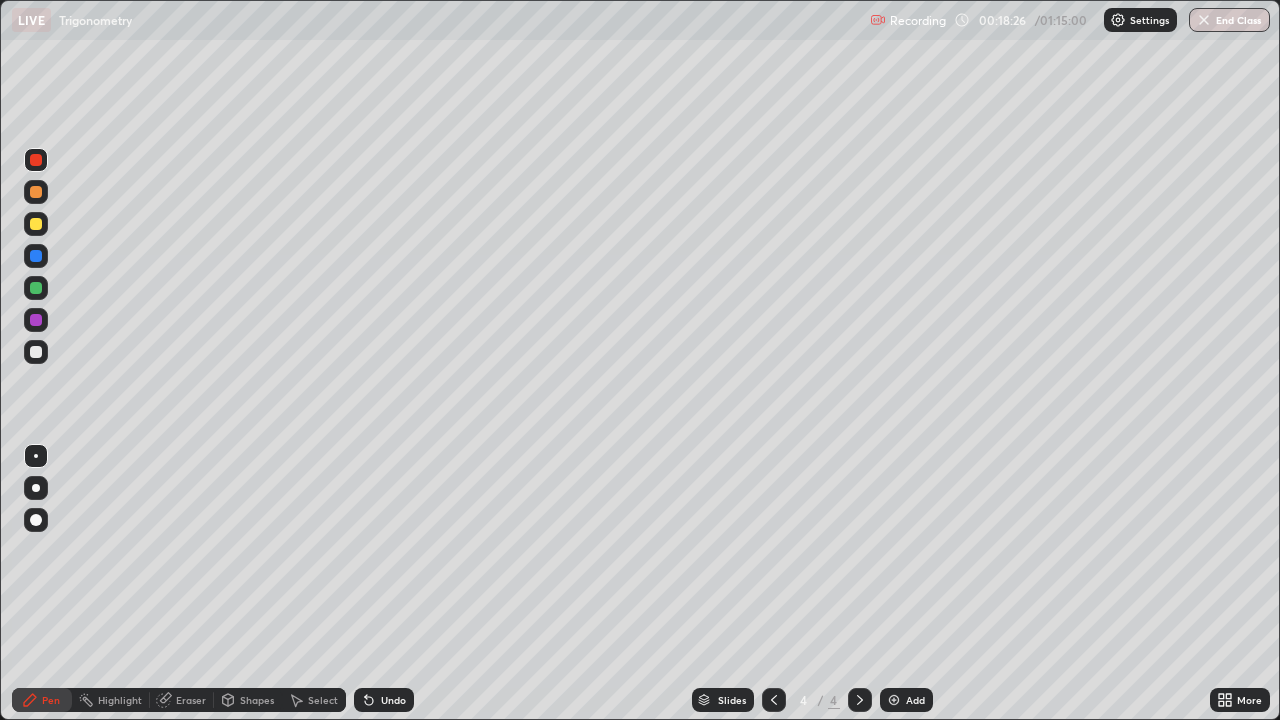 click on "Eraser" at bounding box center (191, 700) 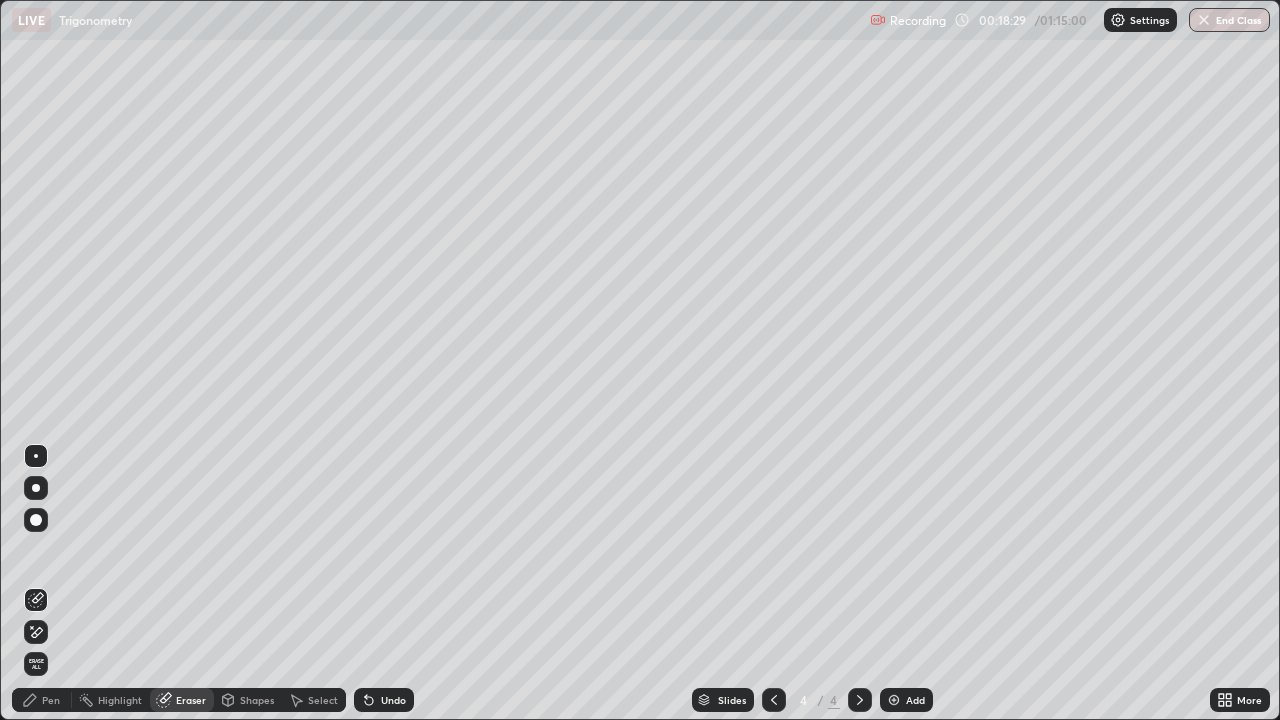 click on "Pen" at bounding box center (42, 700) 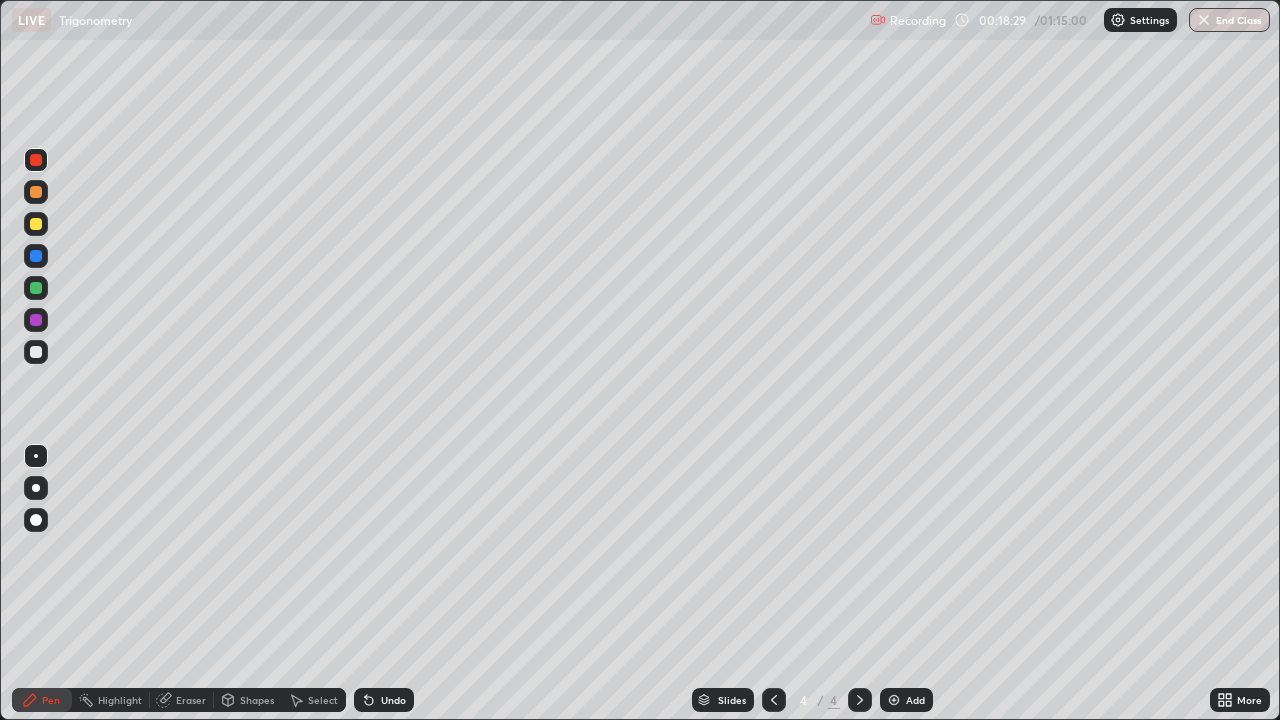 click at bounding box center (36, 320) 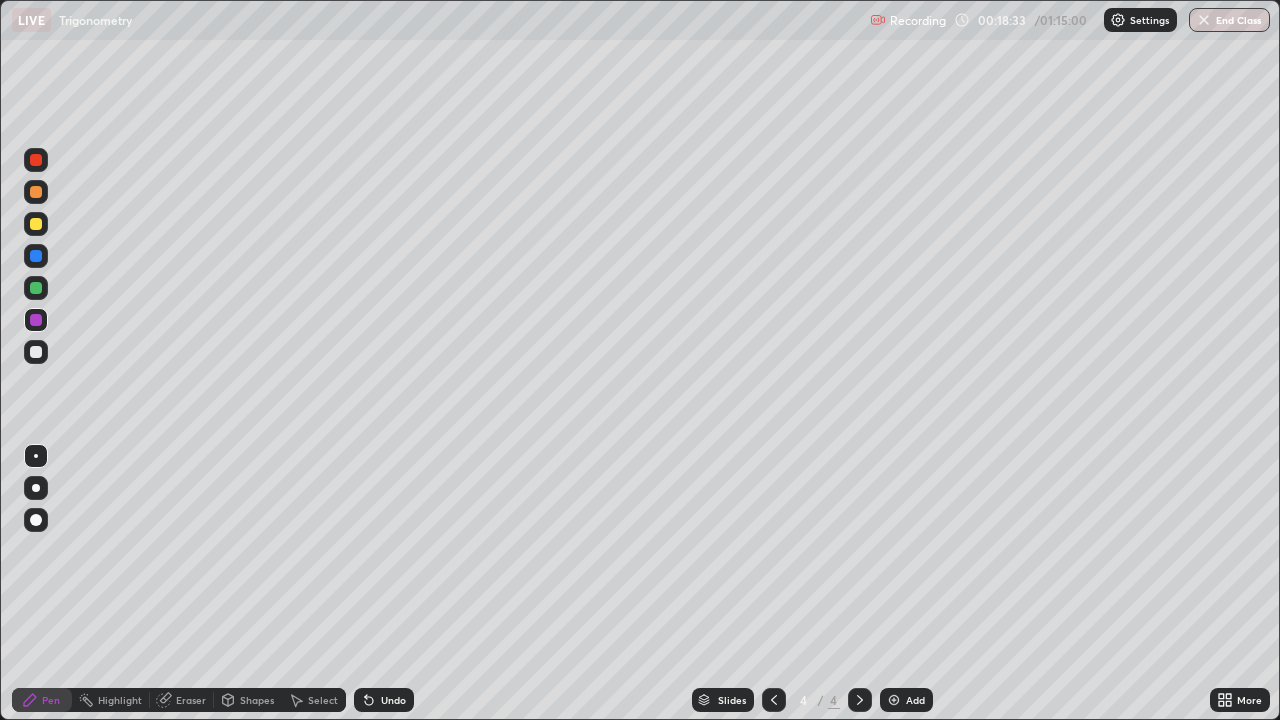 click on "Eraser" at bounding box center (191, 700) 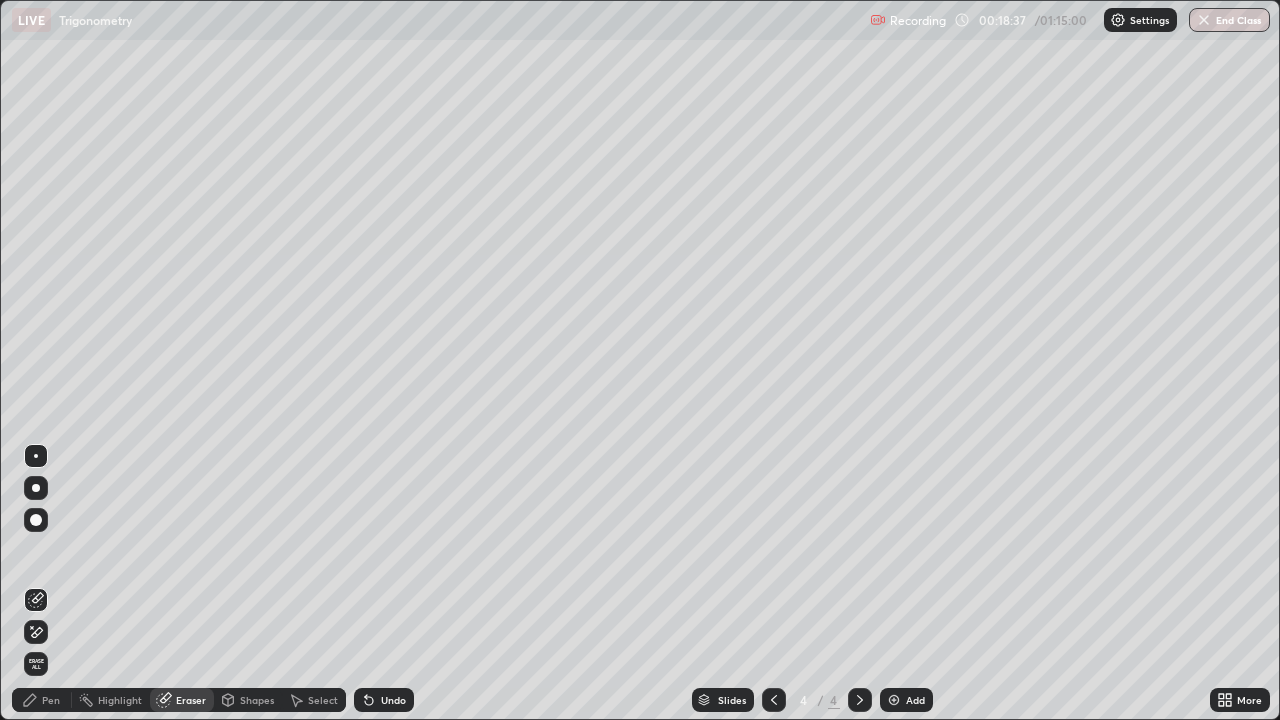 click on "Pen" at bounding box center [42, 700] 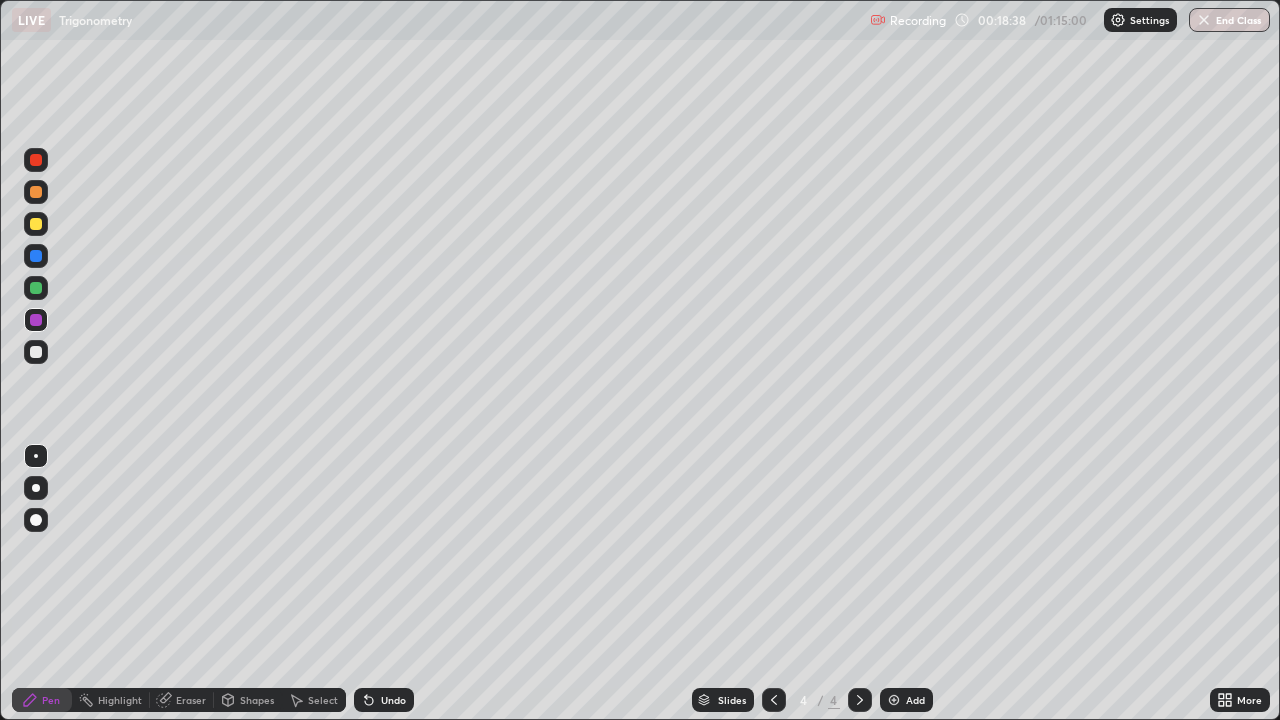 click at bounding box center (36, 224) 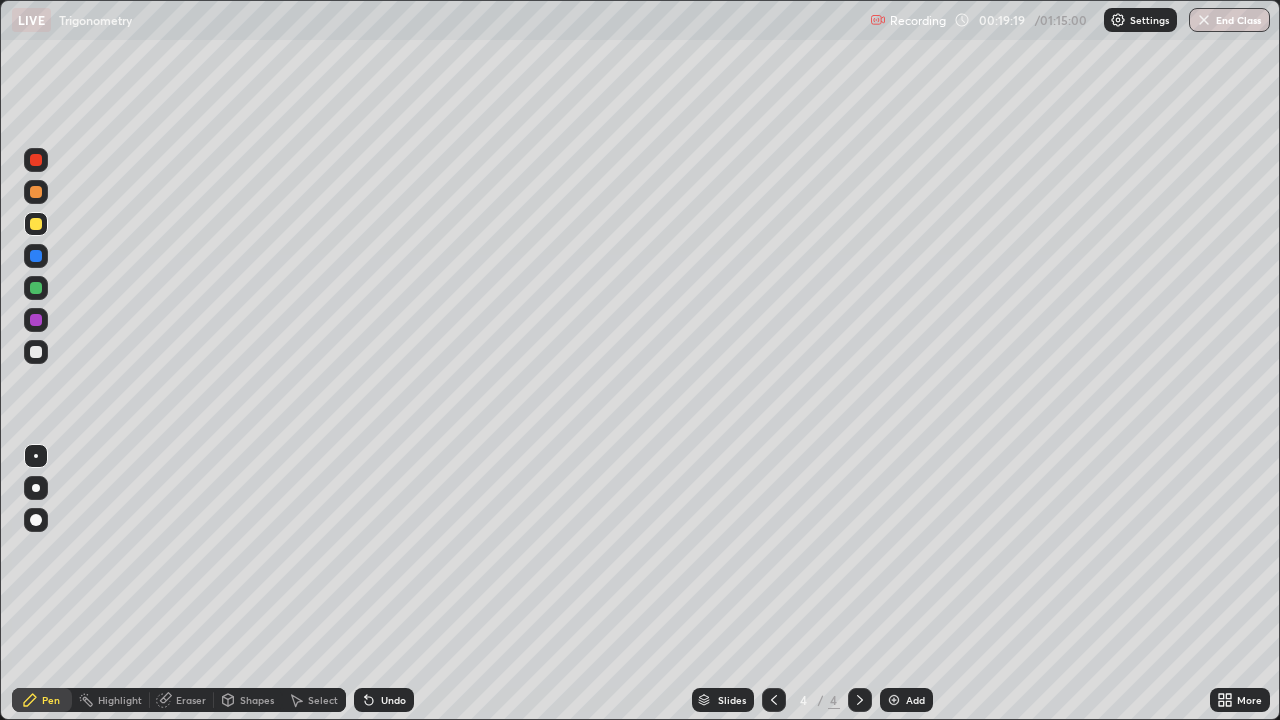 click at bounding box center (36, 352) 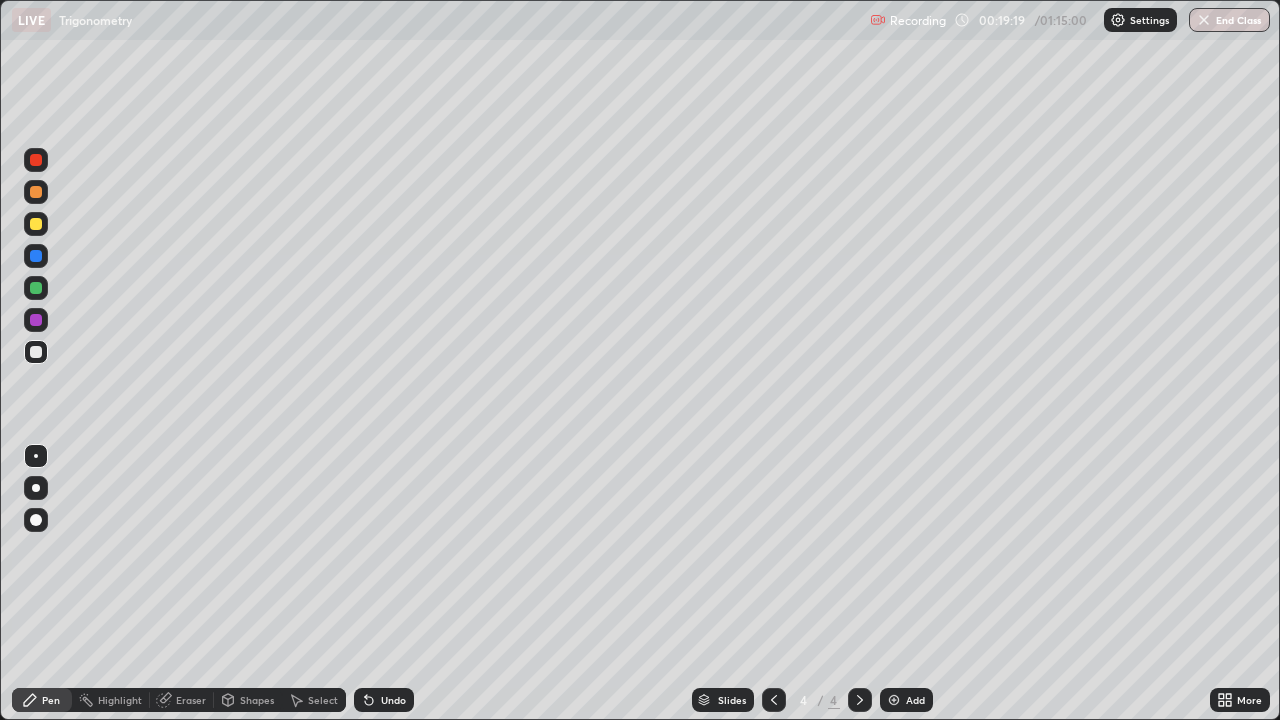 click at bounding box center [36, 352] 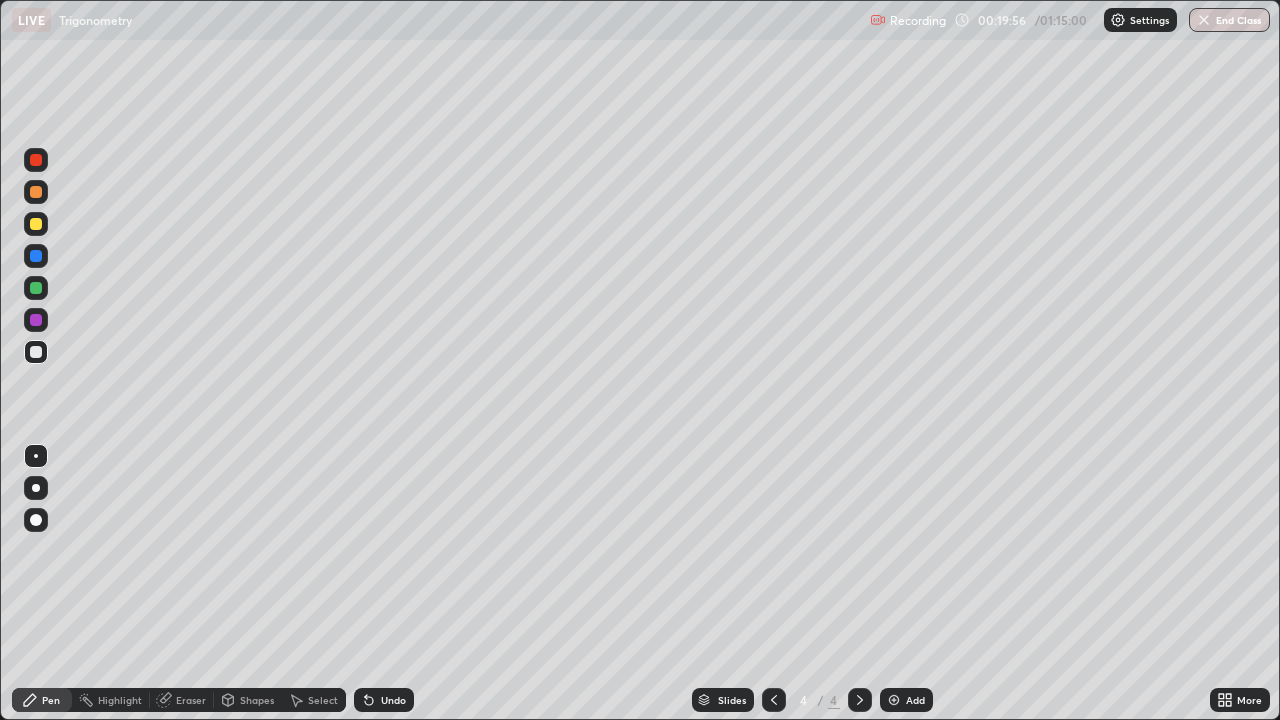 click on "Add" at bounding box center [906, 700] 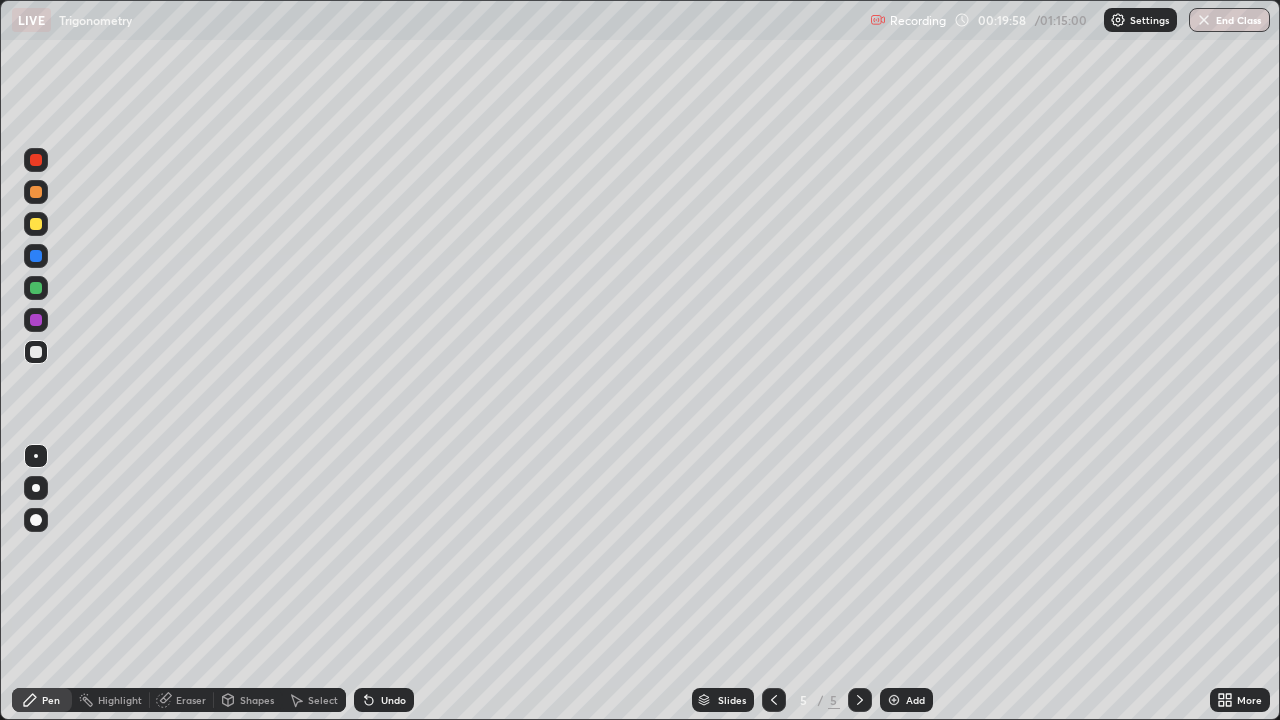 click at bounding box center [36, 192] 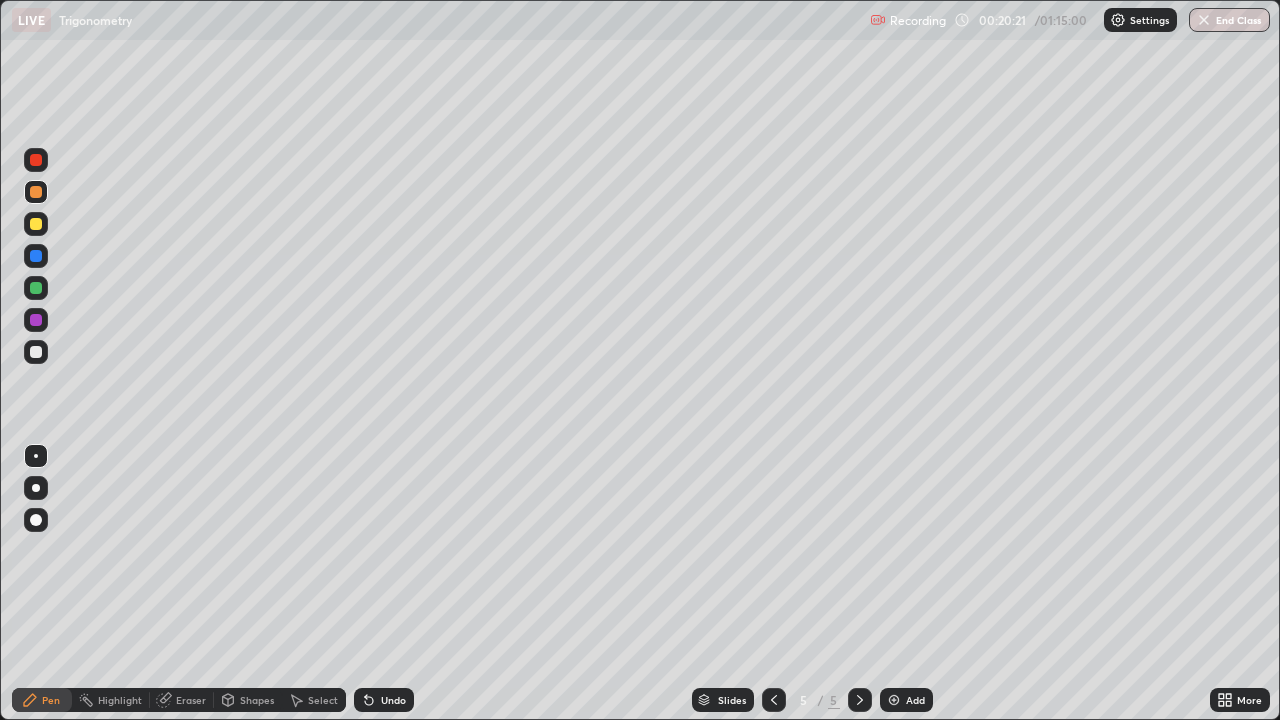 click at bounding box center (36, 288) 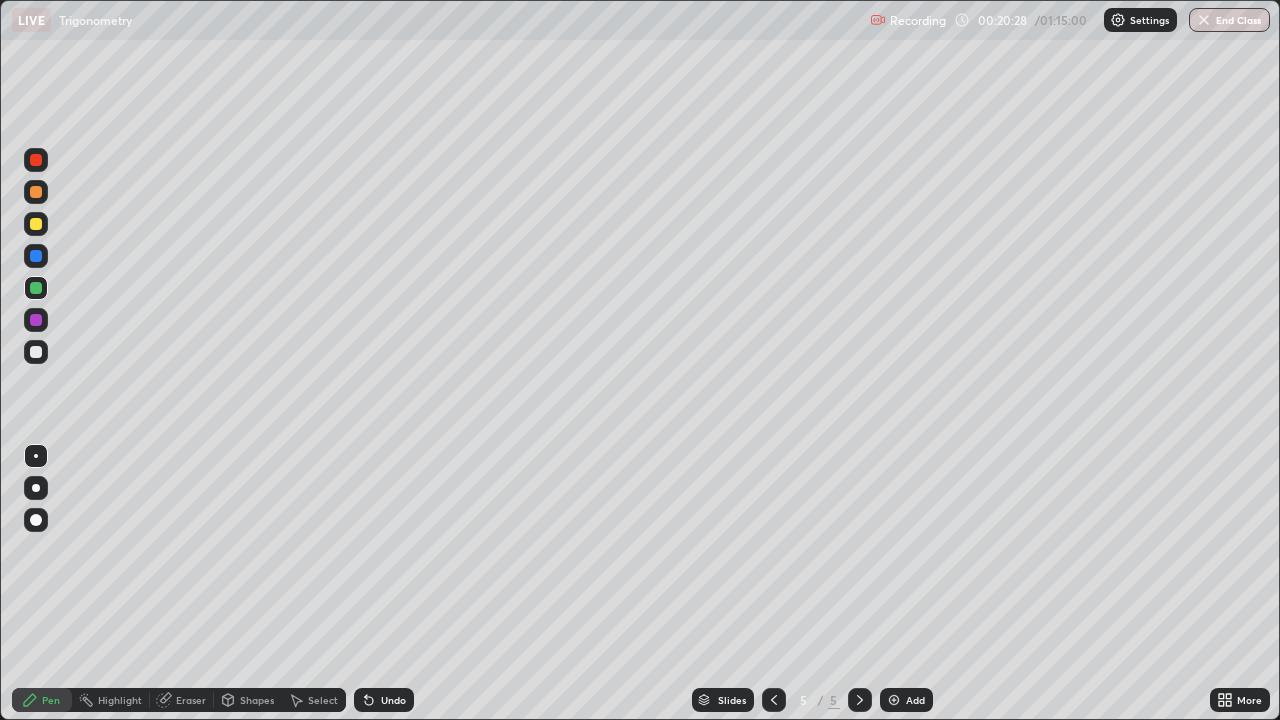 click at bounding box center [36, 352] 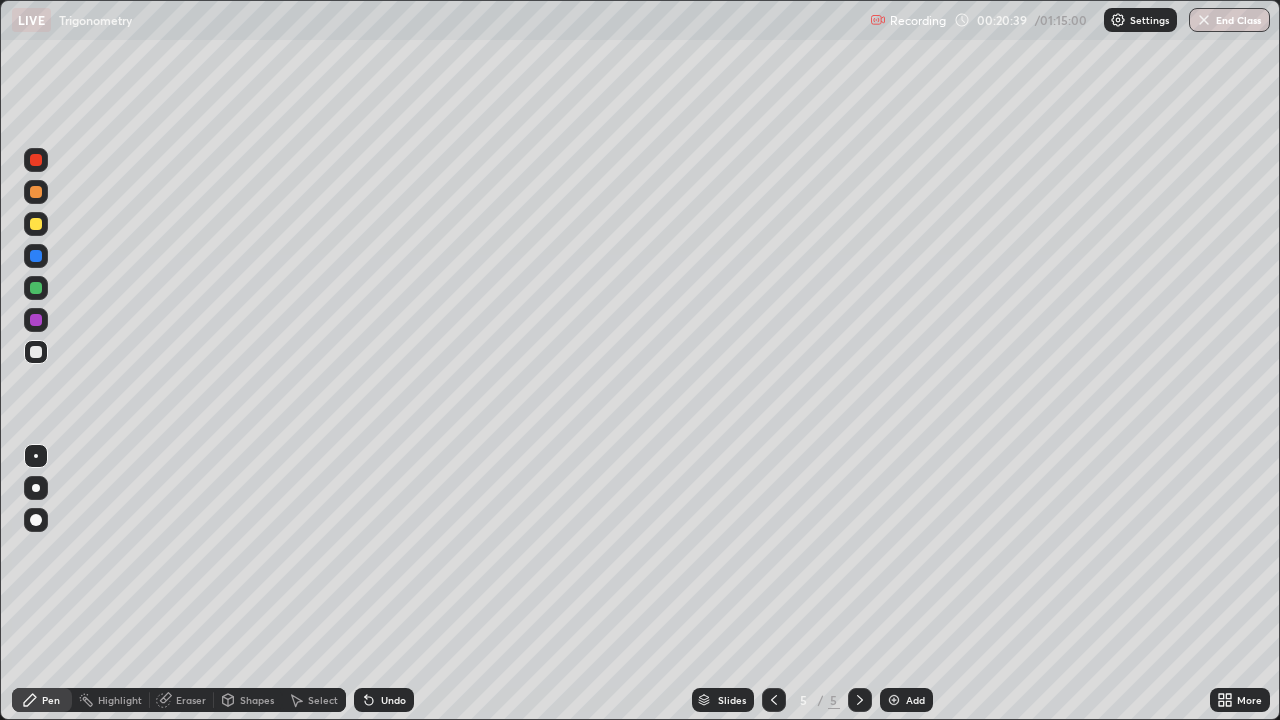 click at bounding box center [36, 192] 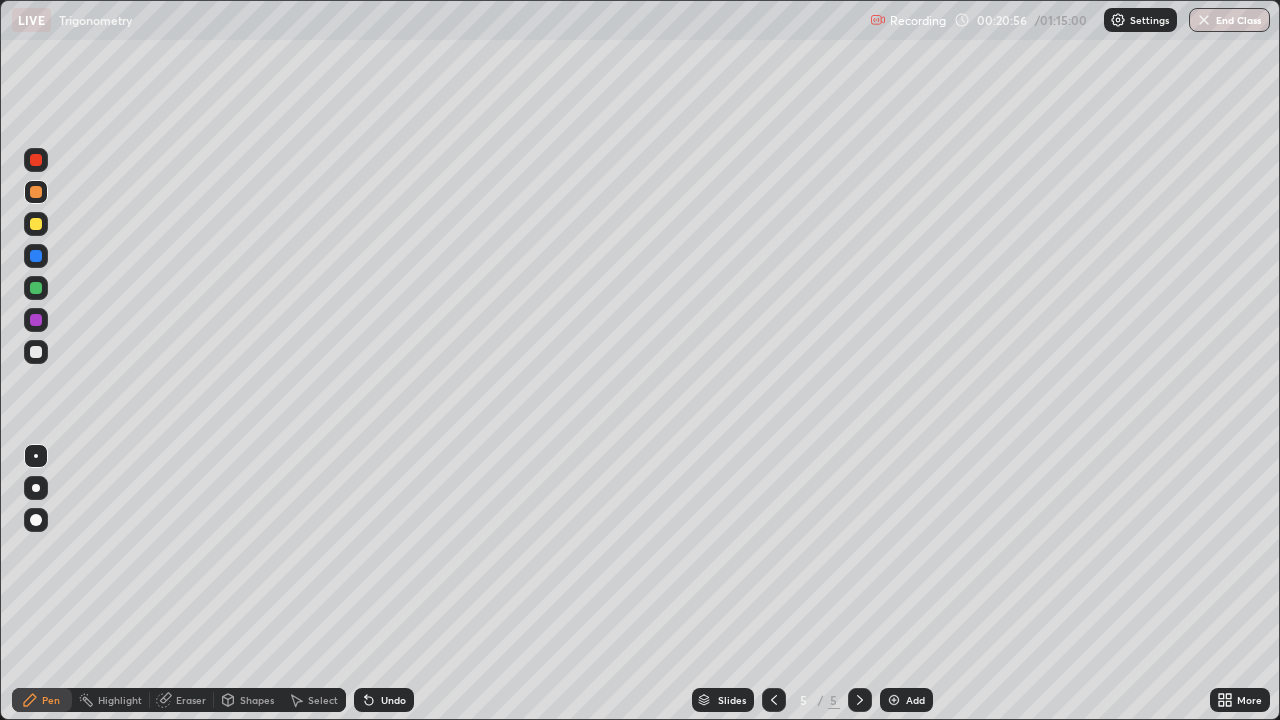 click at bounding box center (36, 352) 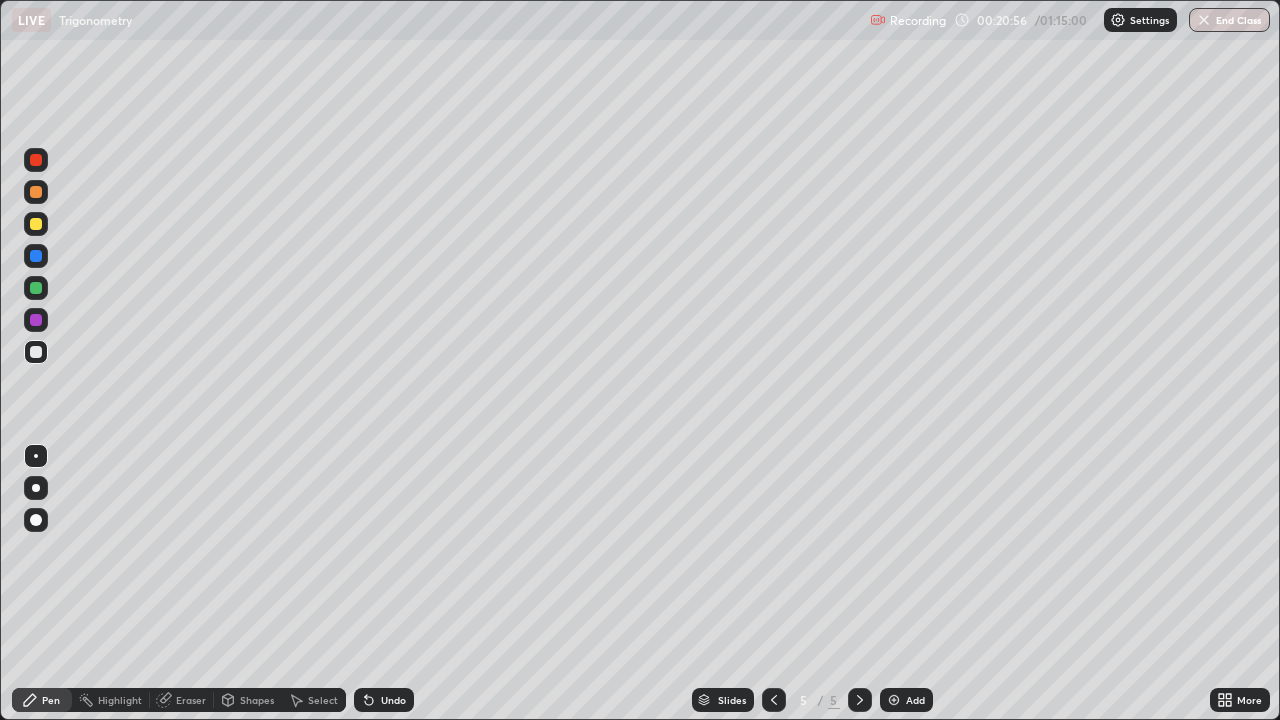 click at bounding box center [36, 352] 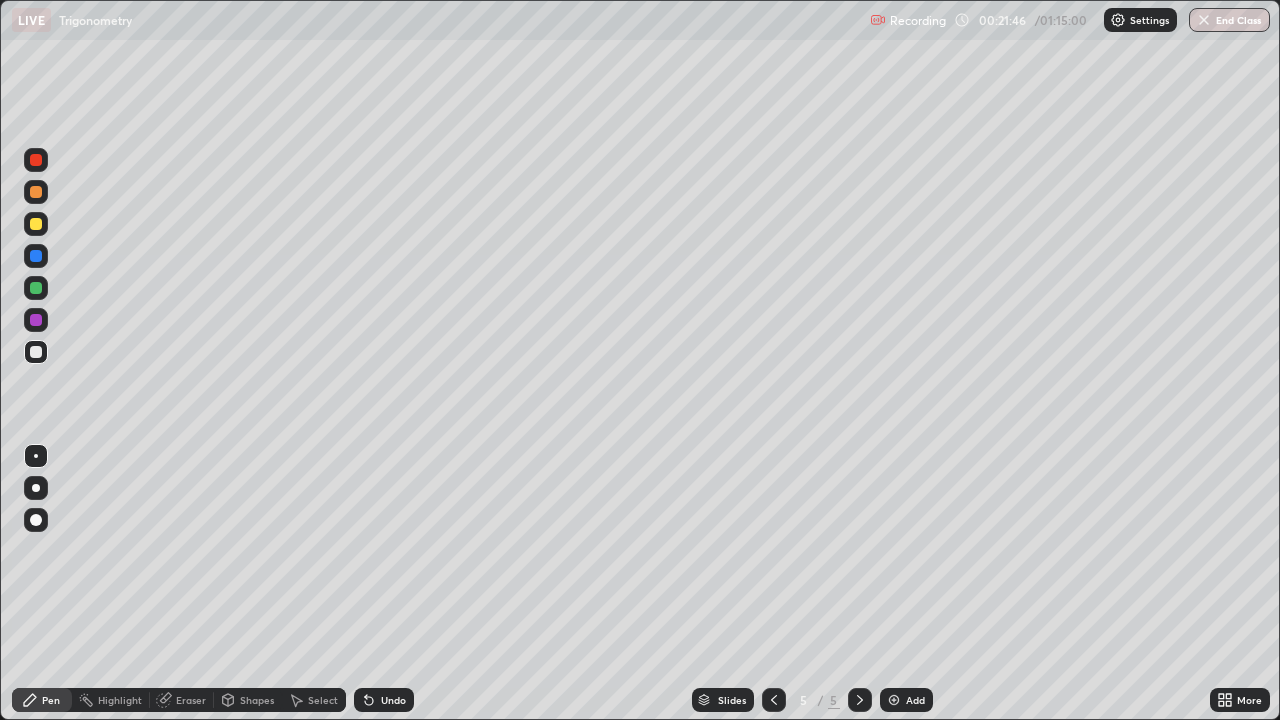 click at bounding box center [36, 320] 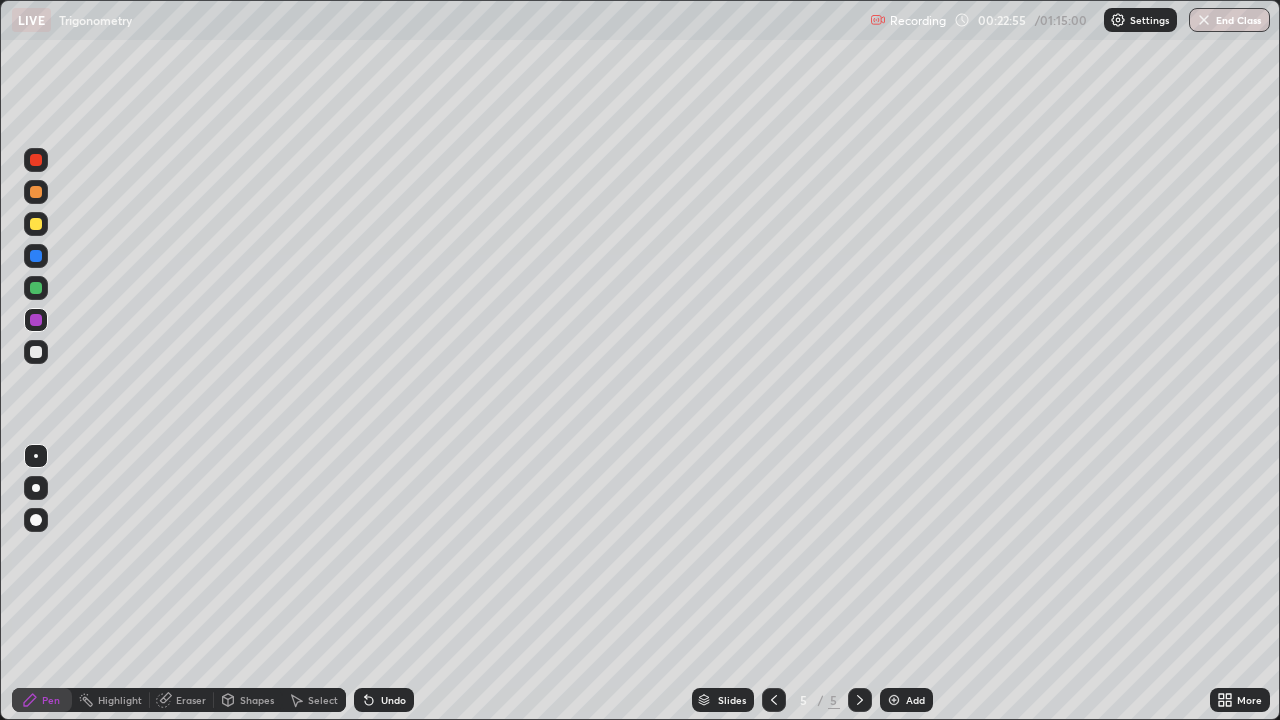 click at bounding box center (36, 352) 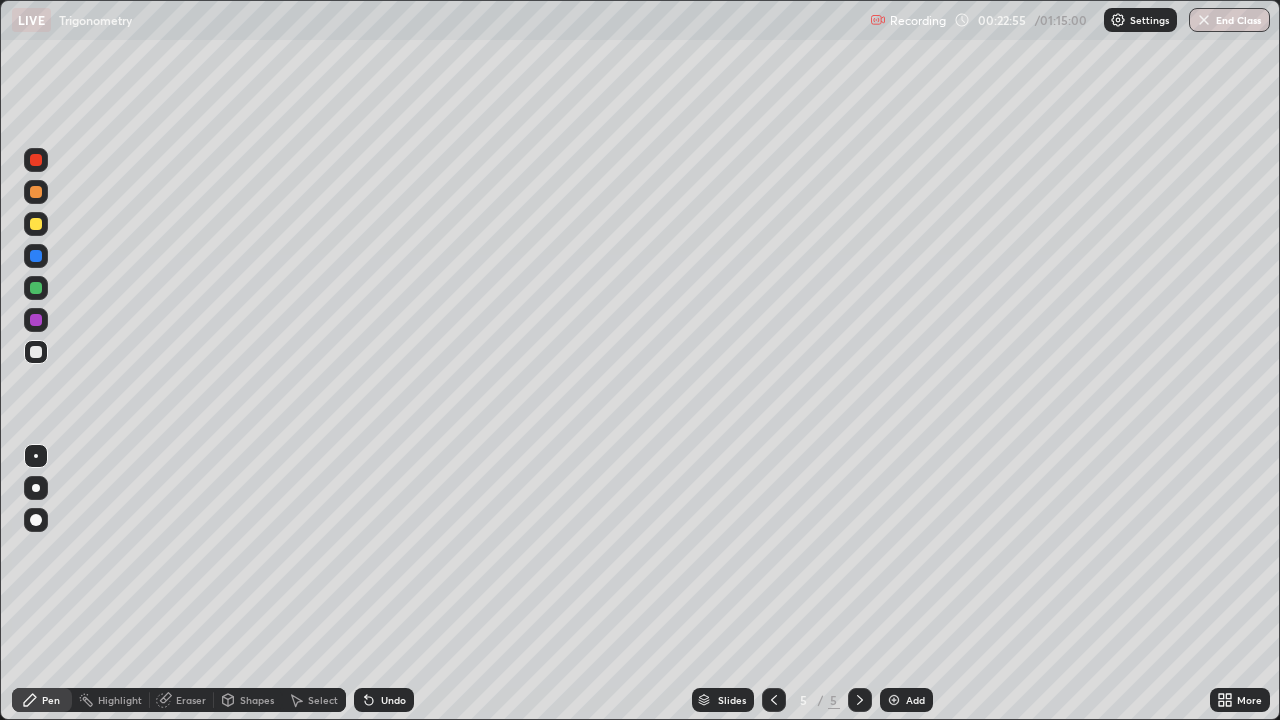 click at bounding box center [36, 352] 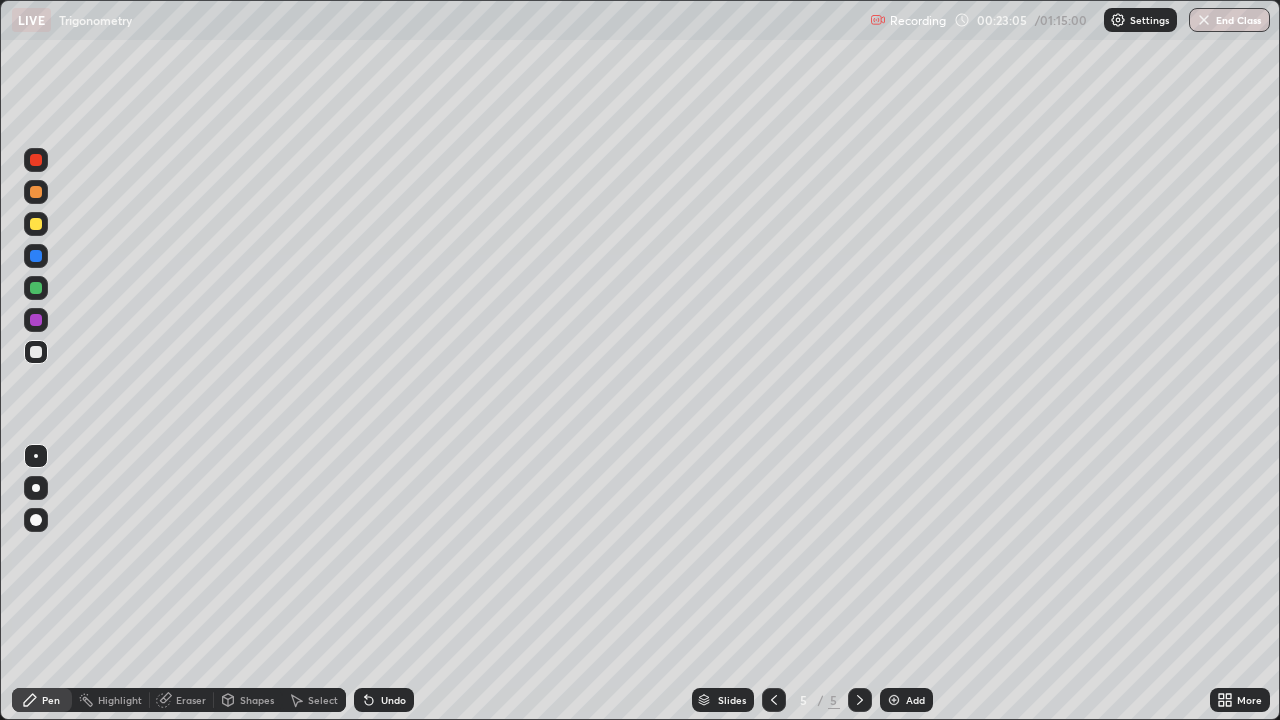 click at bounding box center [894, 700] 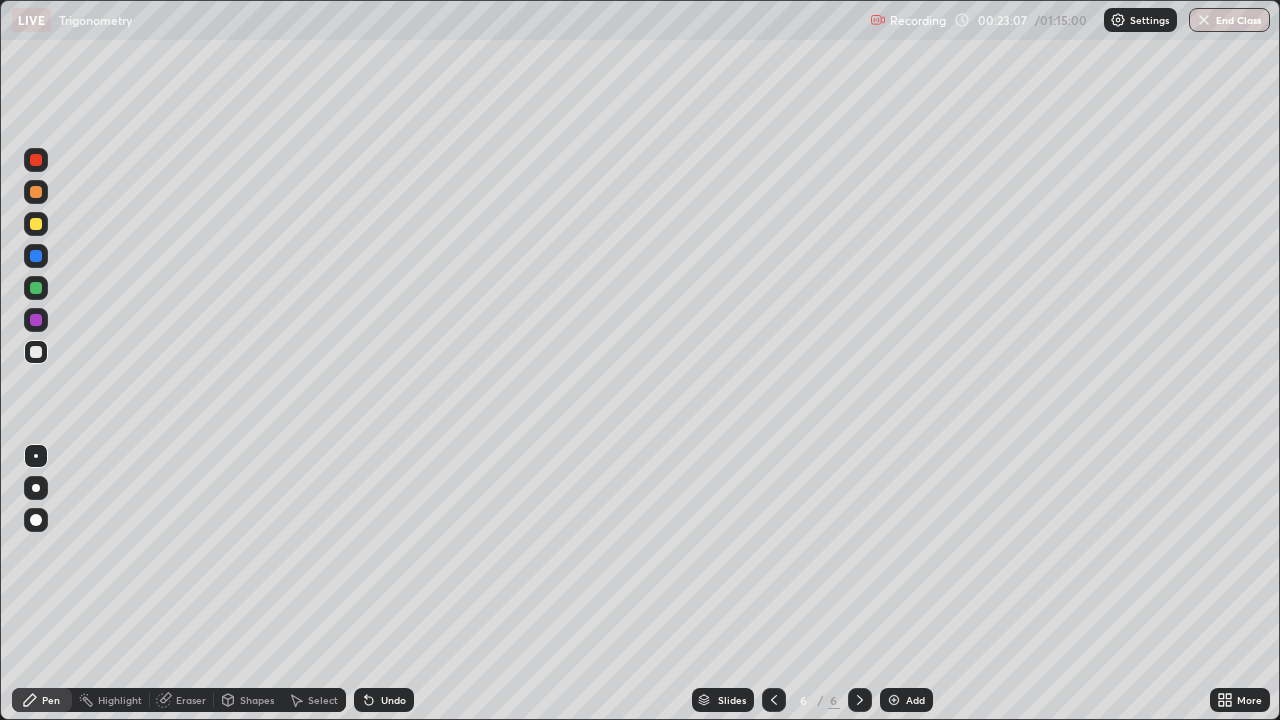 click at bounding box center [36, 192] 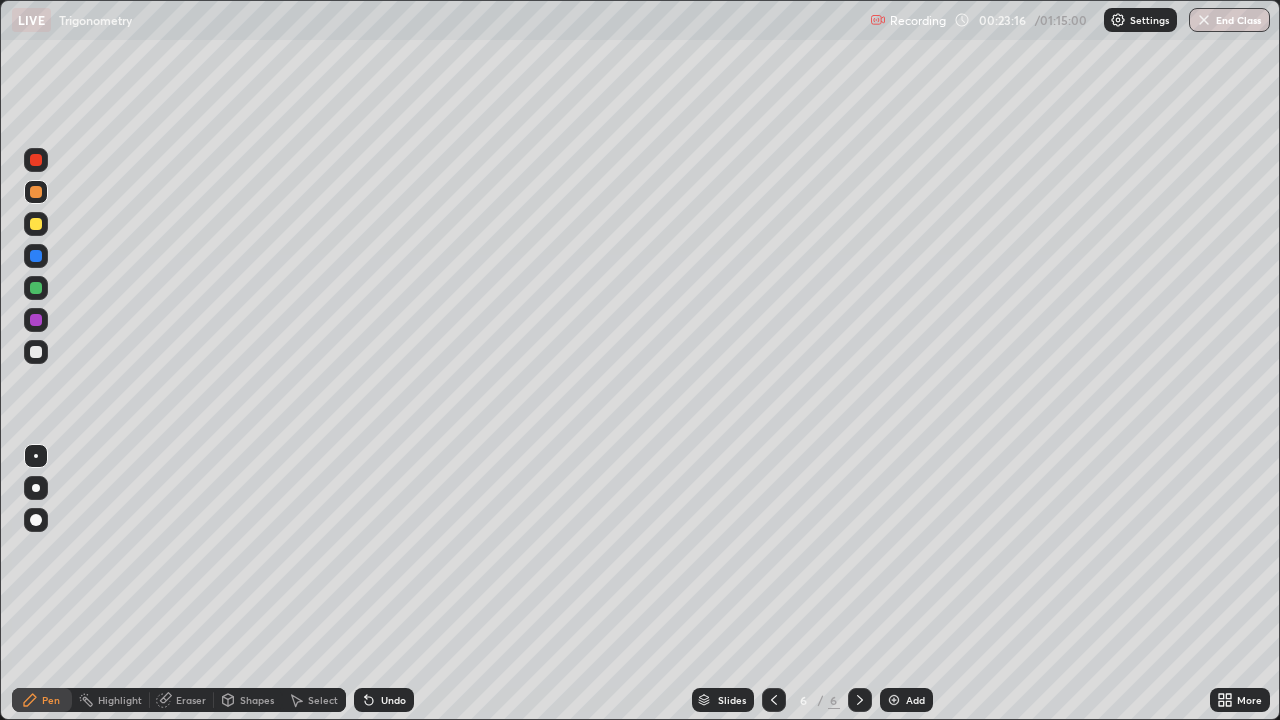 click at bounding box center [36, 224] 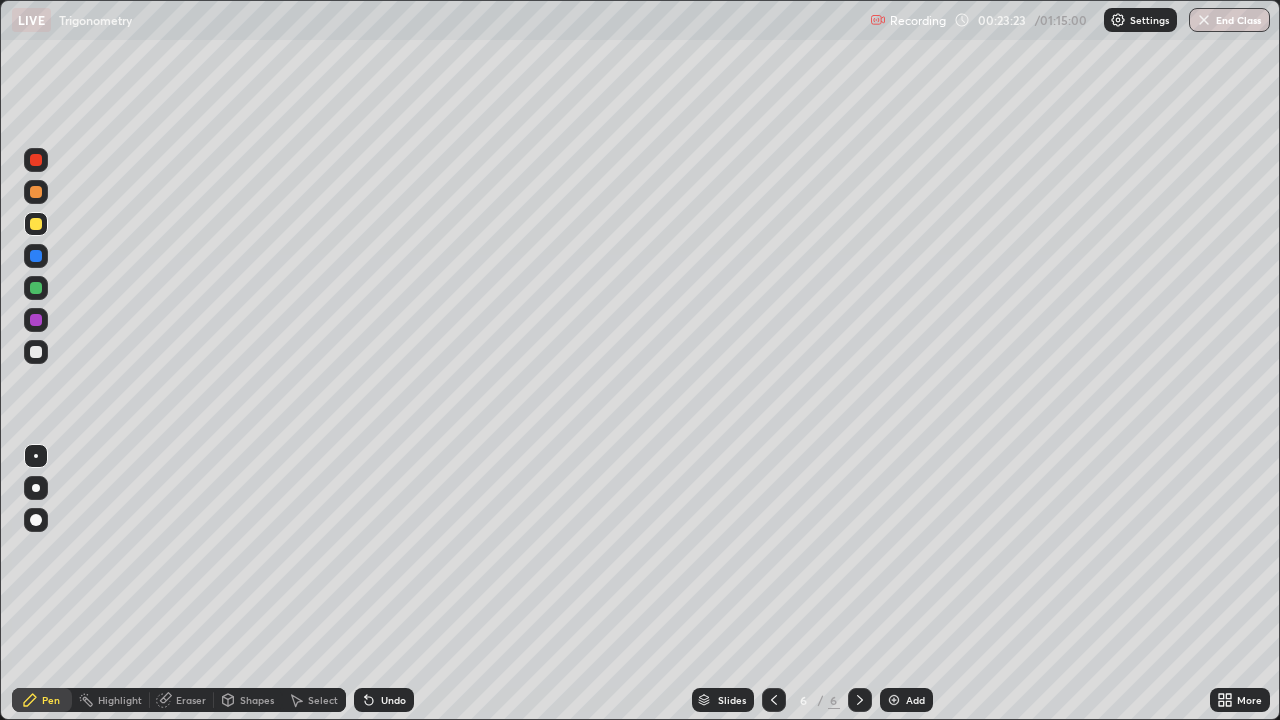 click at bounding box center [36, 352] 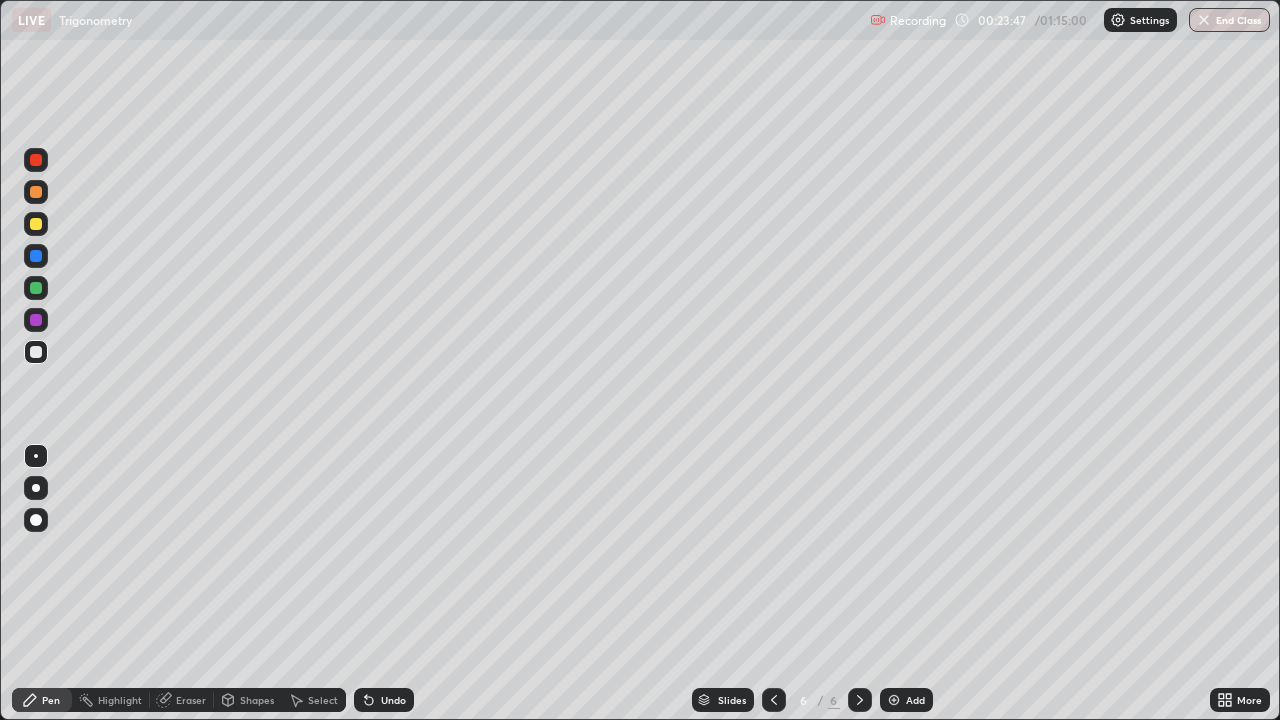 click 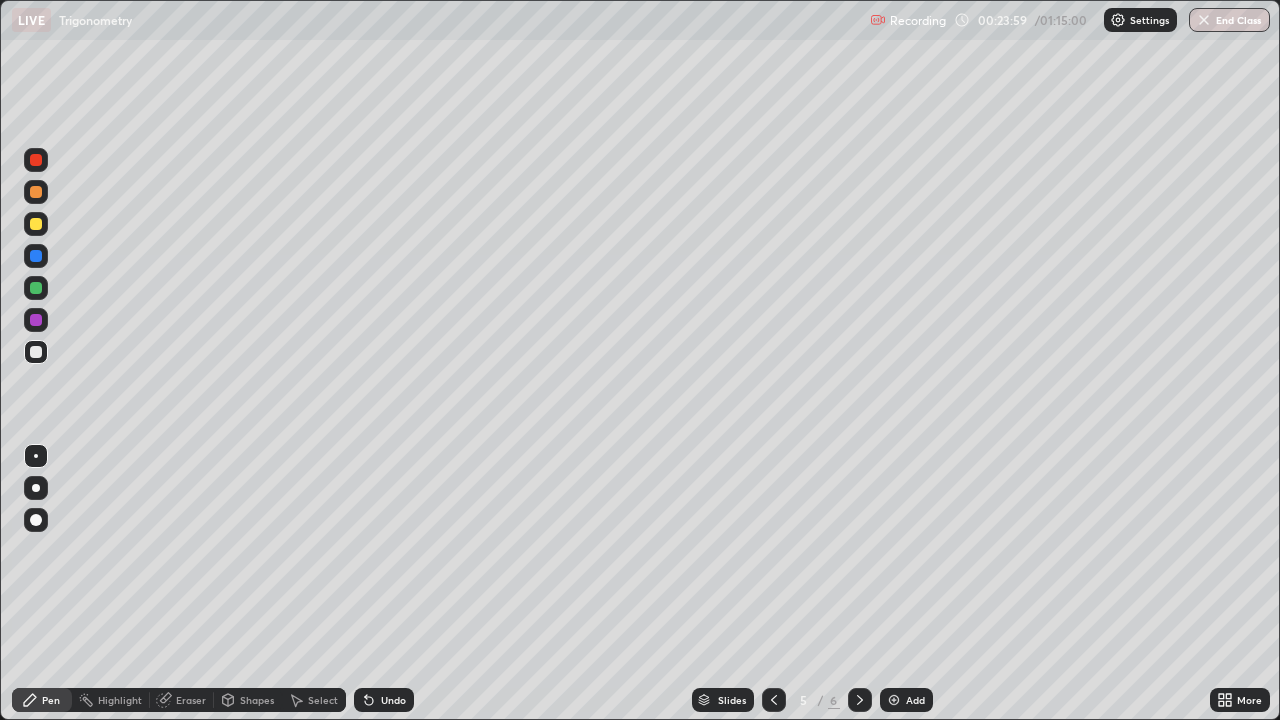 click 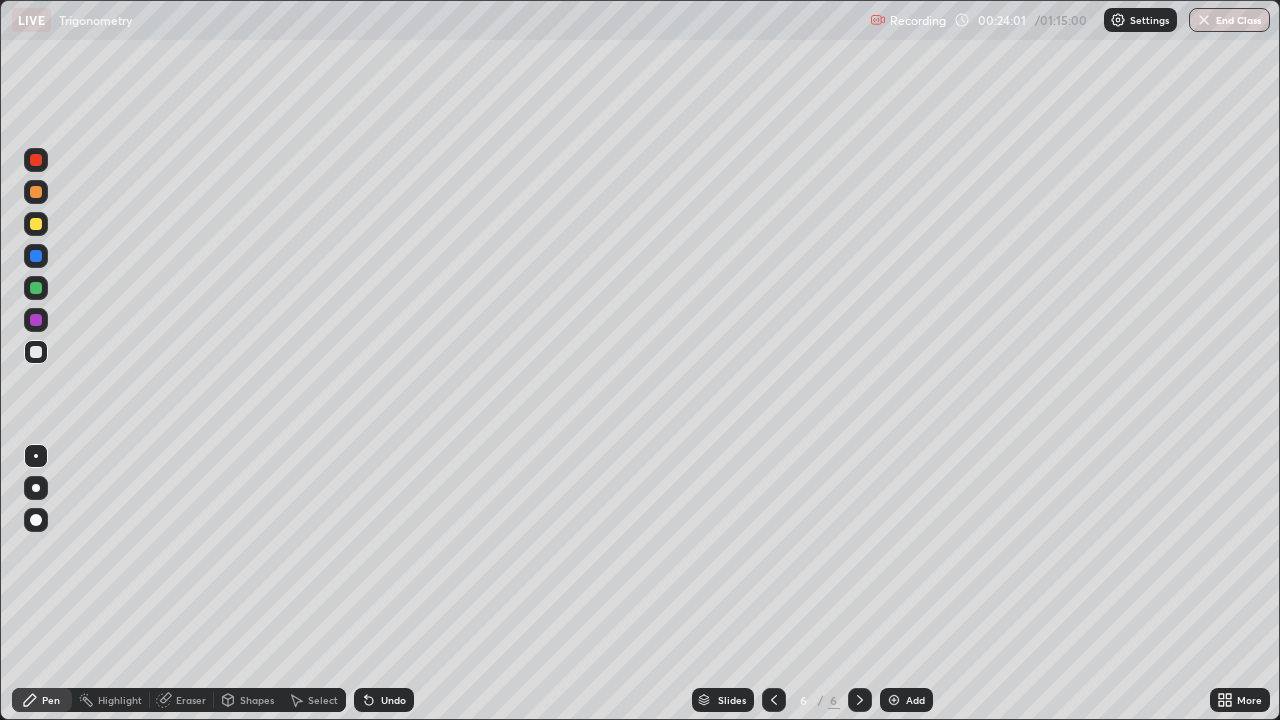 click at bounding box center [36, 352] 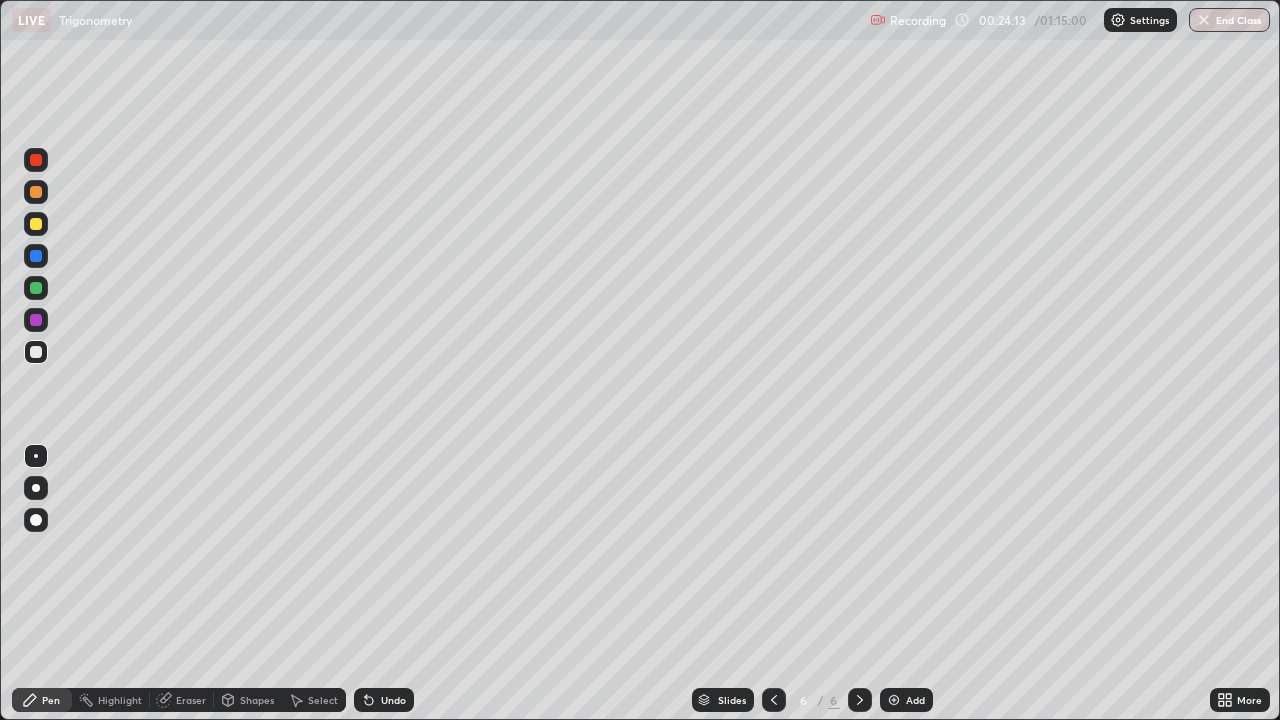 click at bounding box center (36, 352) 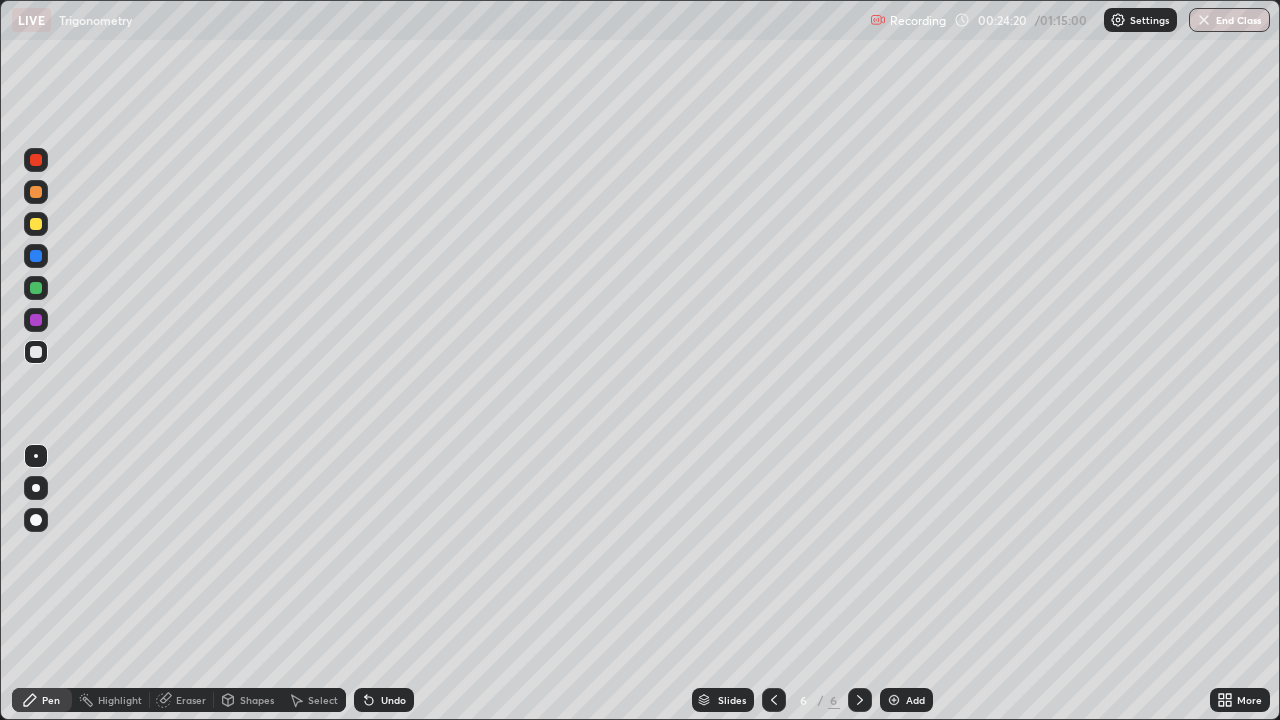 click at bounding box center [36, 352] 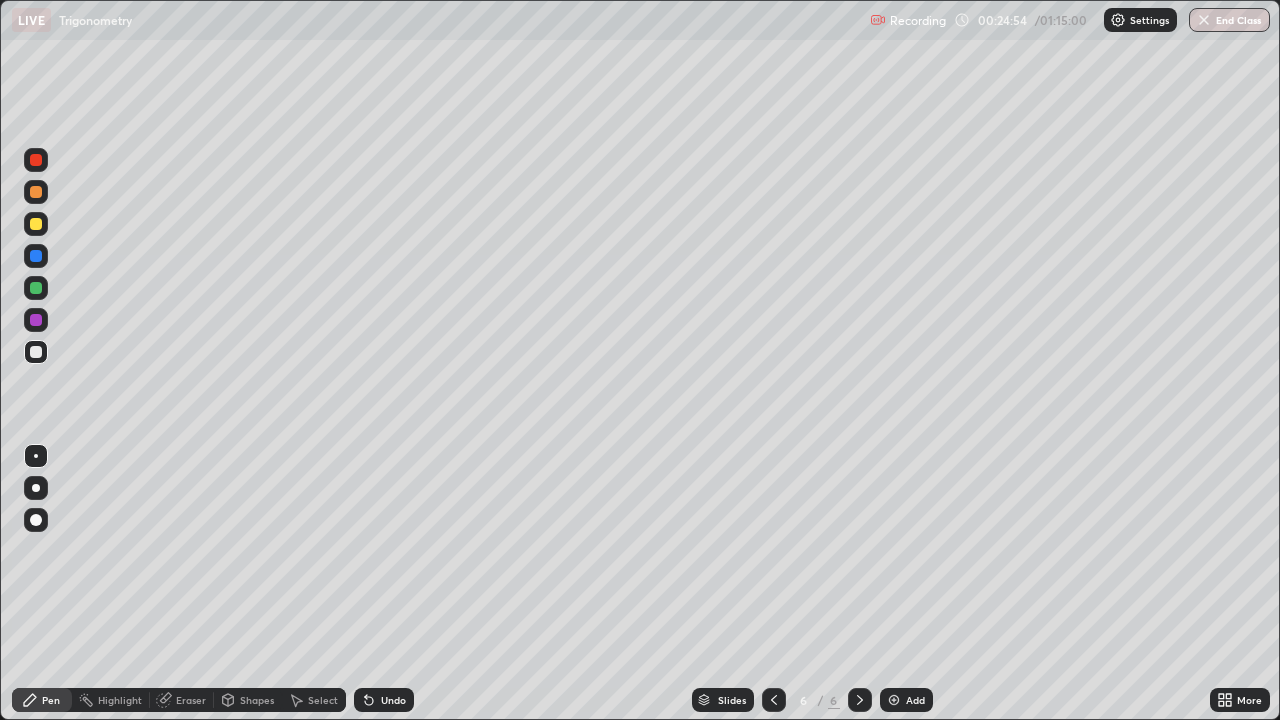 click at bounding box center (36, 160) 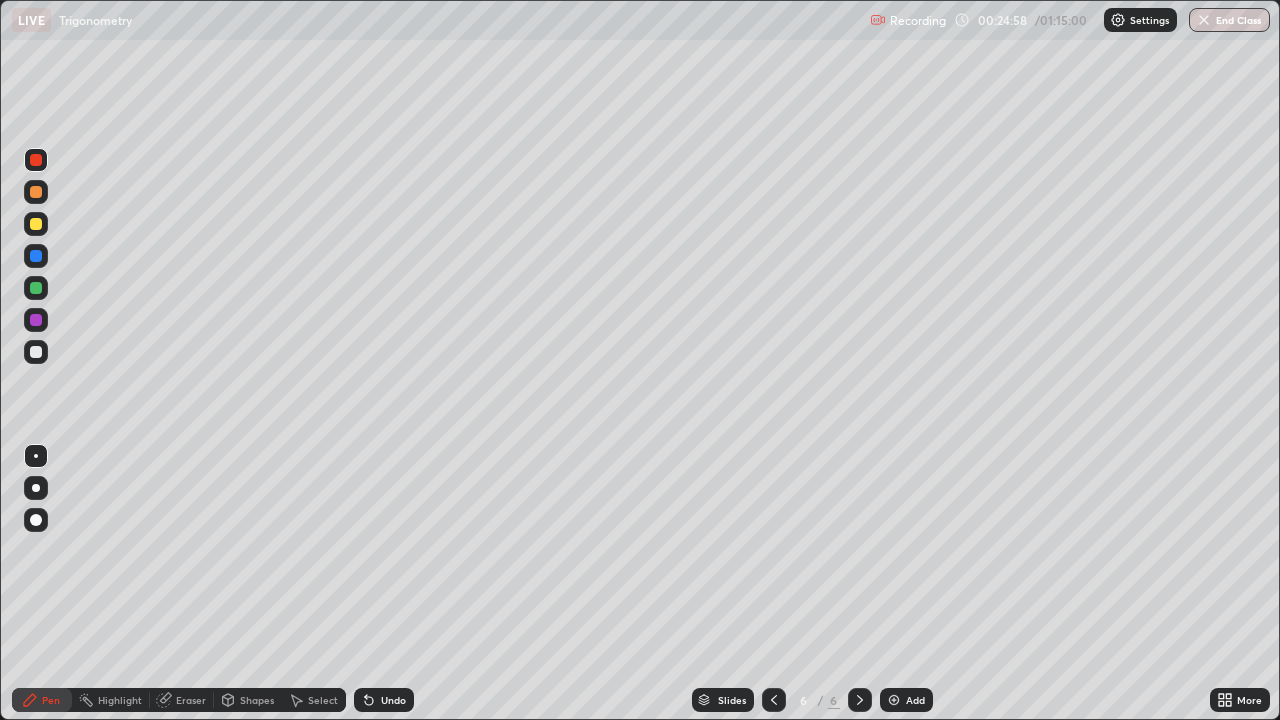 click at bounding box center [36, 256] 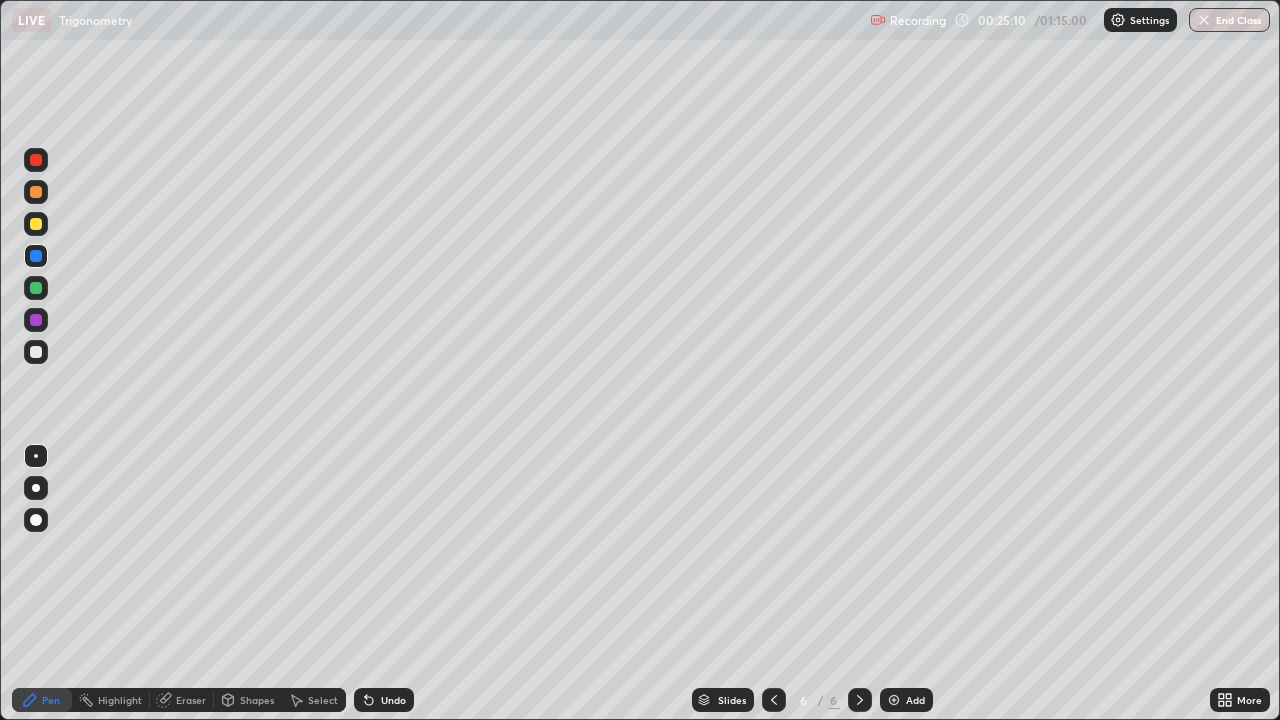 click at bounding box center [36, 352] 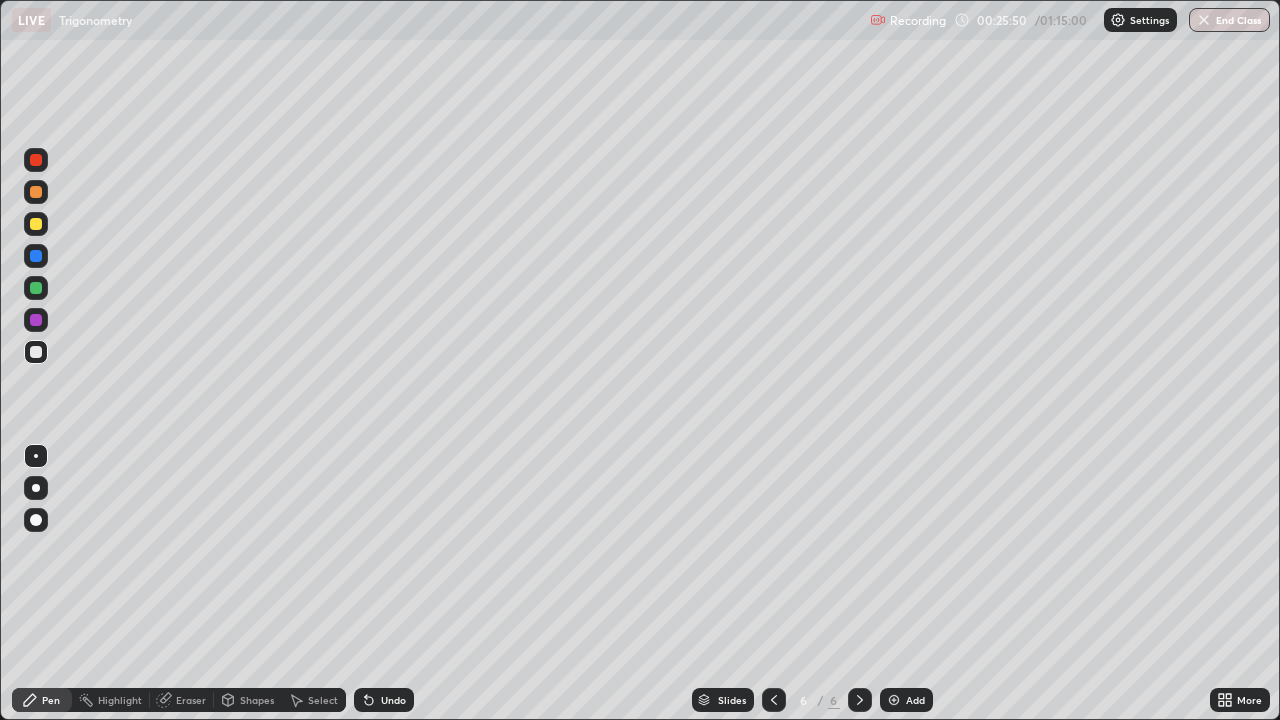 click at bounding box center [36, 352] 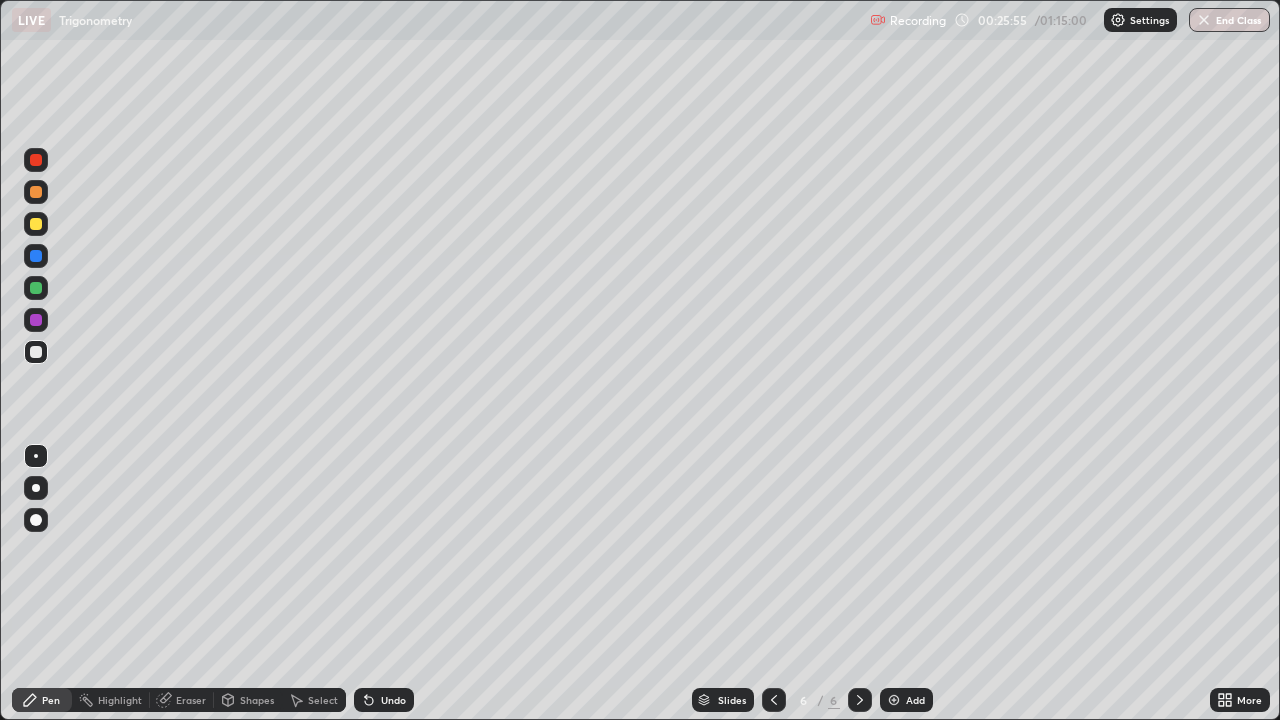 click at bounding box center (36, 352) 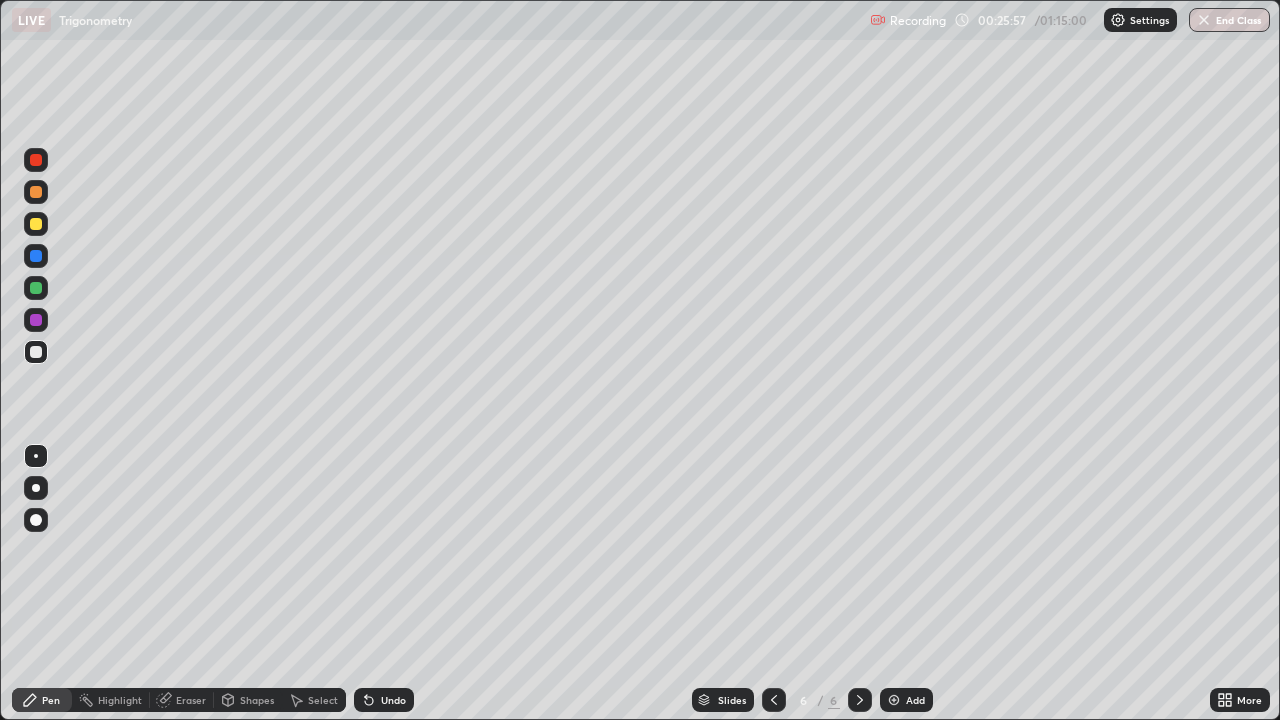 click at bounding box center (36, 224) 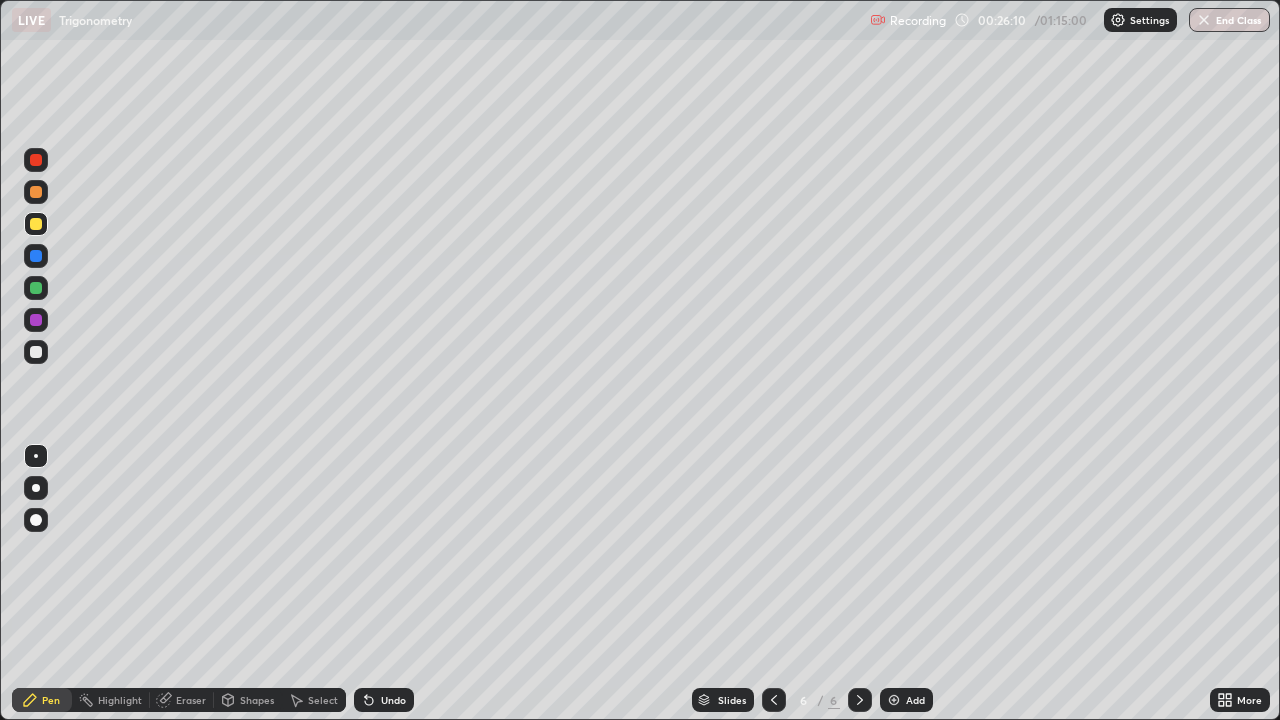 click at bounding box center (36, 320) 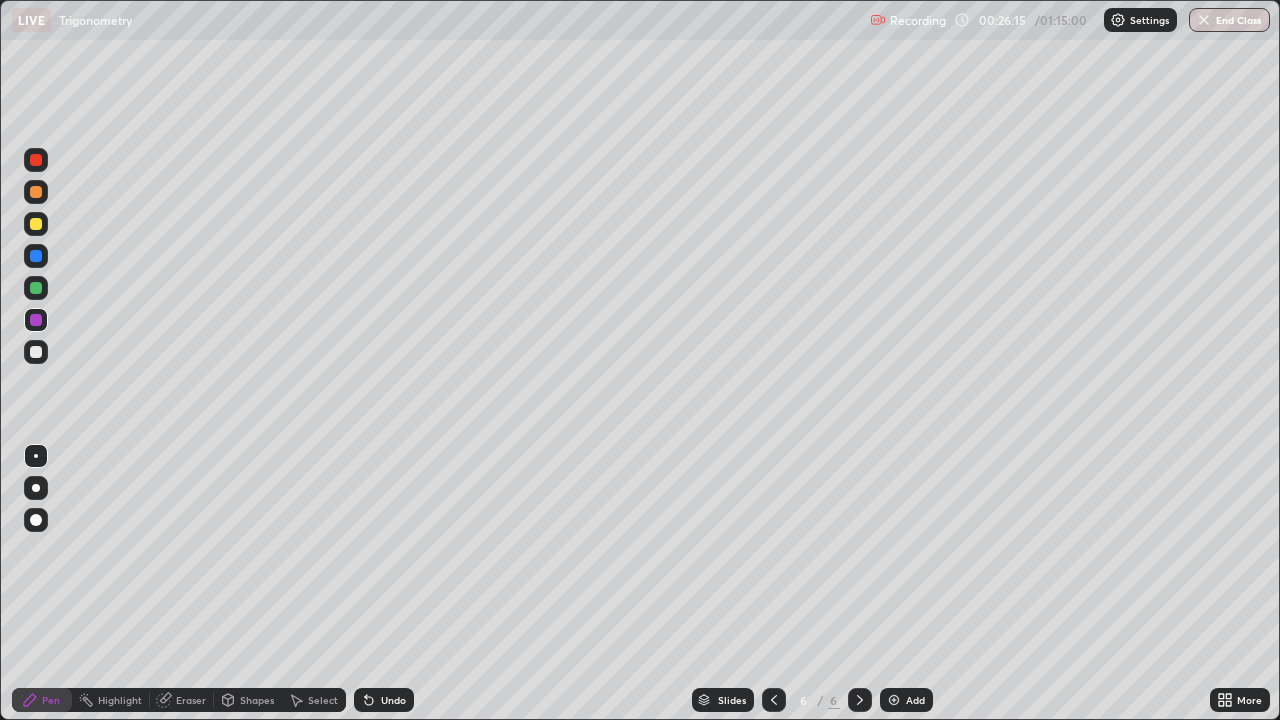 click at bounding box center [36, 320] 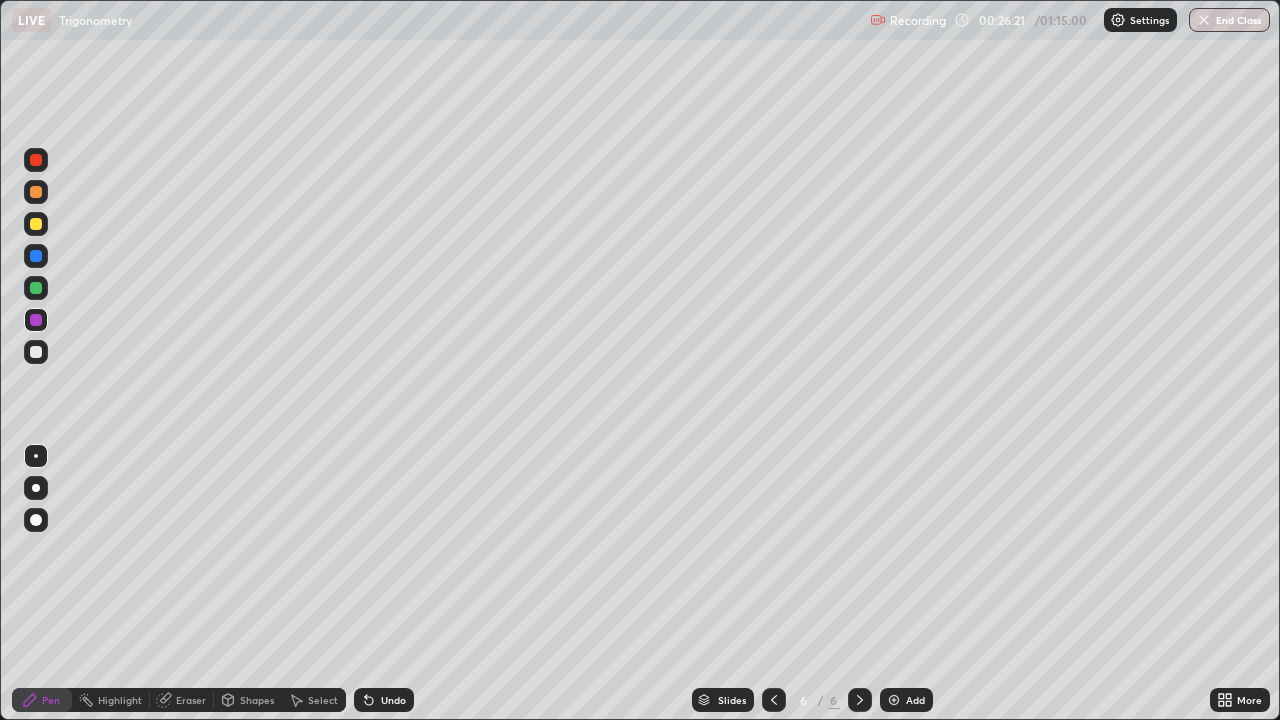 click at bounding box center [36, 352] 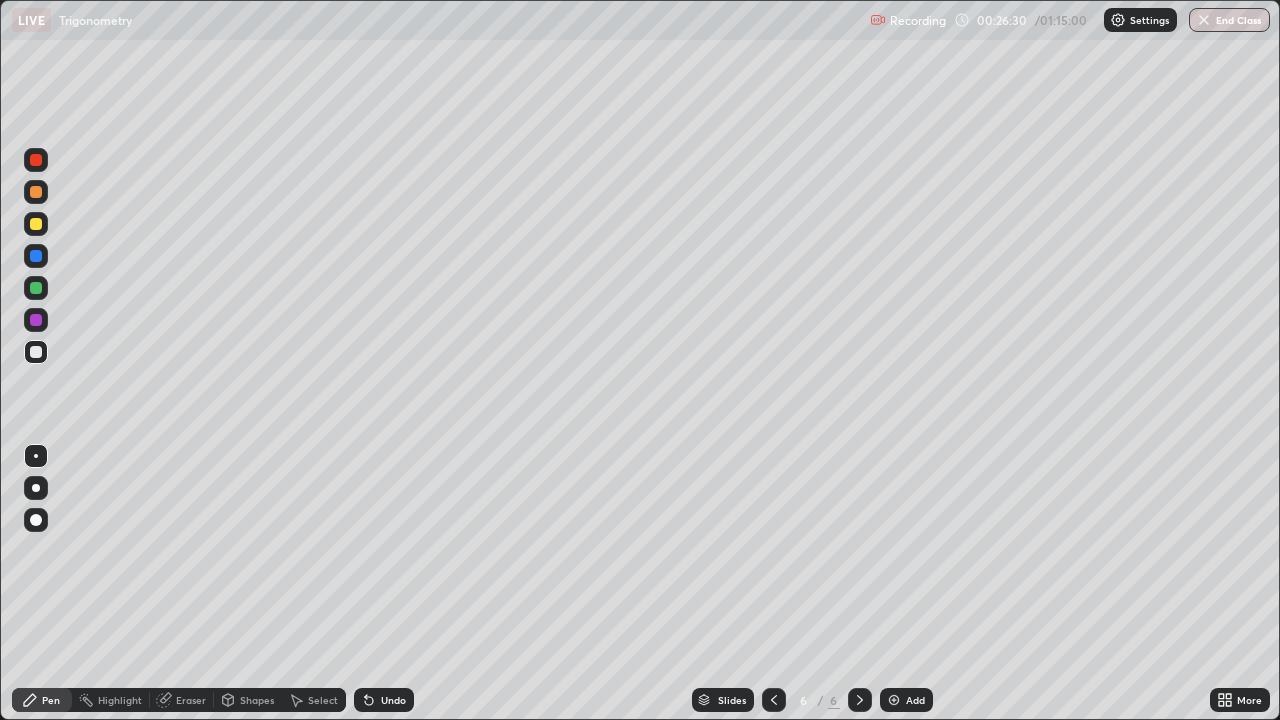 click at bounding box center (36, 288) 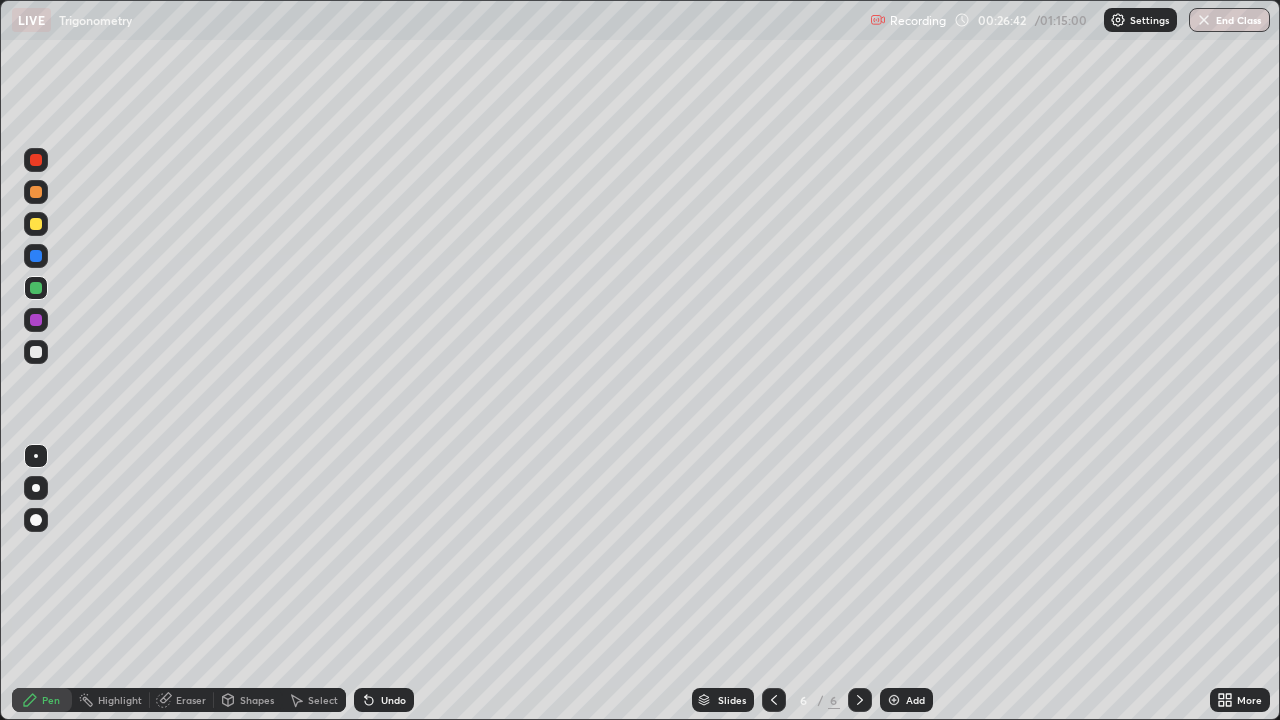 click at bounding box center [36, 160] 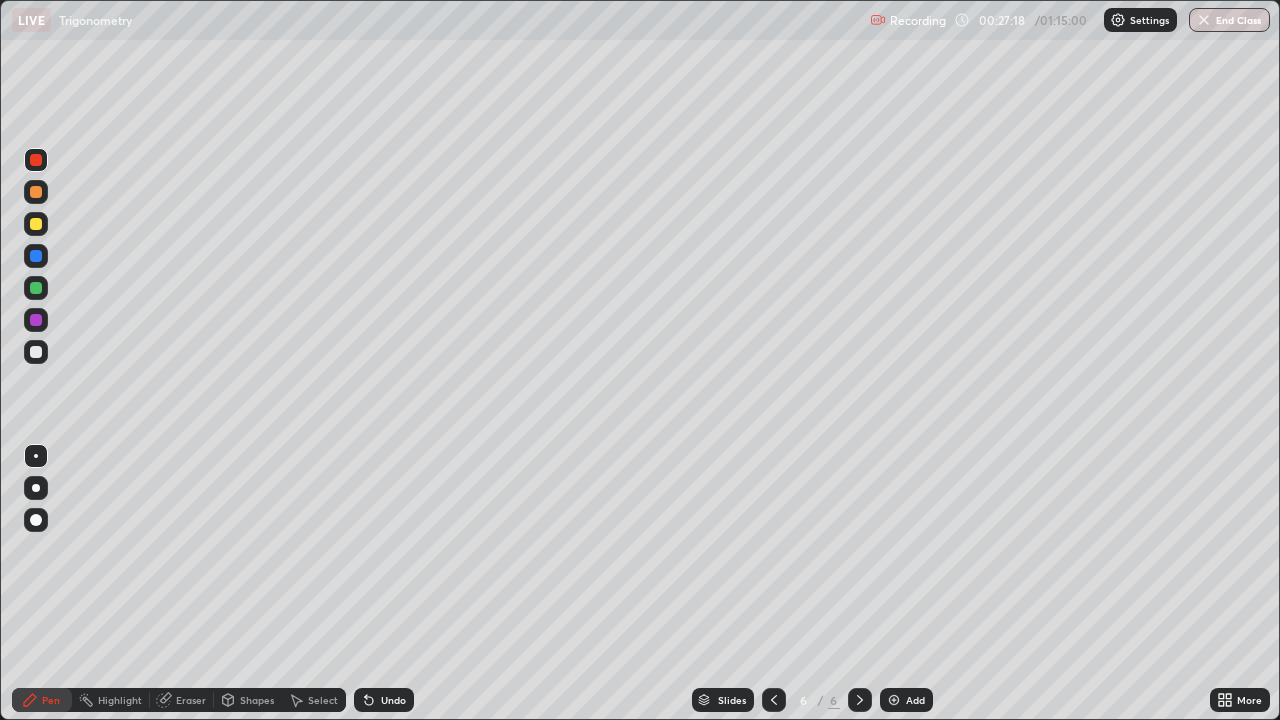 click at bounding box center [36, 352] 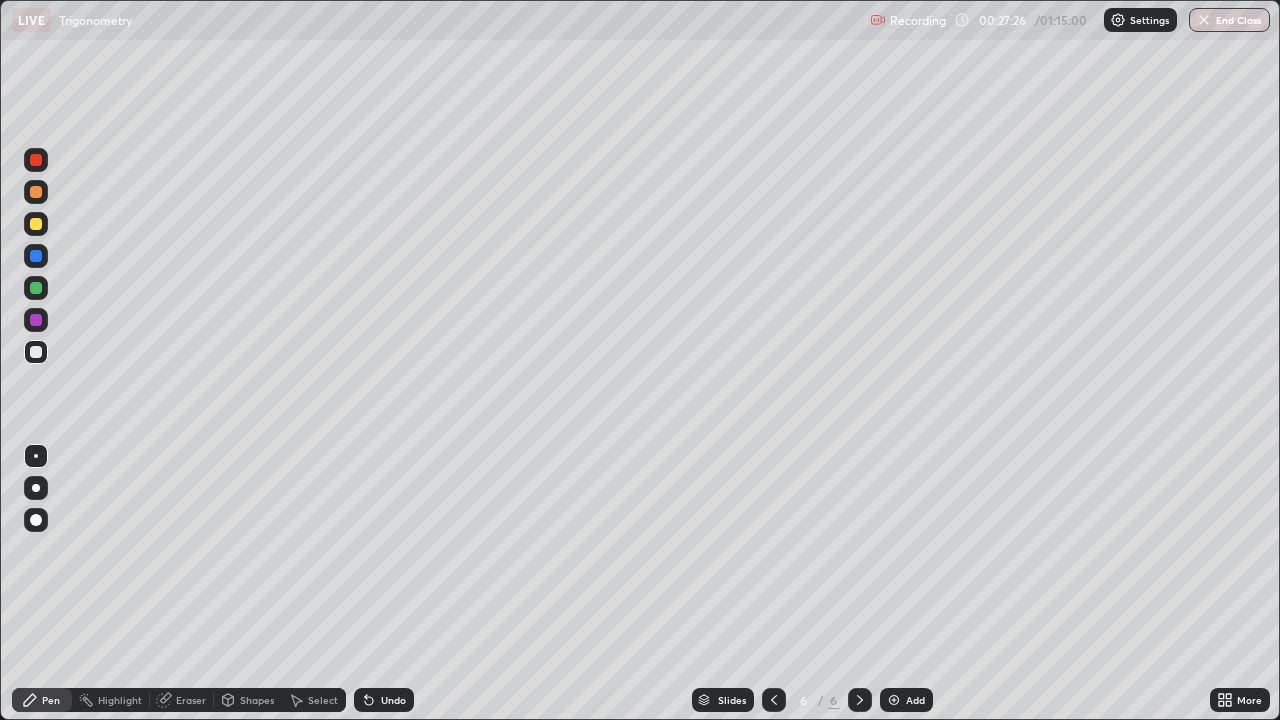 click at bounding box center (36, 192) 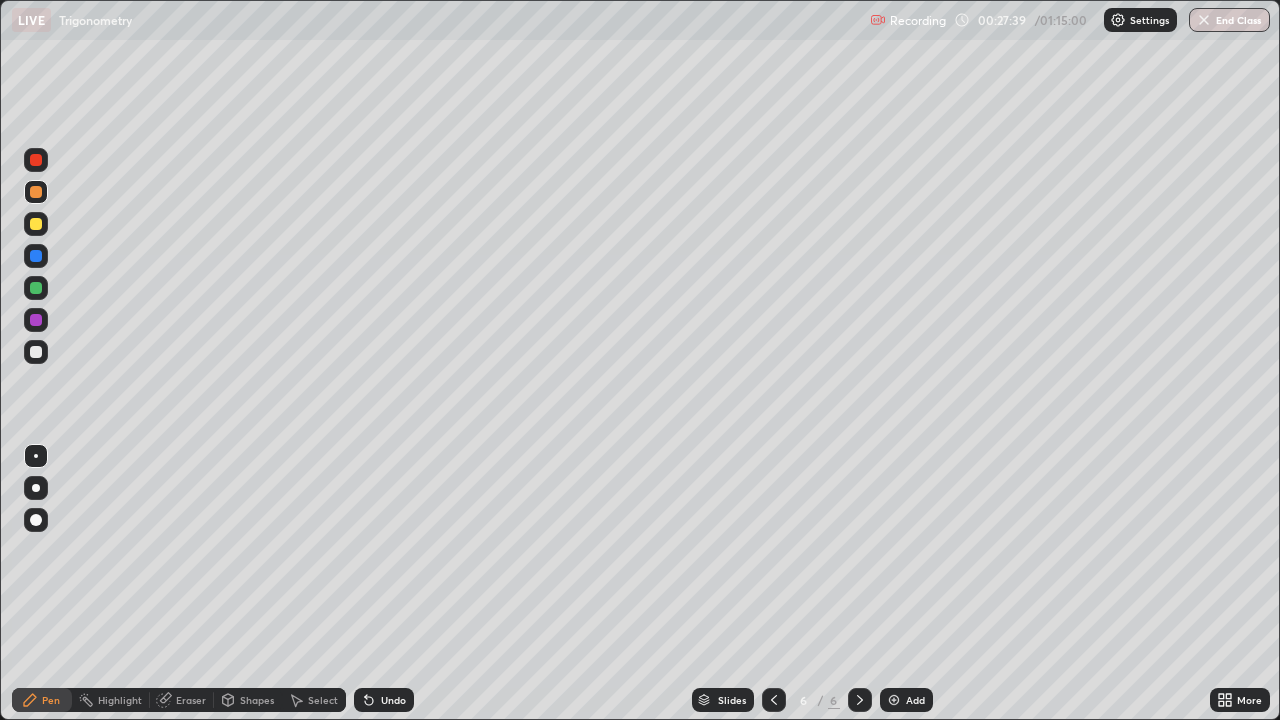 click at bounding box center [36, 256] 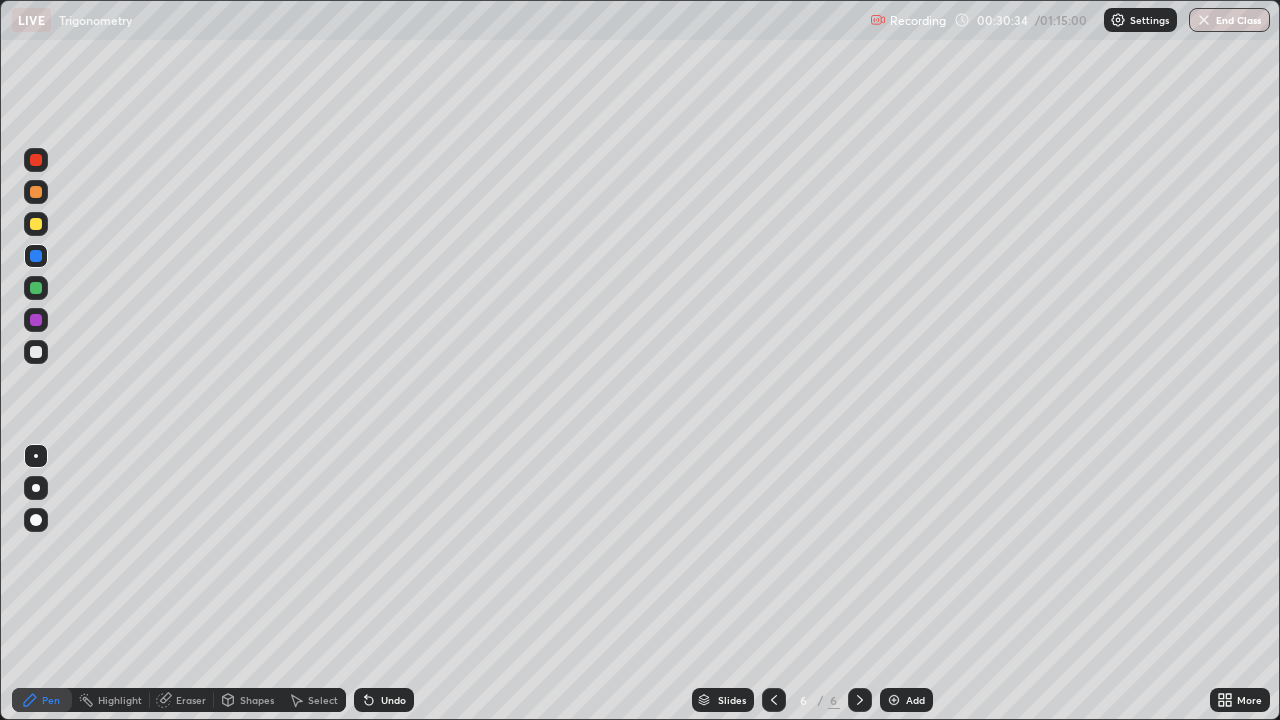 click at bounding box center (36, 160) 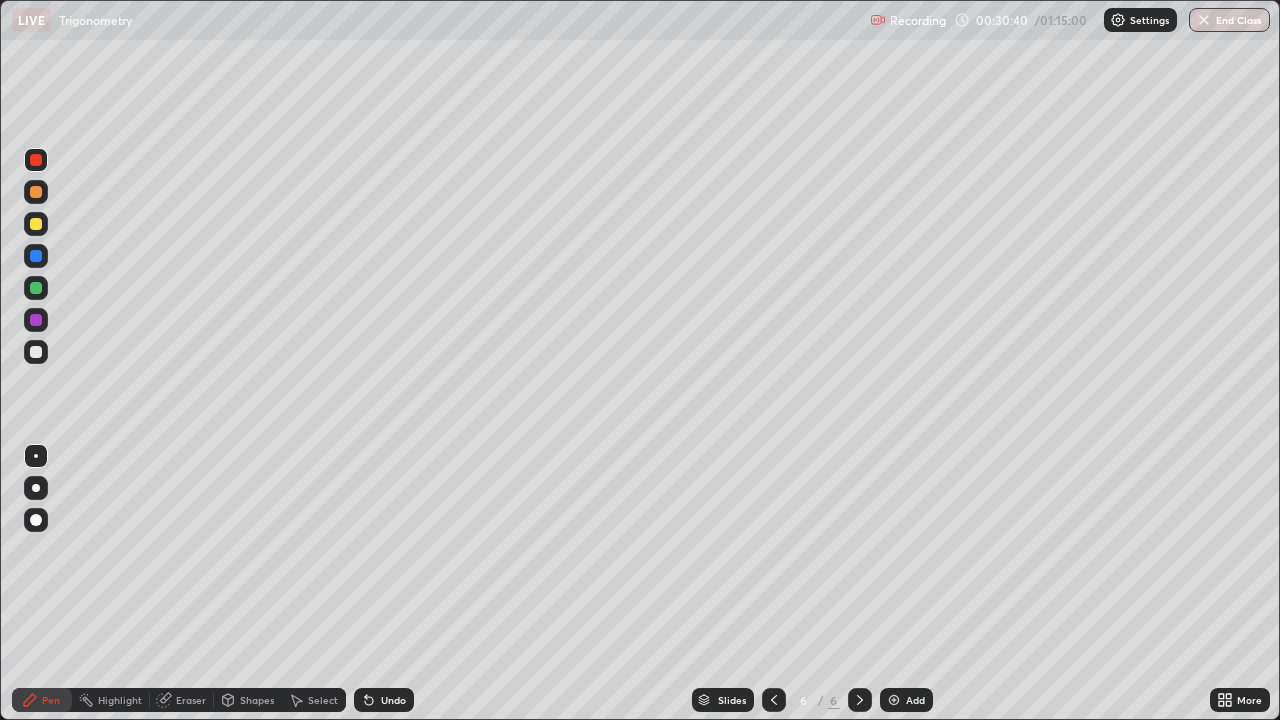 click at bounding box center (36, 352) 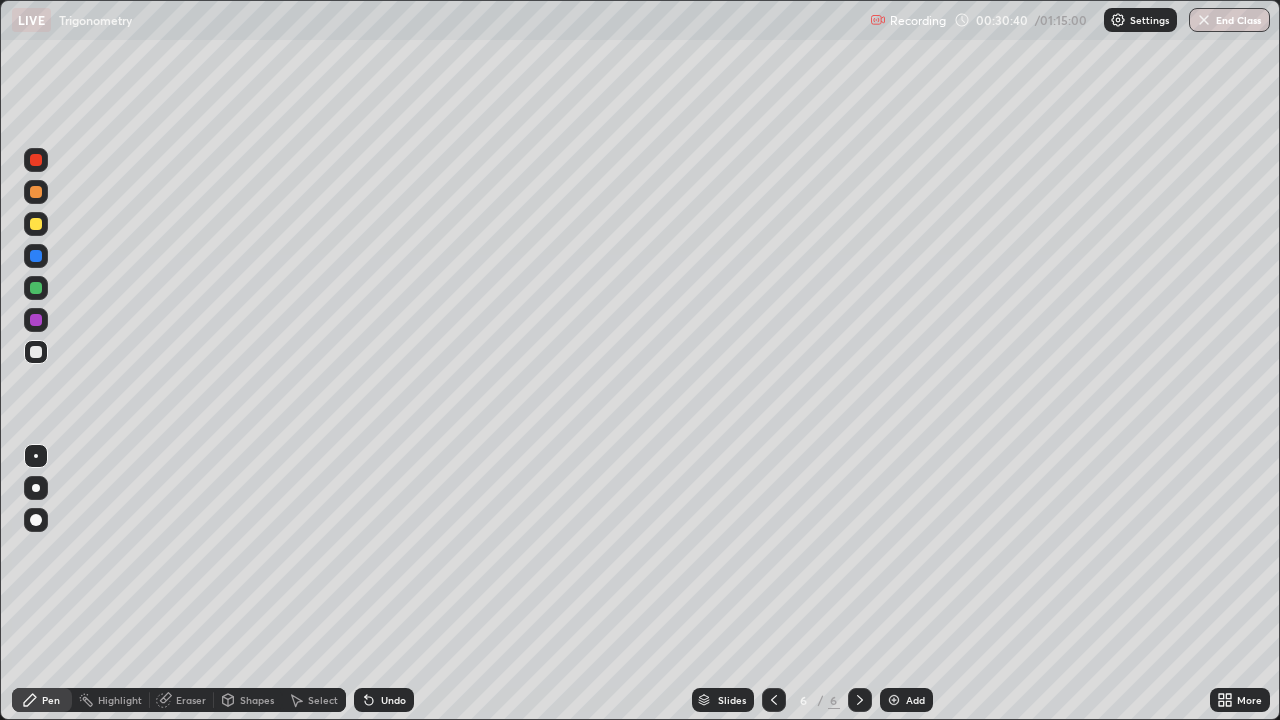 click at bounding box center [36, 352] 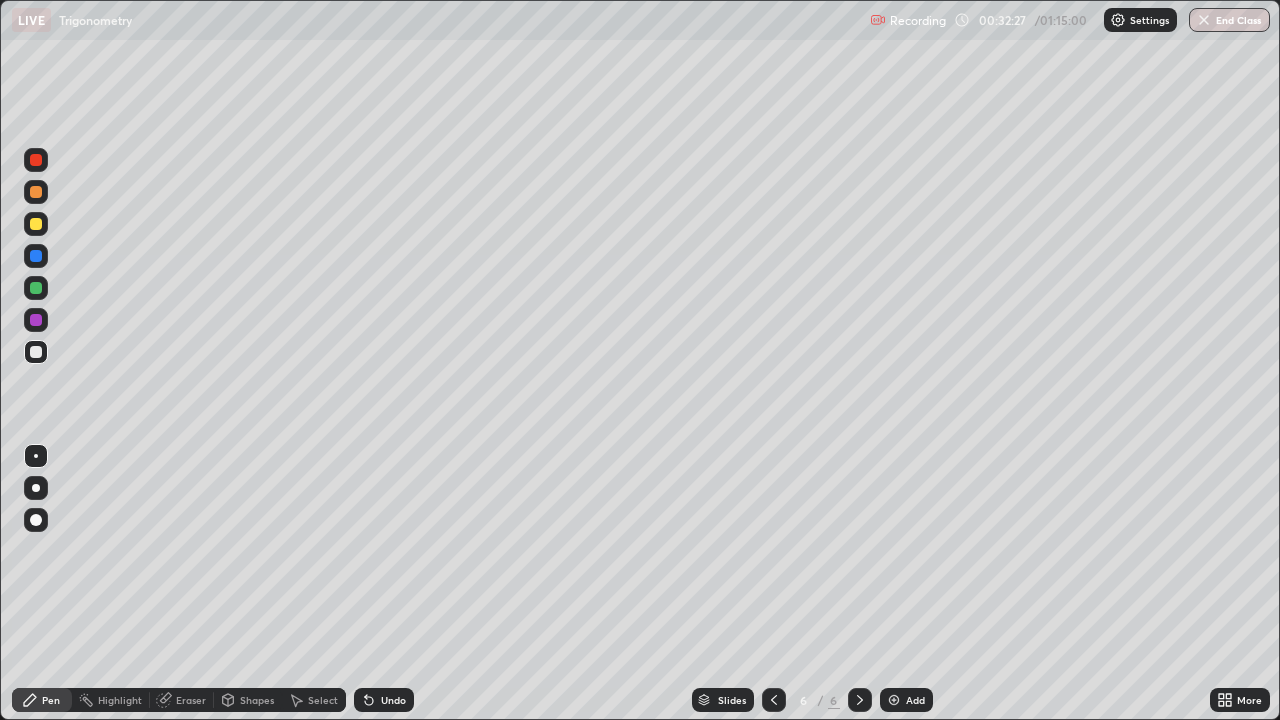 click at bounding box center (36, 352) 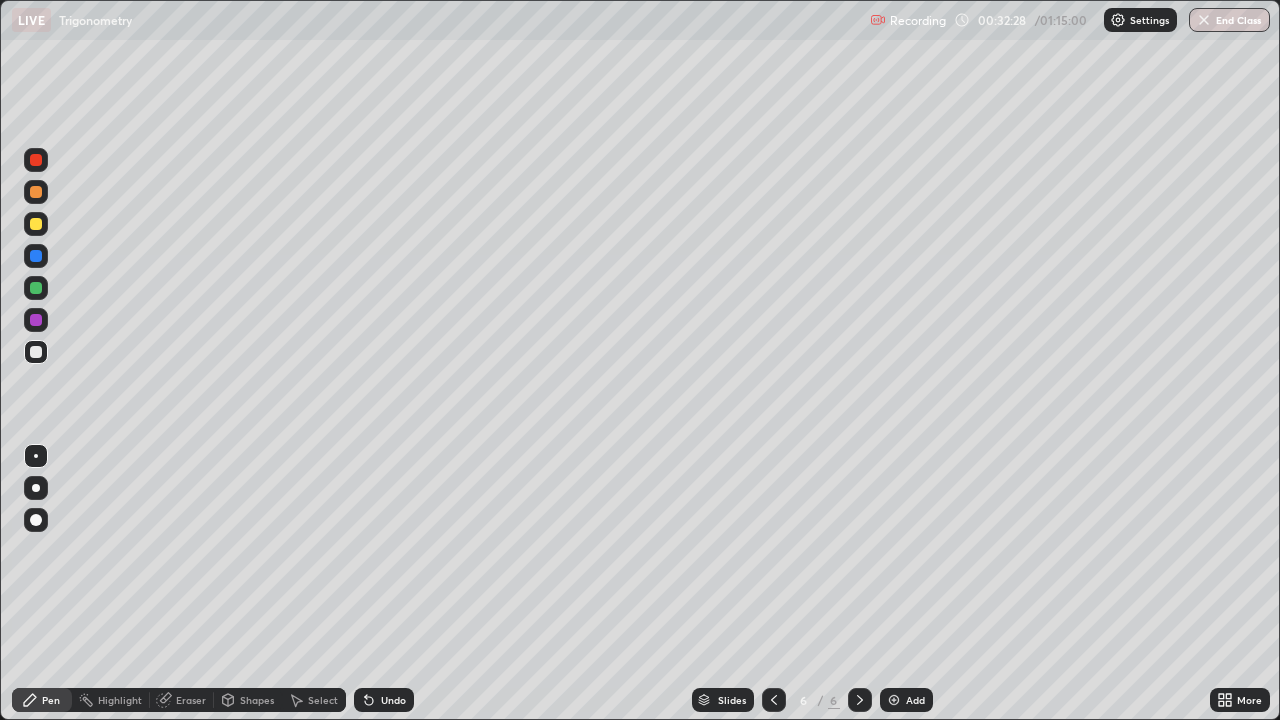 click at bounding box center (36, 352) 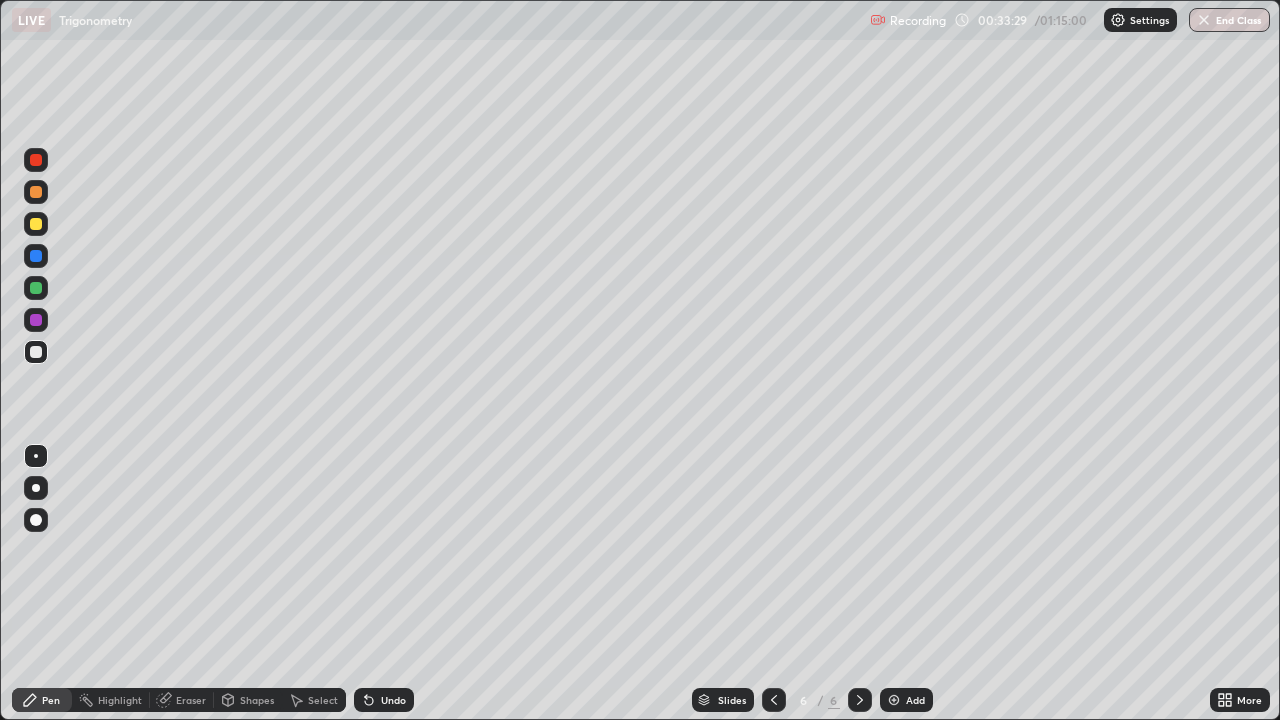 click on "Add" at bounding box center (906, 700) 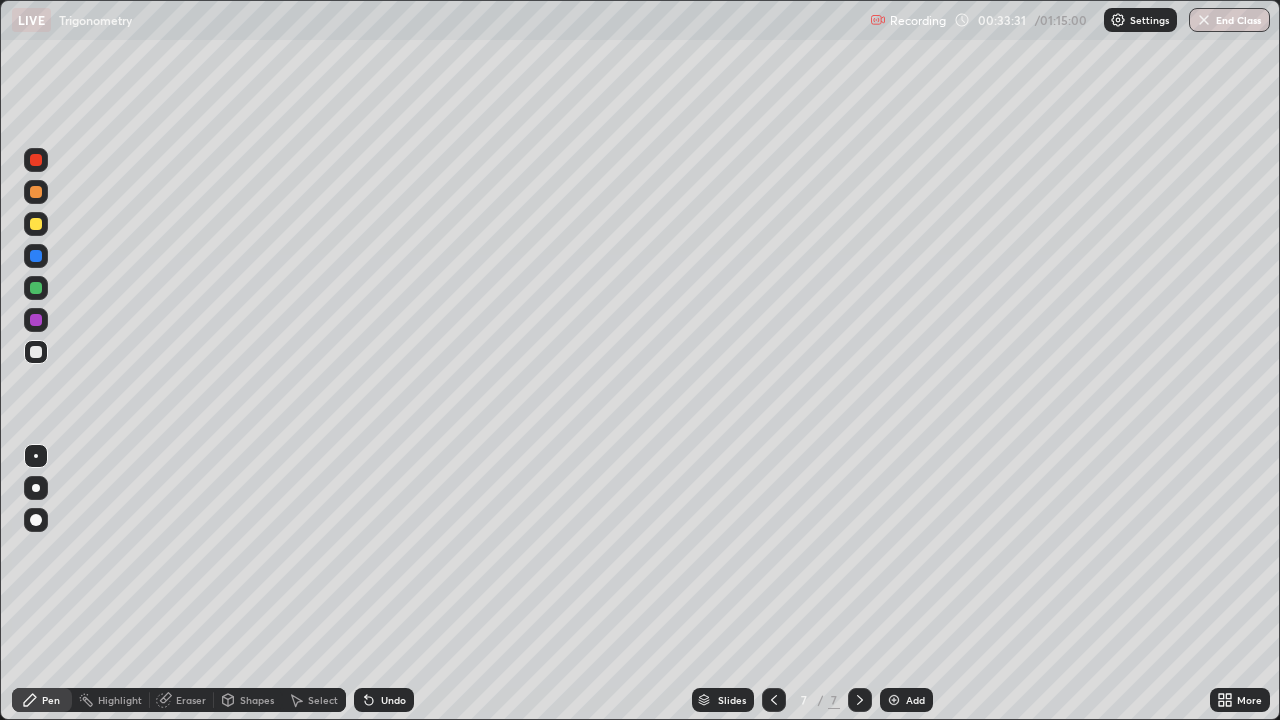 click at bounding box center [36, 352] 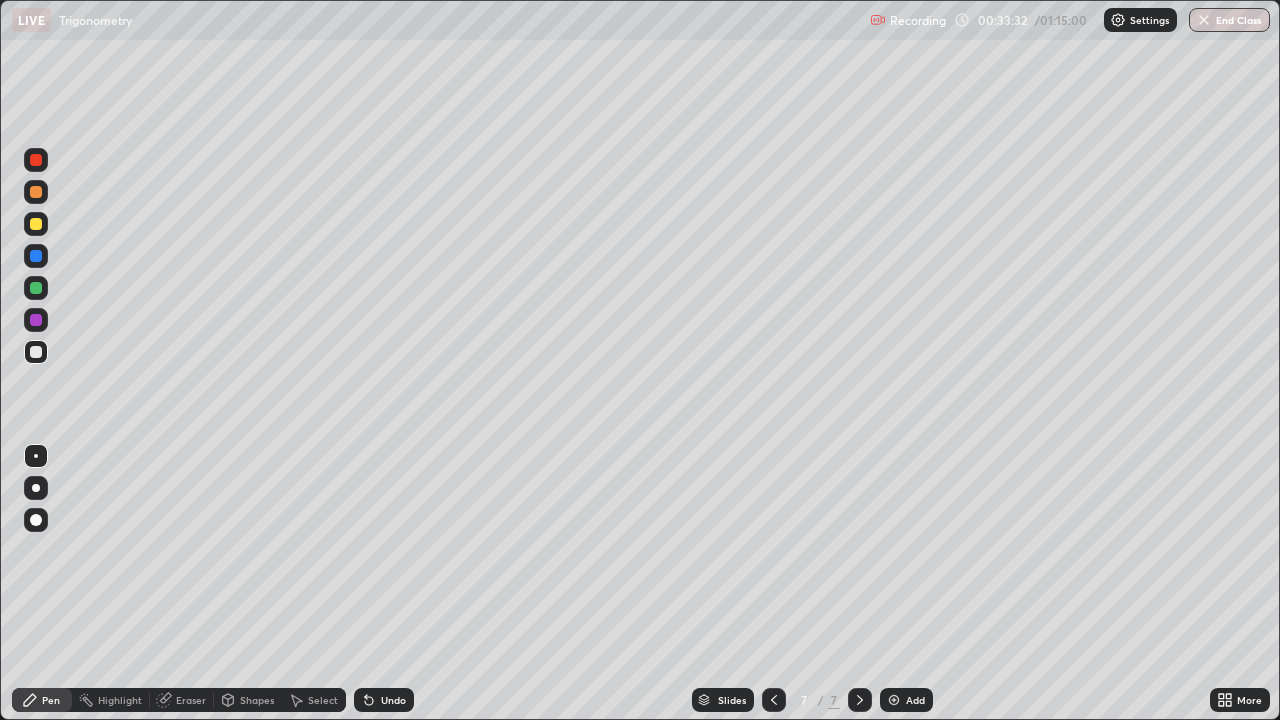 click at bounding box center (36, 352) 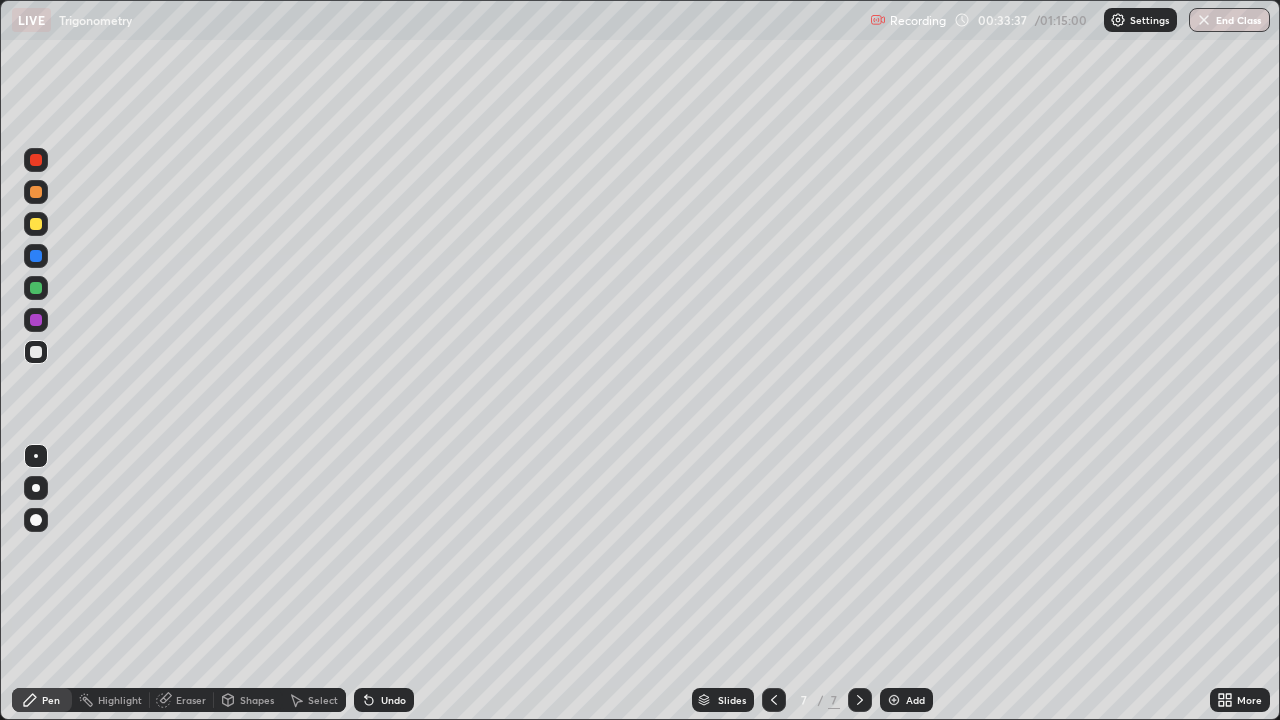 click on "Eraser" at bounding box center [182, 700] 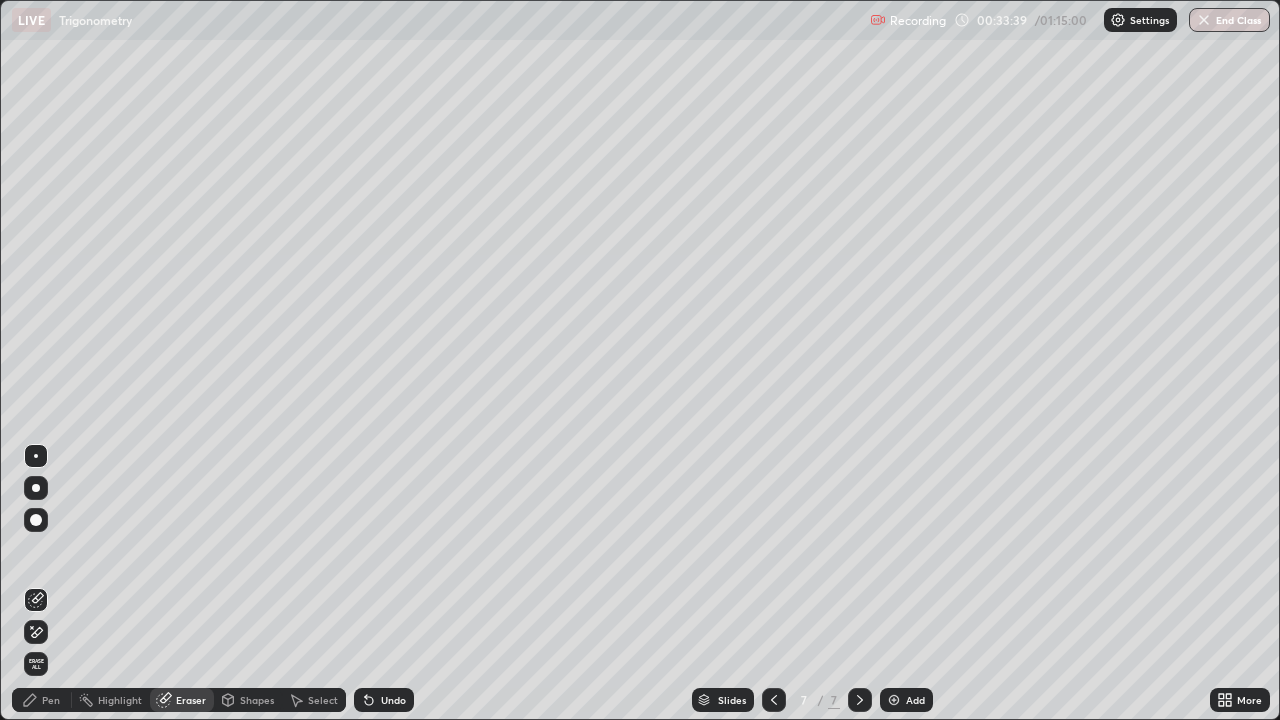 click on "Pen" at bounding box center [42, 700] 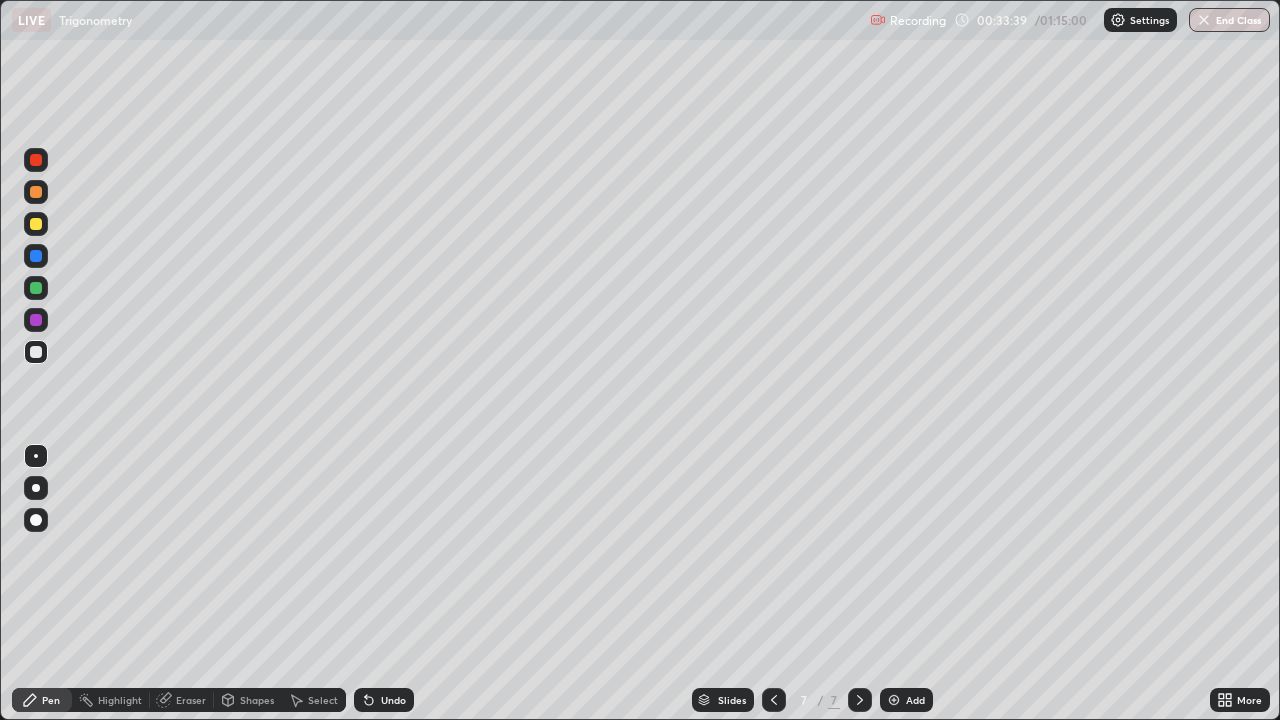 click at bounding box center [36, 352] 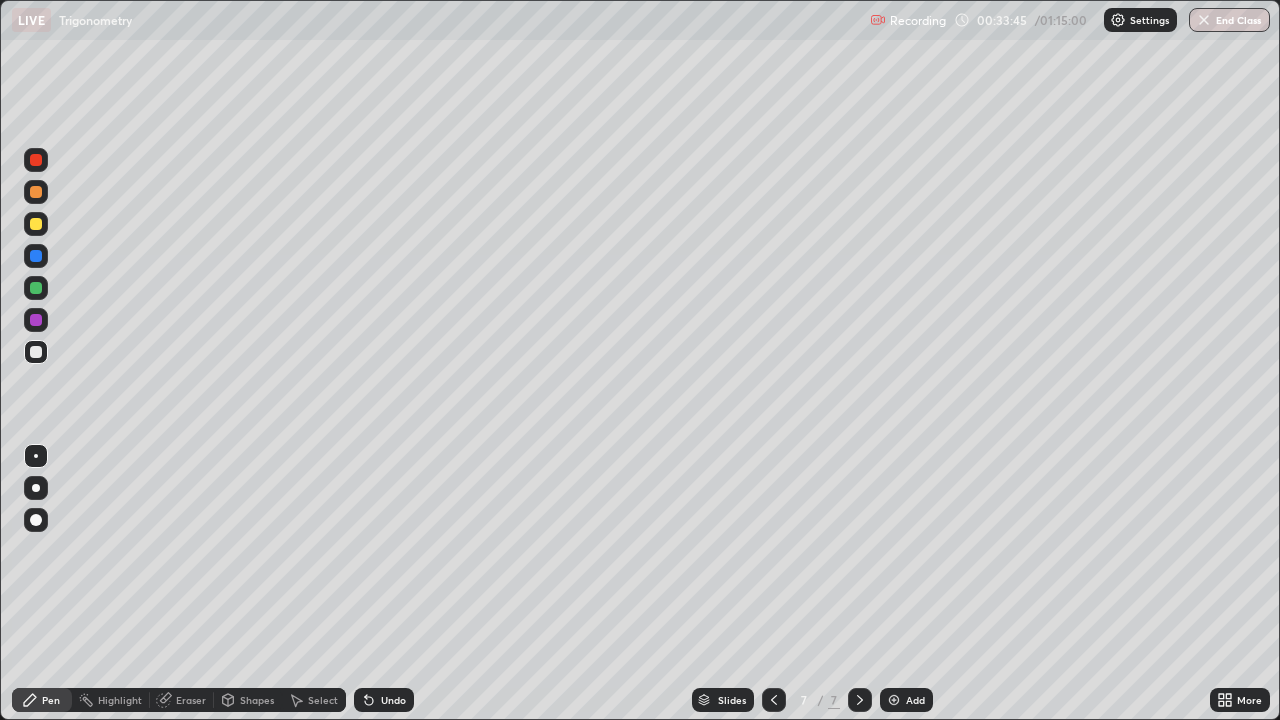 click at bounding box center [36, 192] 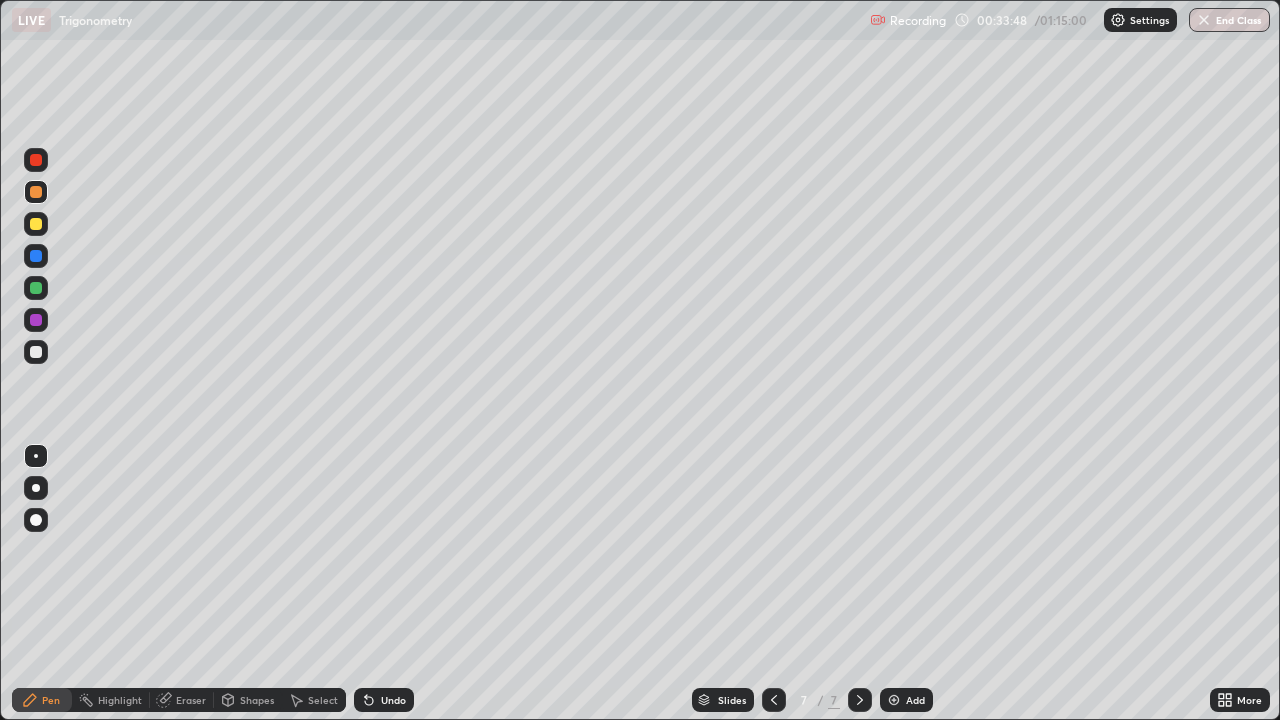 click at bounding box center (36, 352) 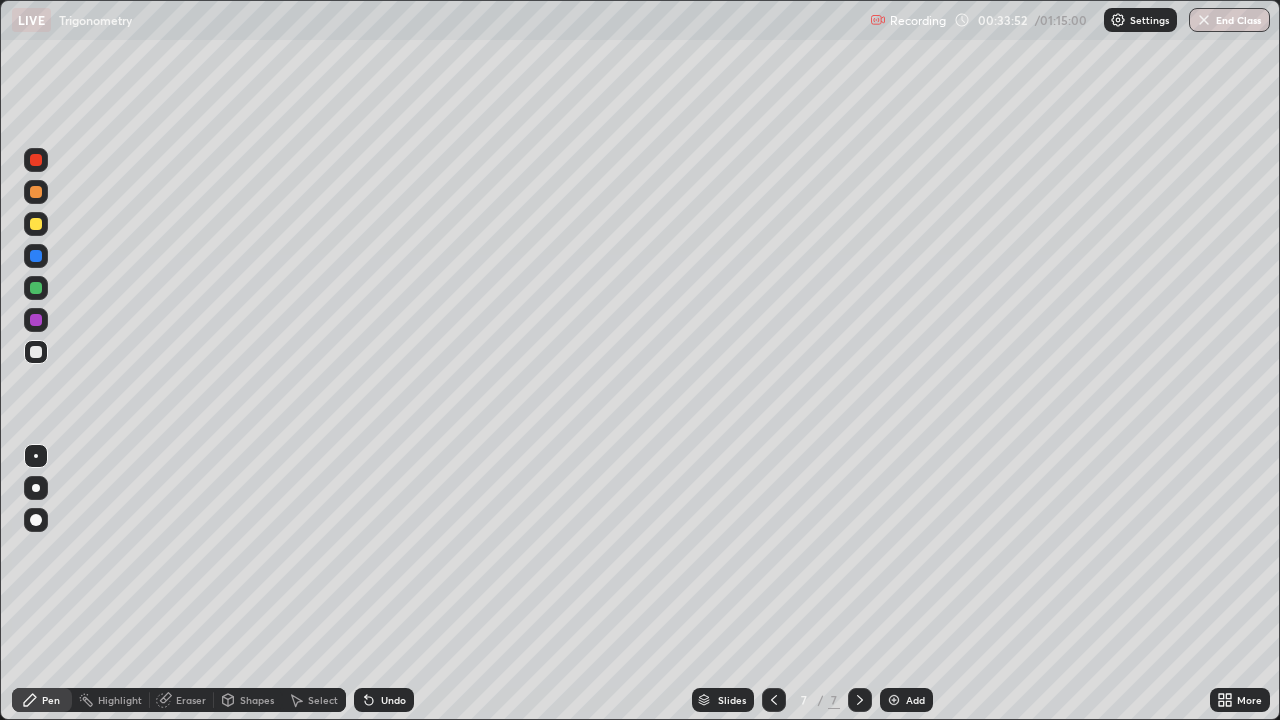 click at bounding box center (36, 224) 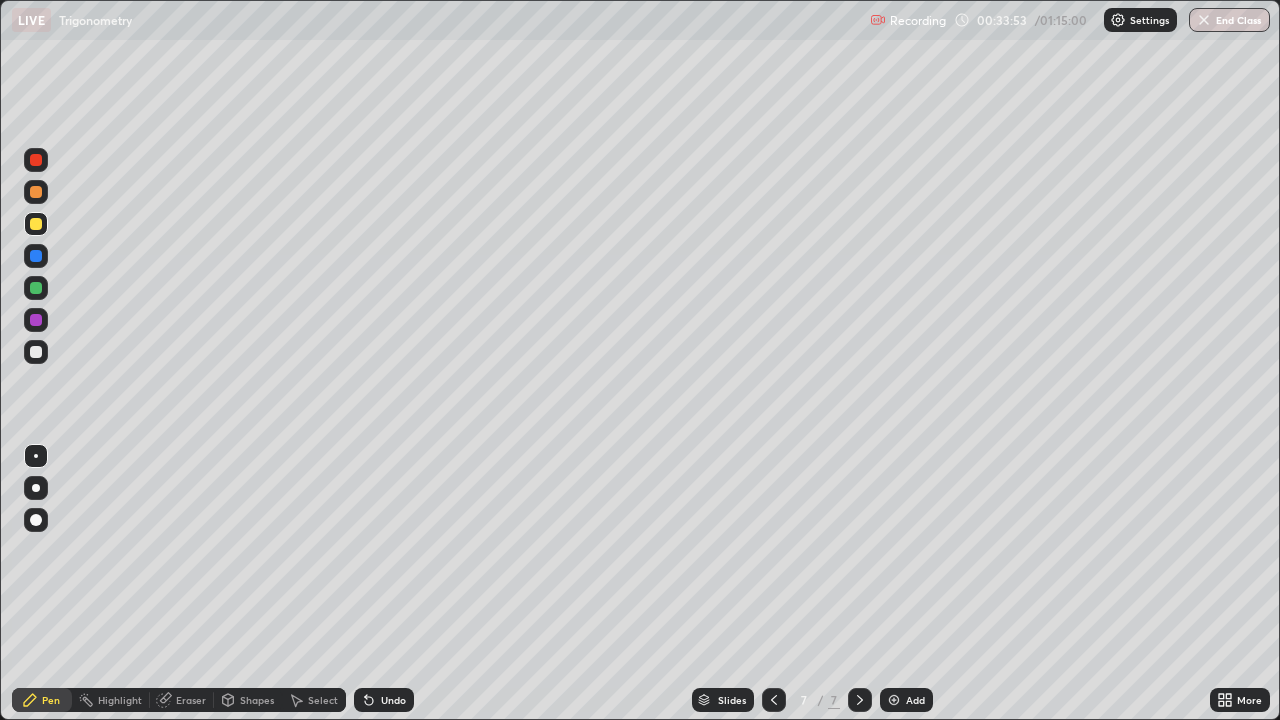 click at bounding box center [36, 352] 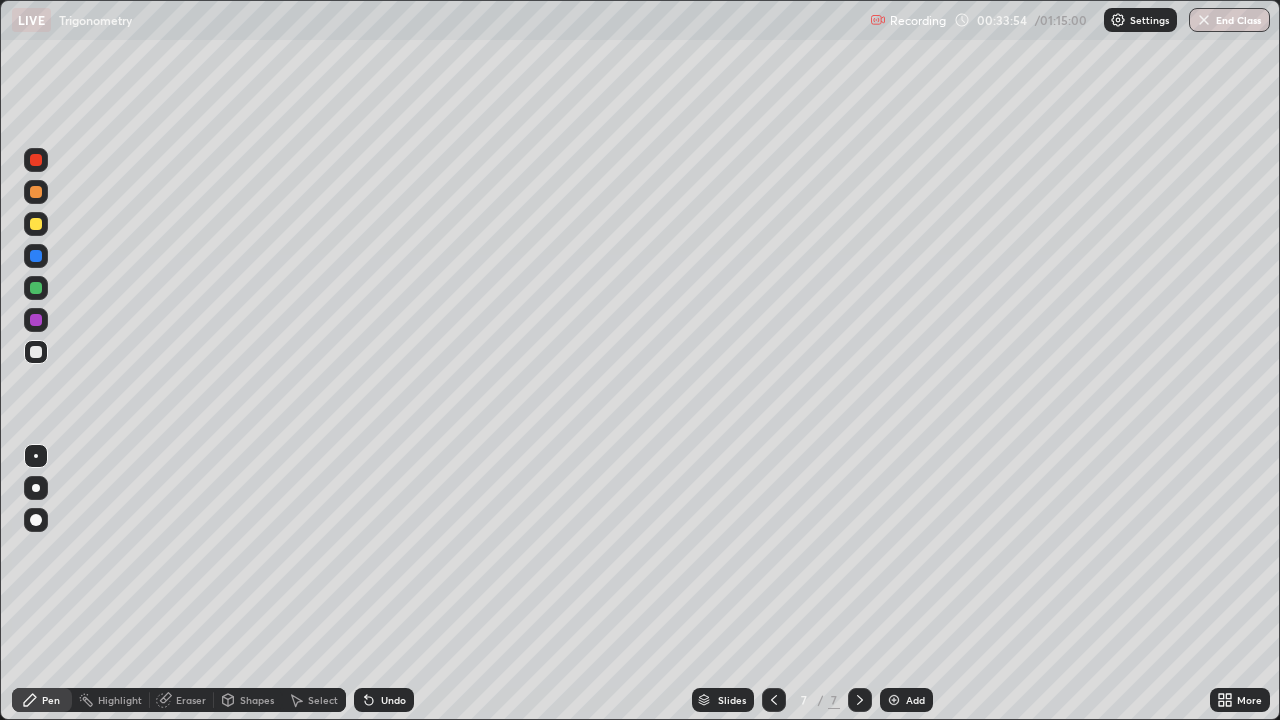 click at bounding box center [36, 352] 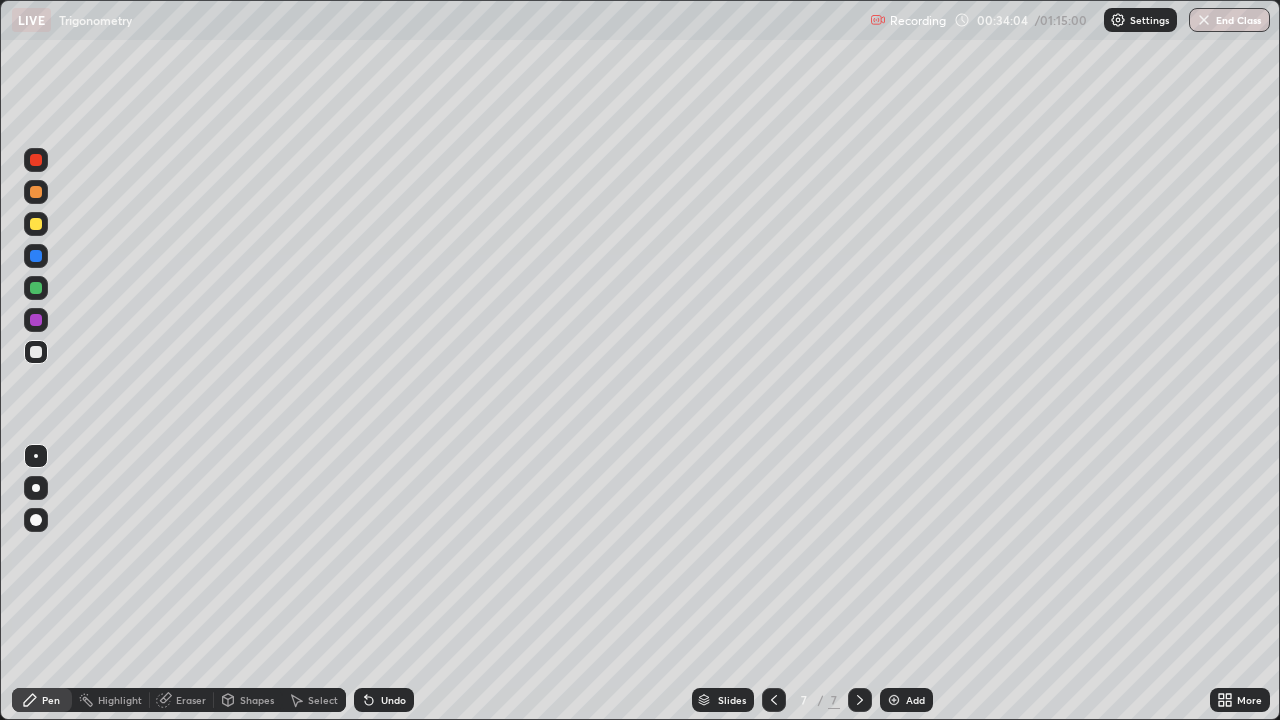 click at bounding box center (36, 192) 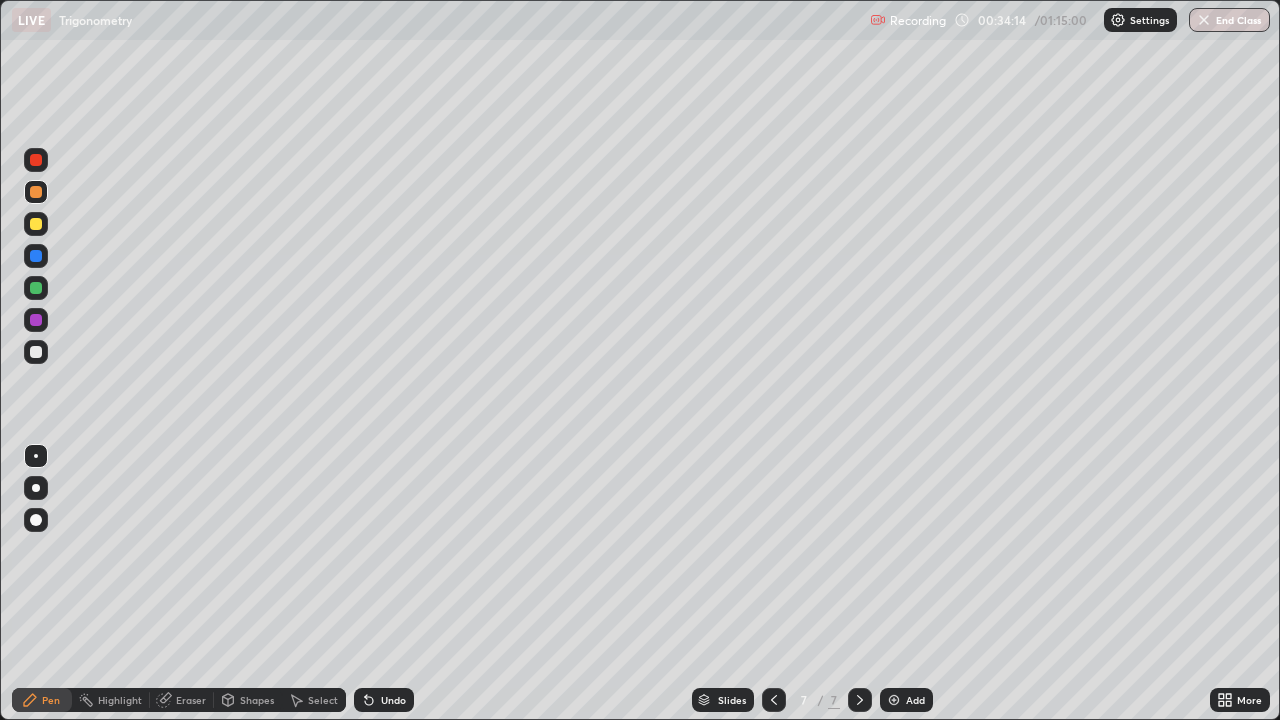 click on "Eraser" at bounding box center [191, 700] 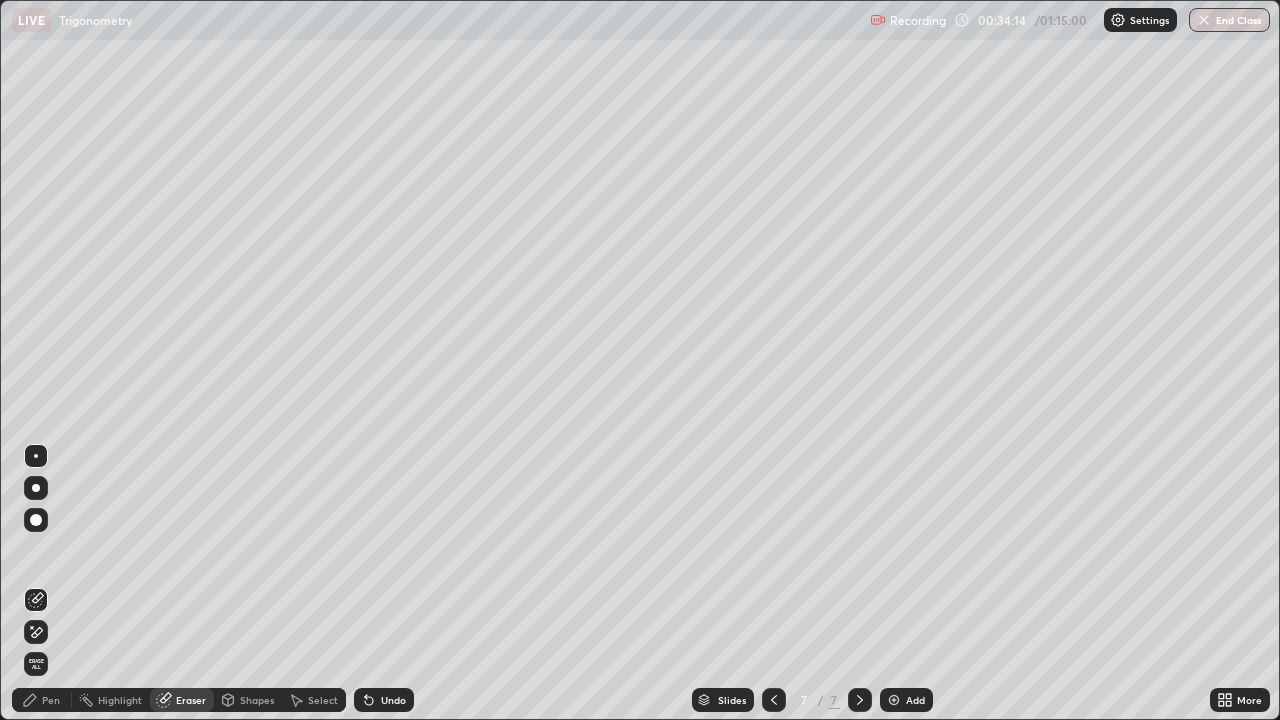 click on "Eraser" at bounding box center [191, 700] 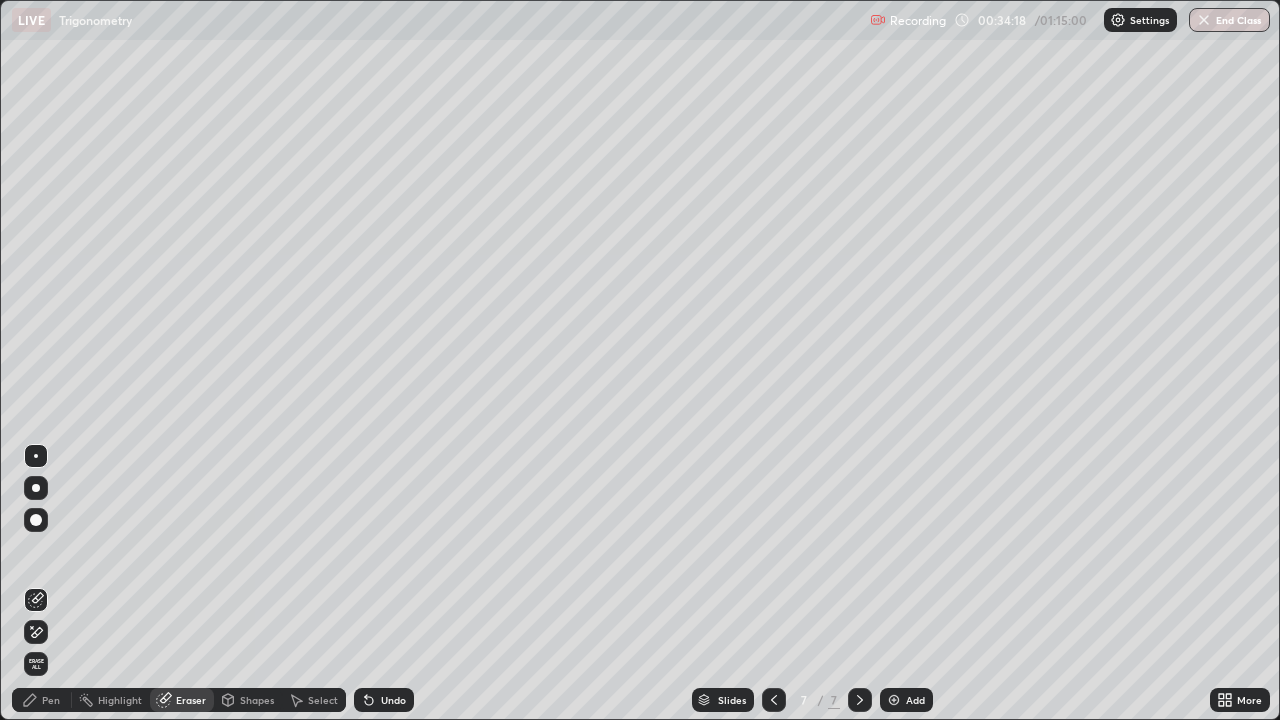 click on "Pen" at bounding box center [42, 700] 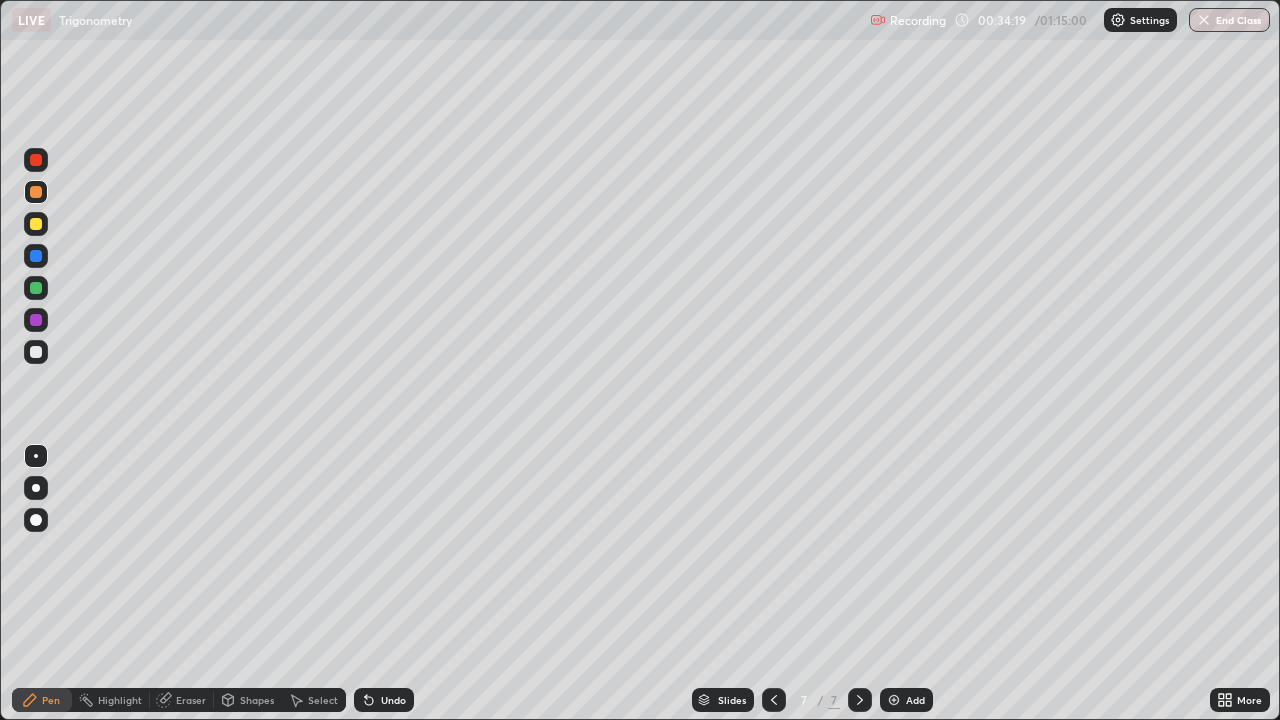 click at bounding box center [36, 352] 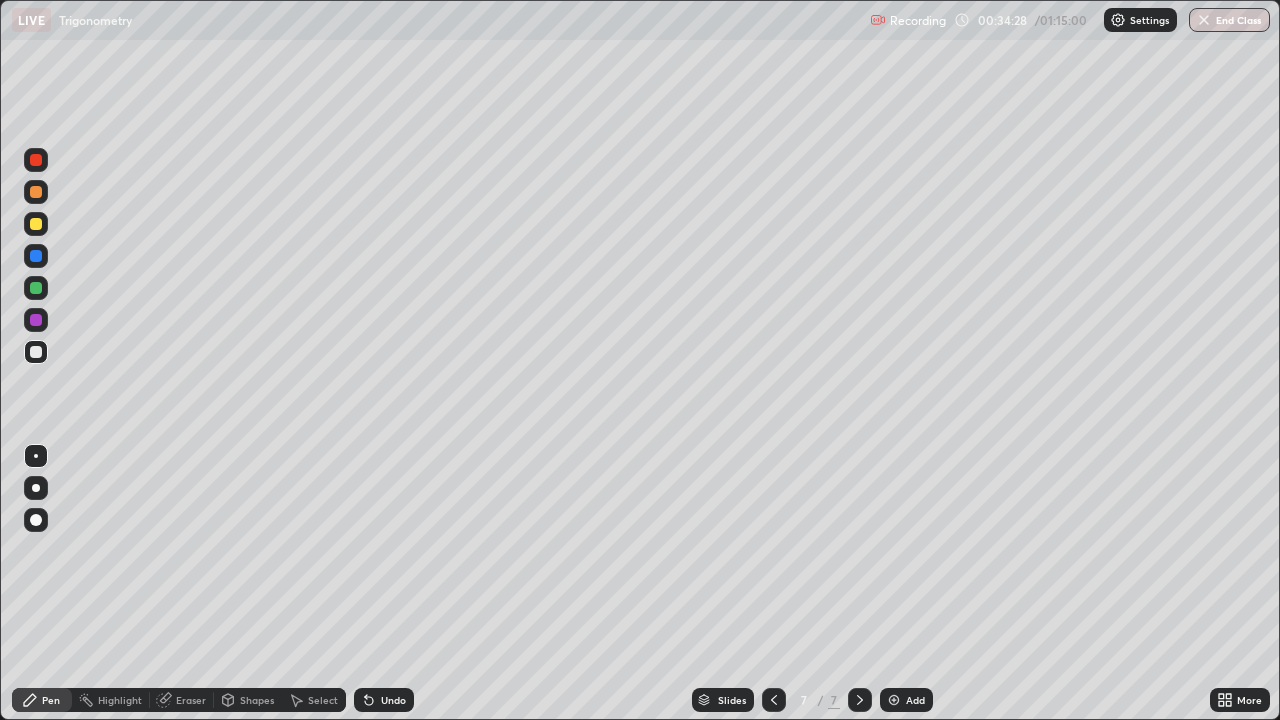click at bounding box center [36, 192] 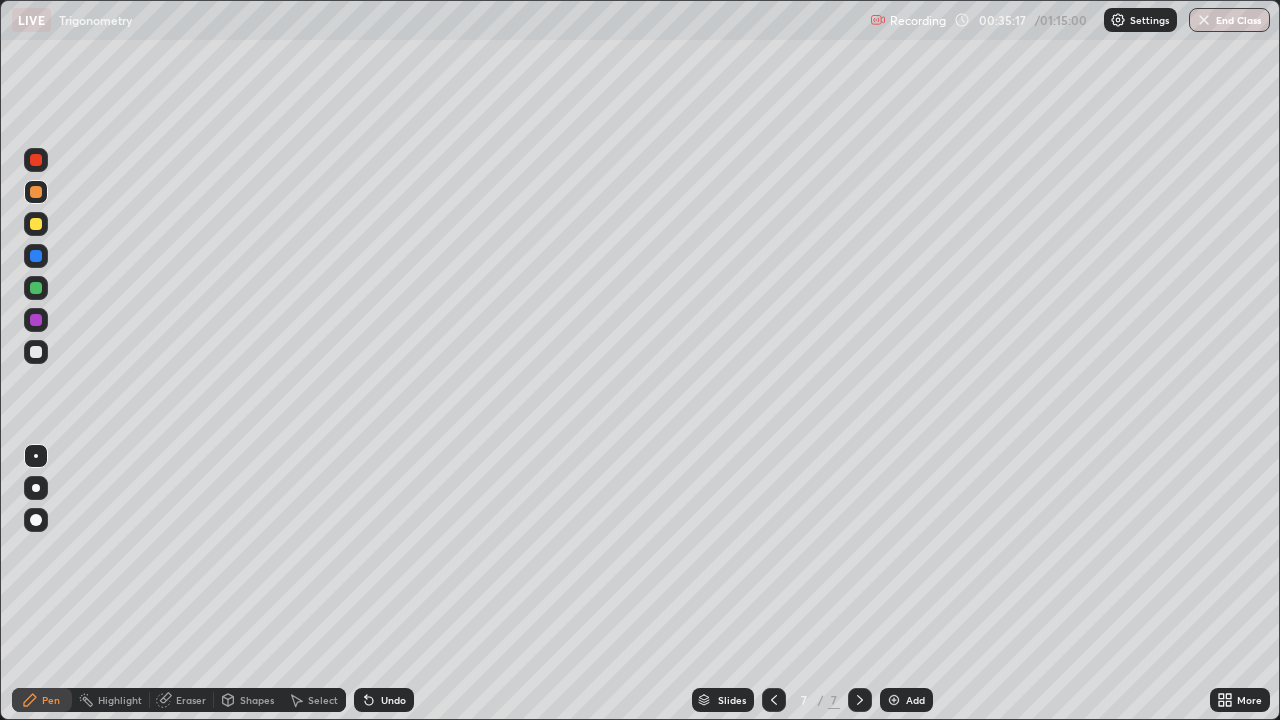 click on "Eraser" at bounding box center [191, 700] 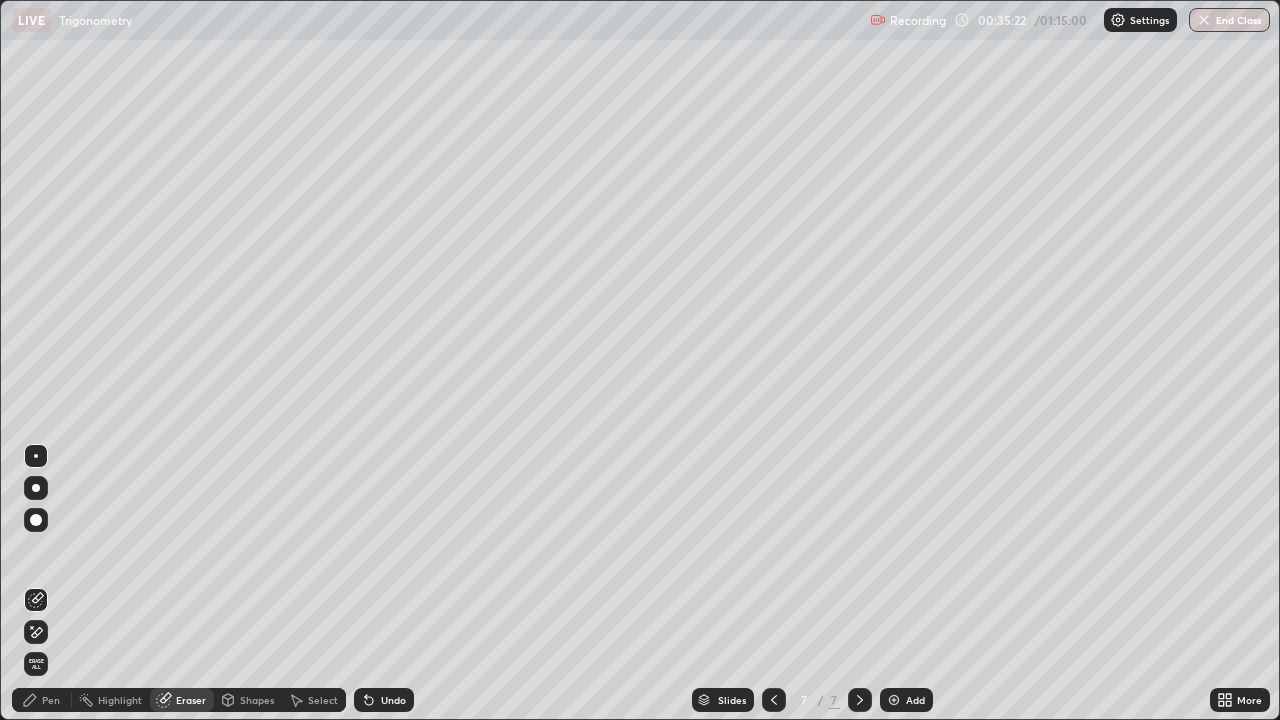 click on "Pen" at bounding box center (42, 700) 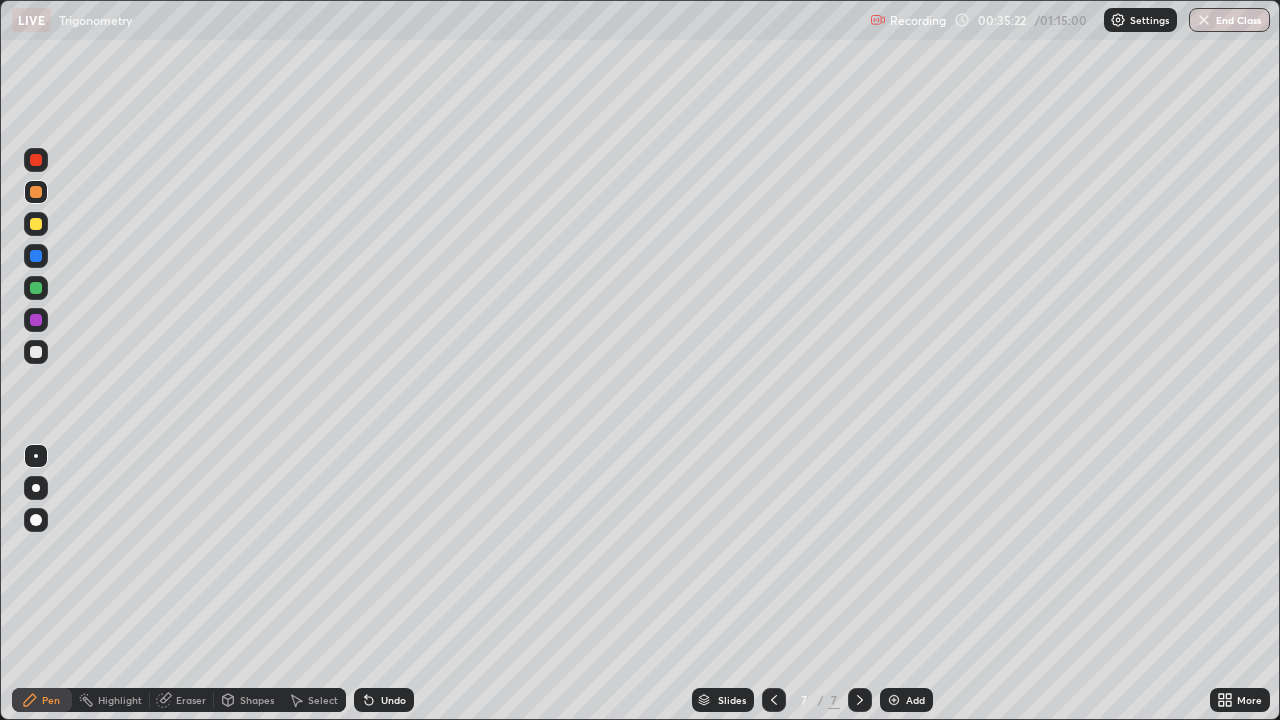 click on "Pen" at bounding box center (51, 700) 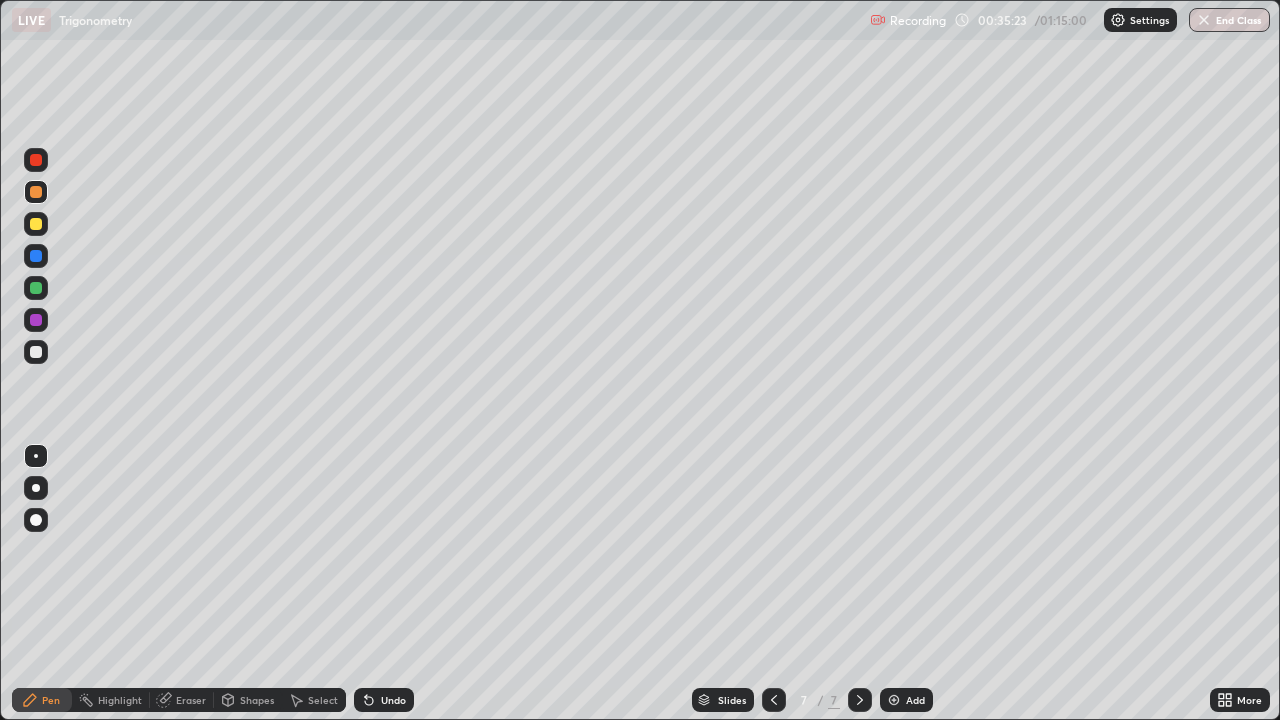 click at bounding box center (36, 352) 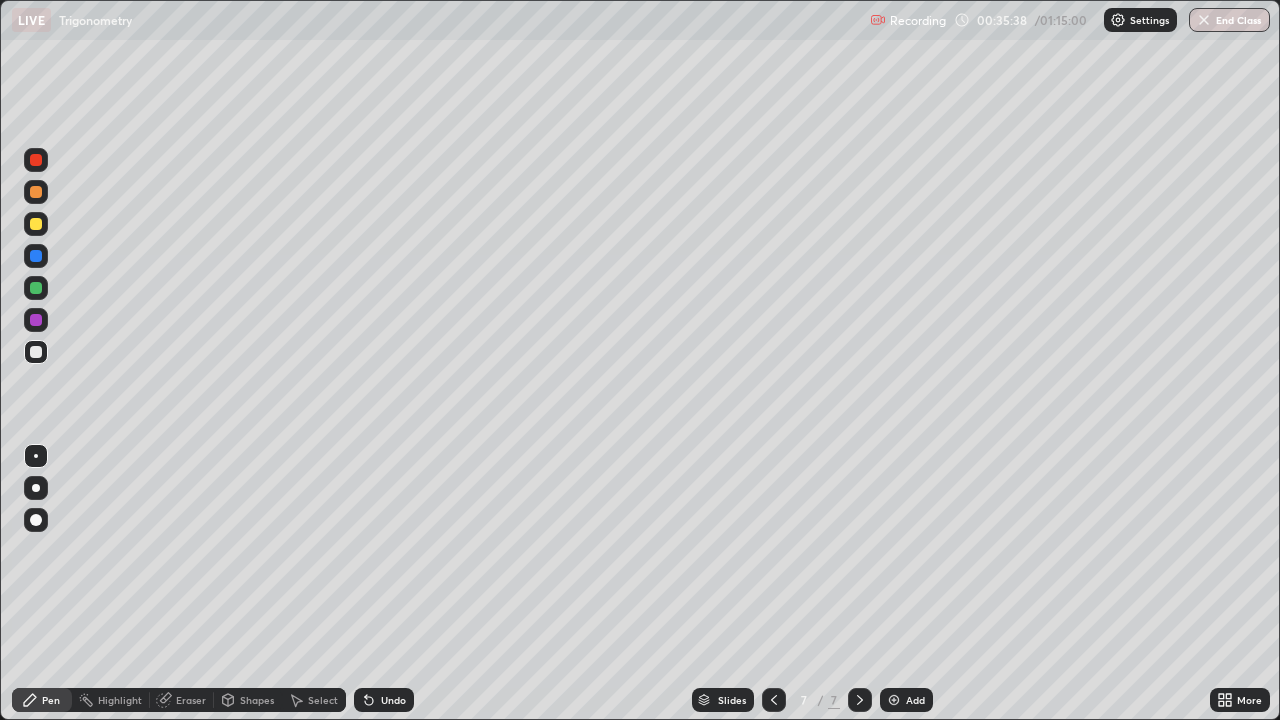 click at bounding box center (36, 320) 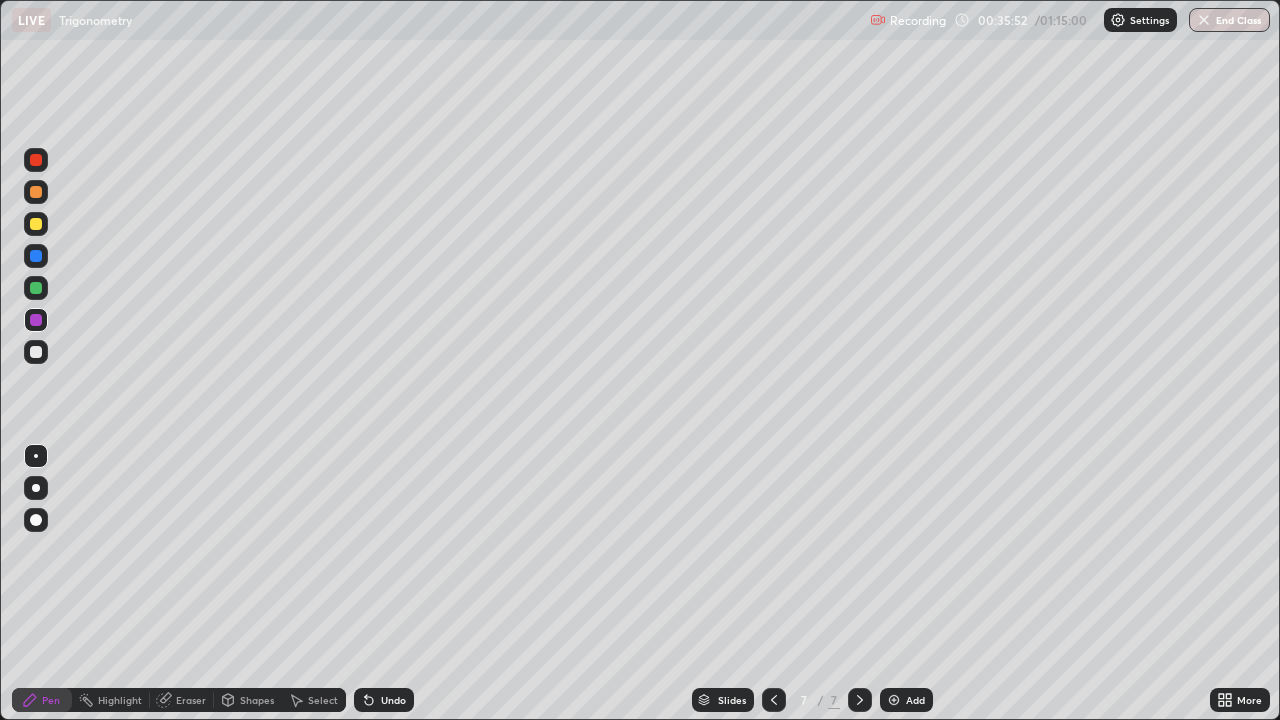 click at bounding box center [36, 352] 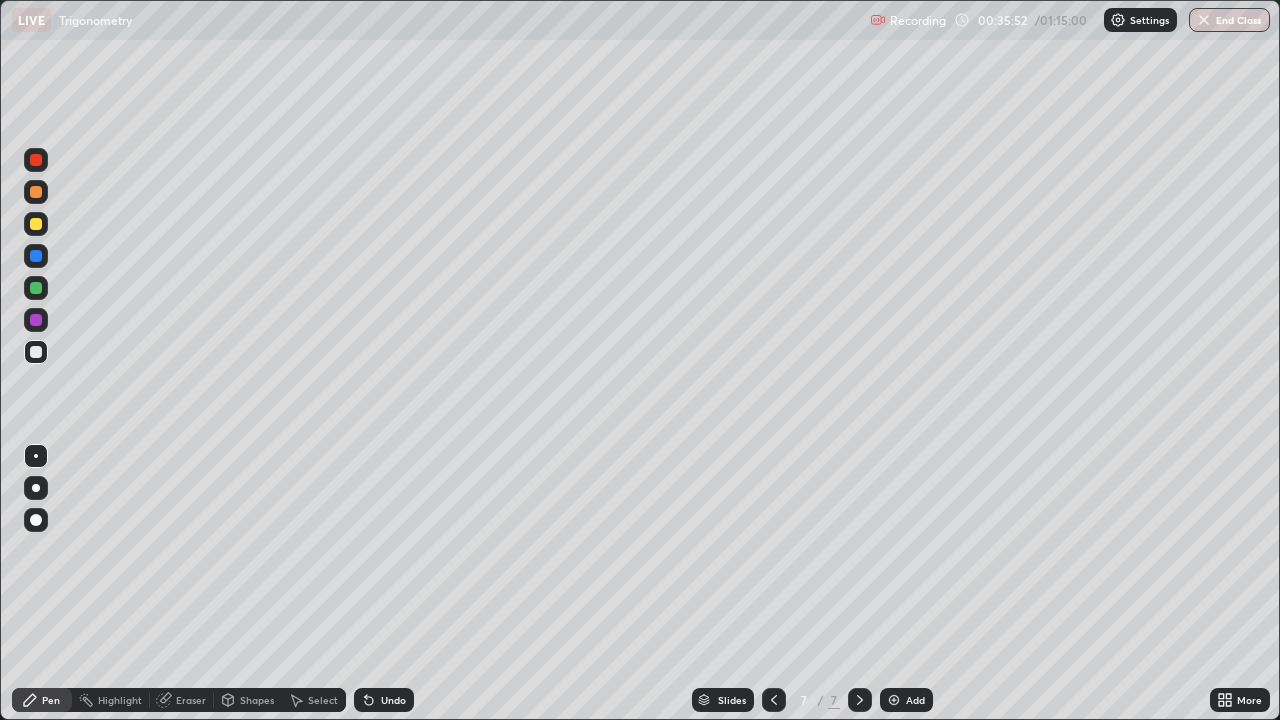 click at bounding box center (36, 352) 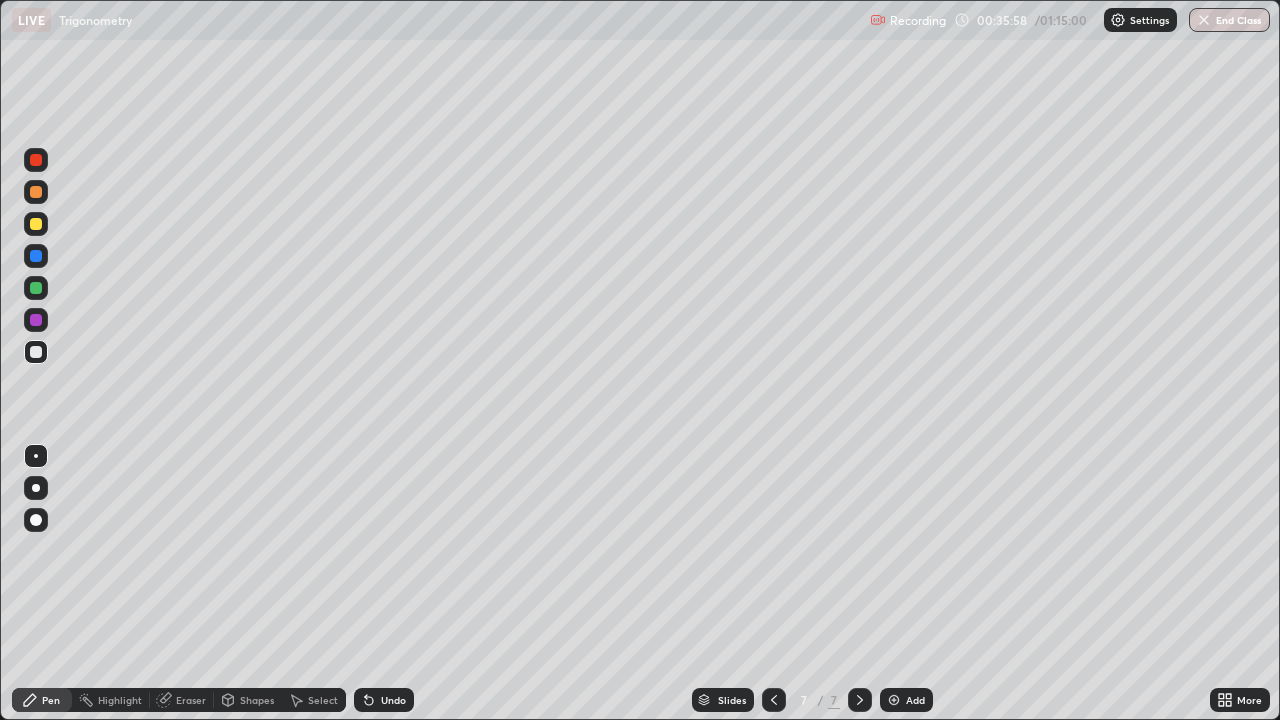 click on "Eraser" at bounding box center (191, 700) 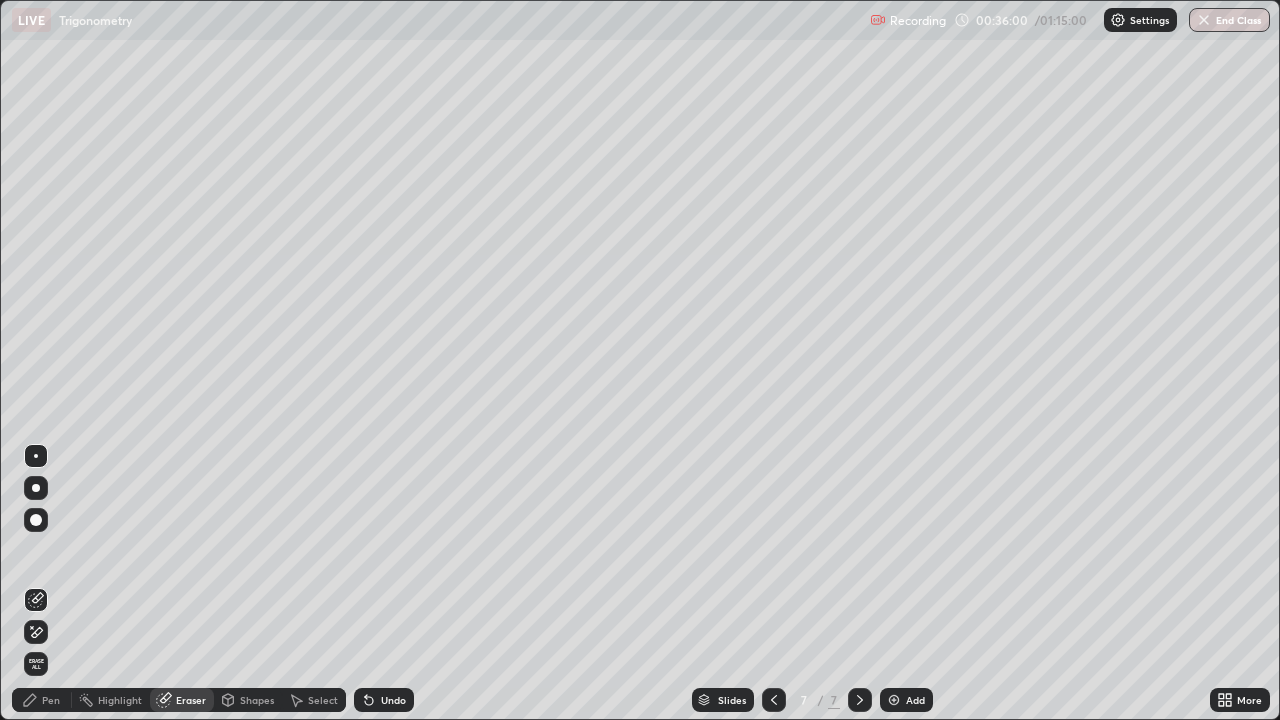 click on "Pen" at bounding box center (51, 700) 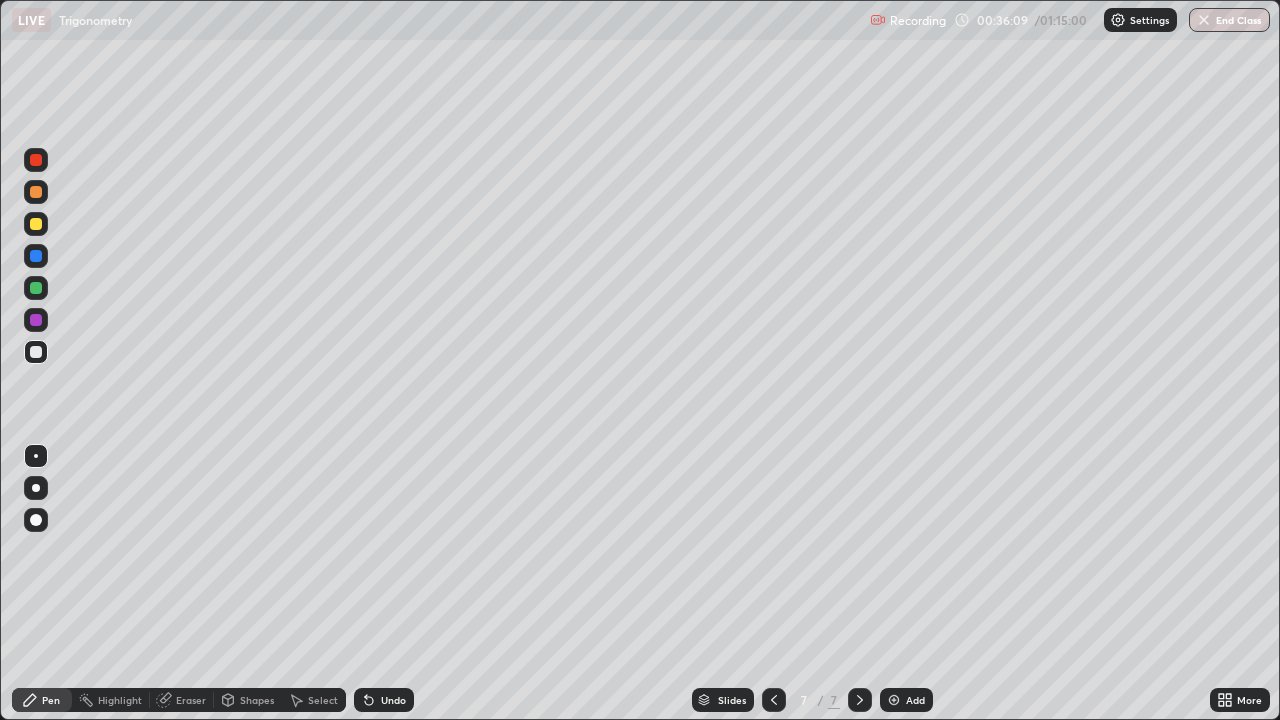 click at bounding box center [36, 352] 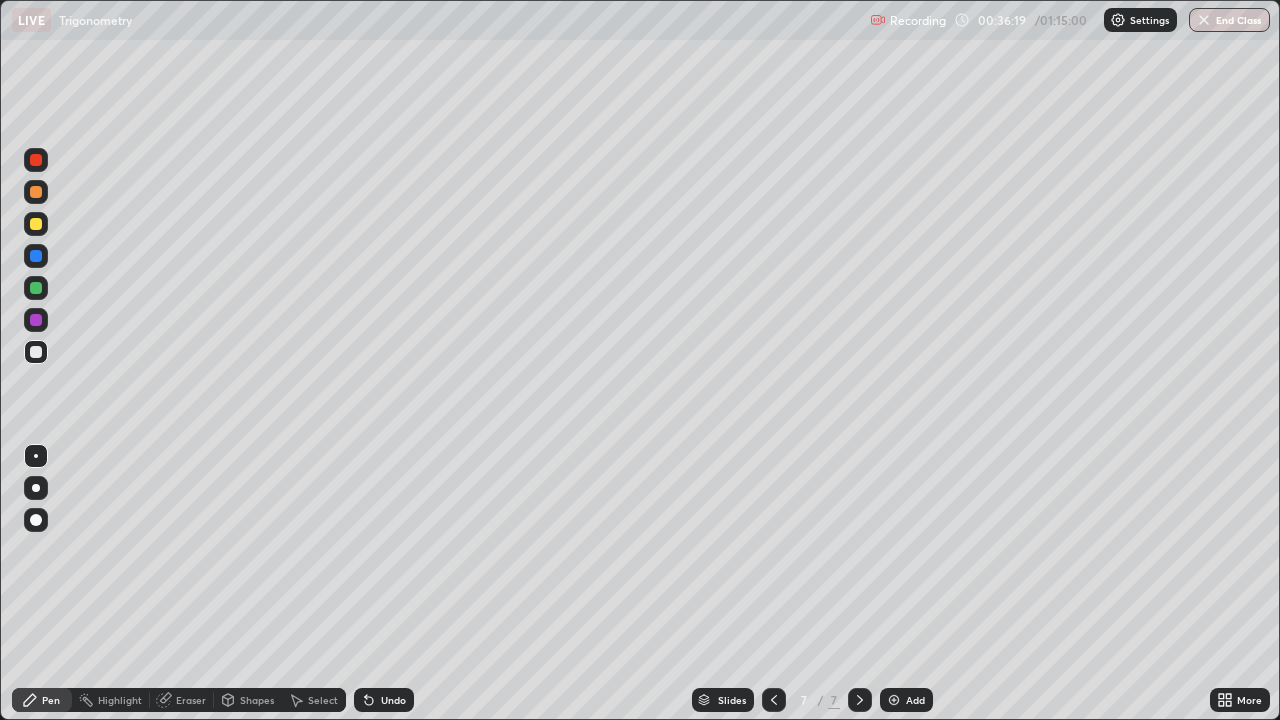 click at bounding box center (36, 192) 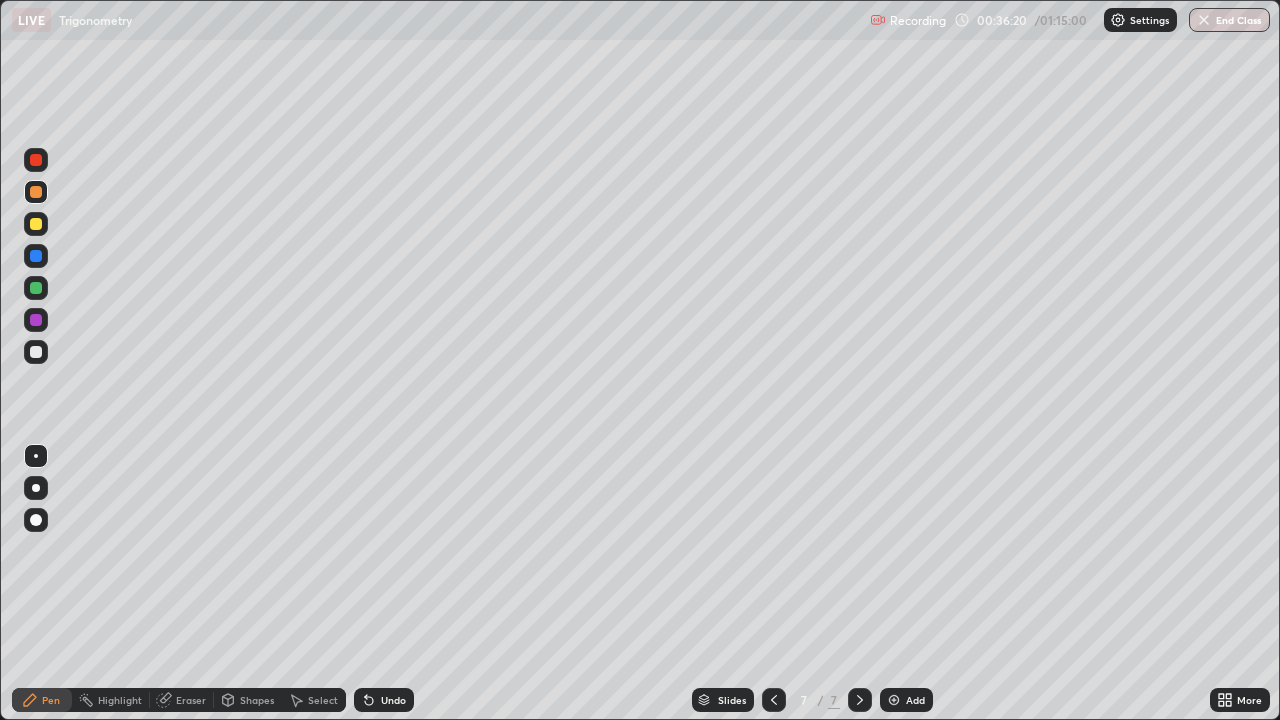 click at bounding box center (36, 192) 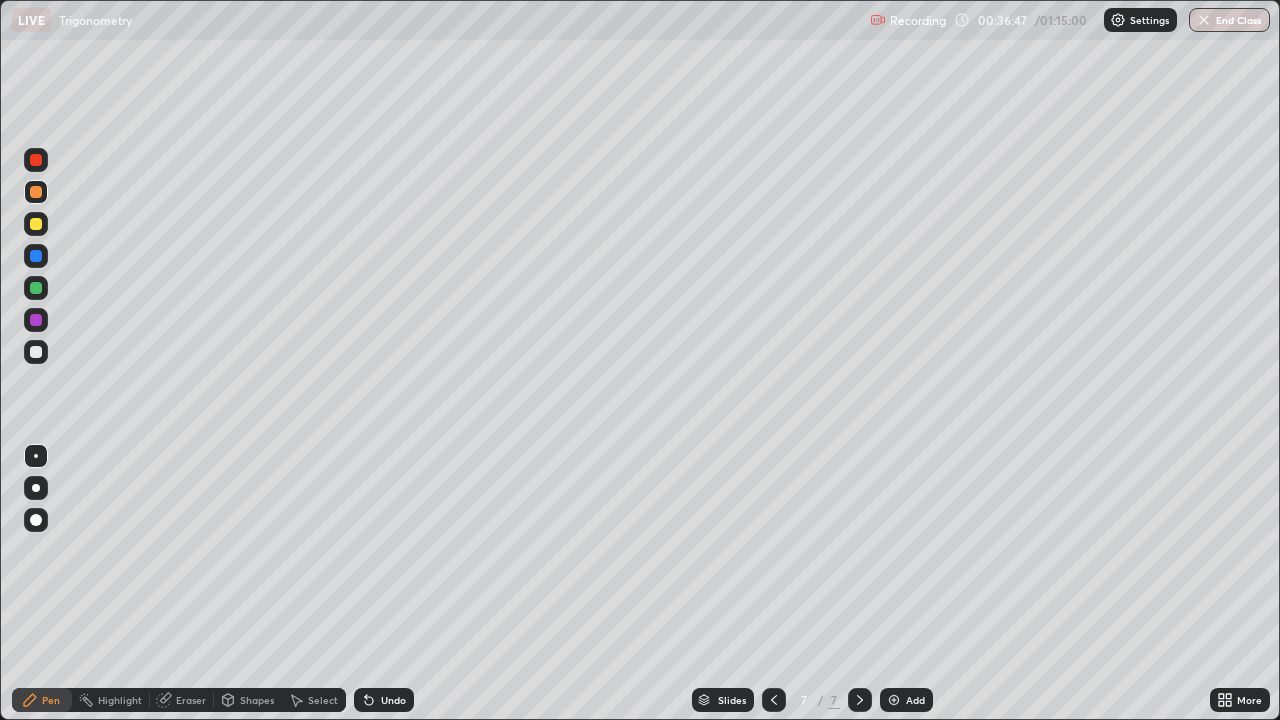 click at bounding box center (36, 320) 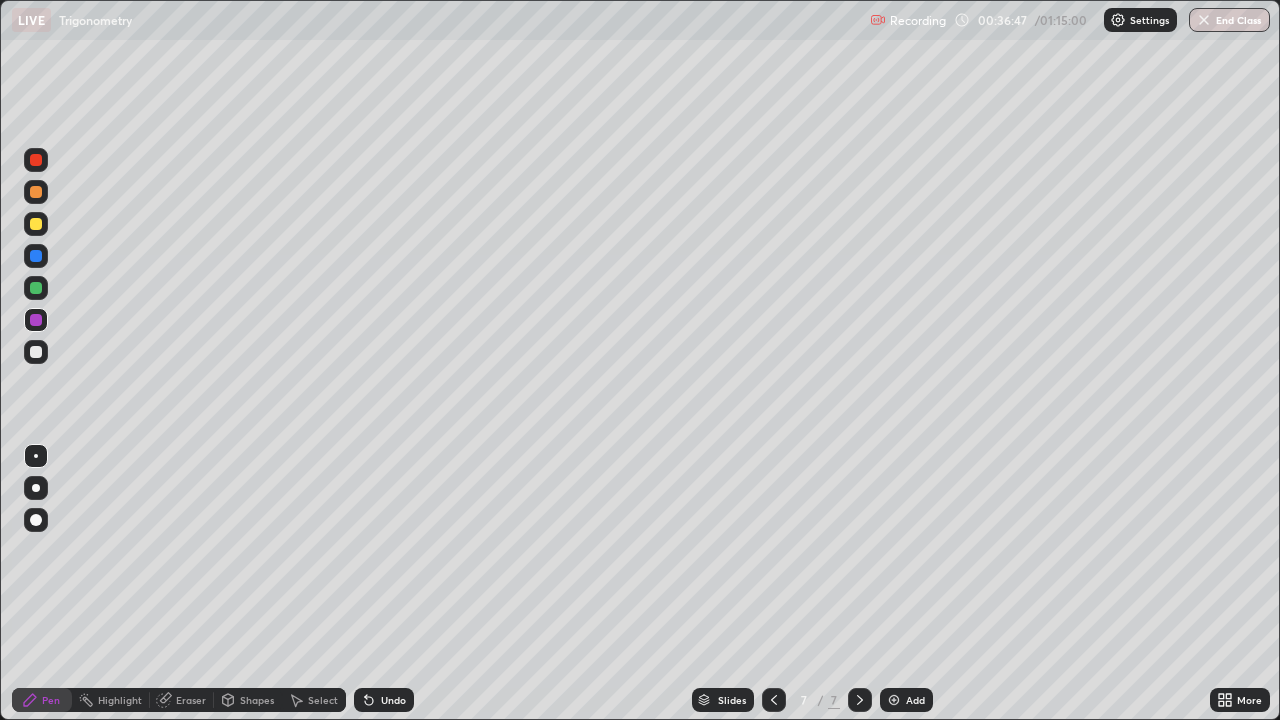 click at bounding box center (36, 352) 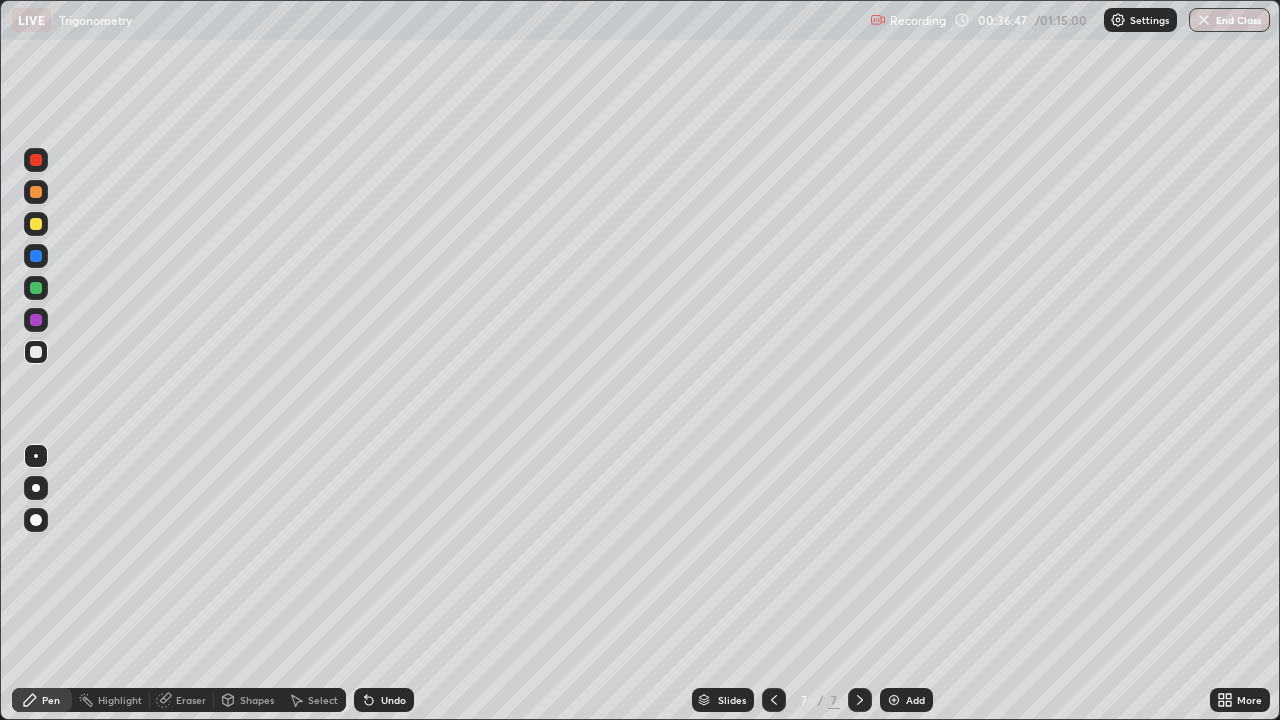 click at bounding box center [36, 352] 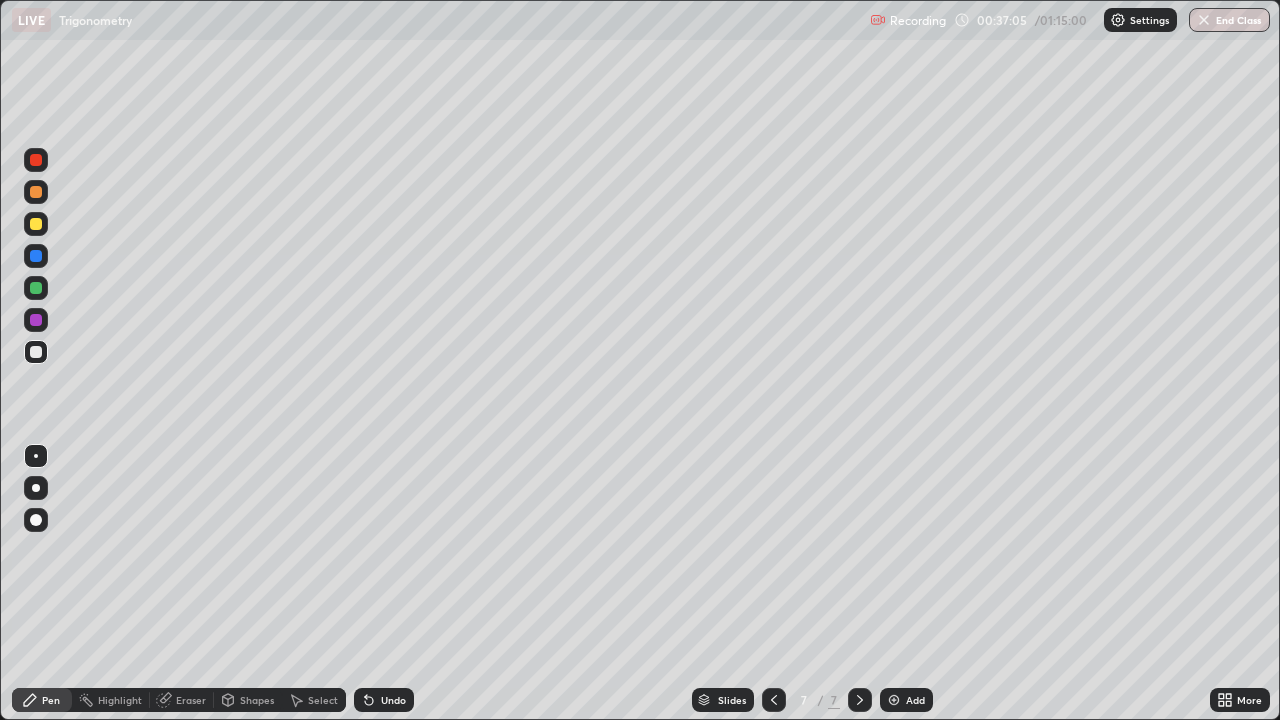 click at bounding box center (36, 192) 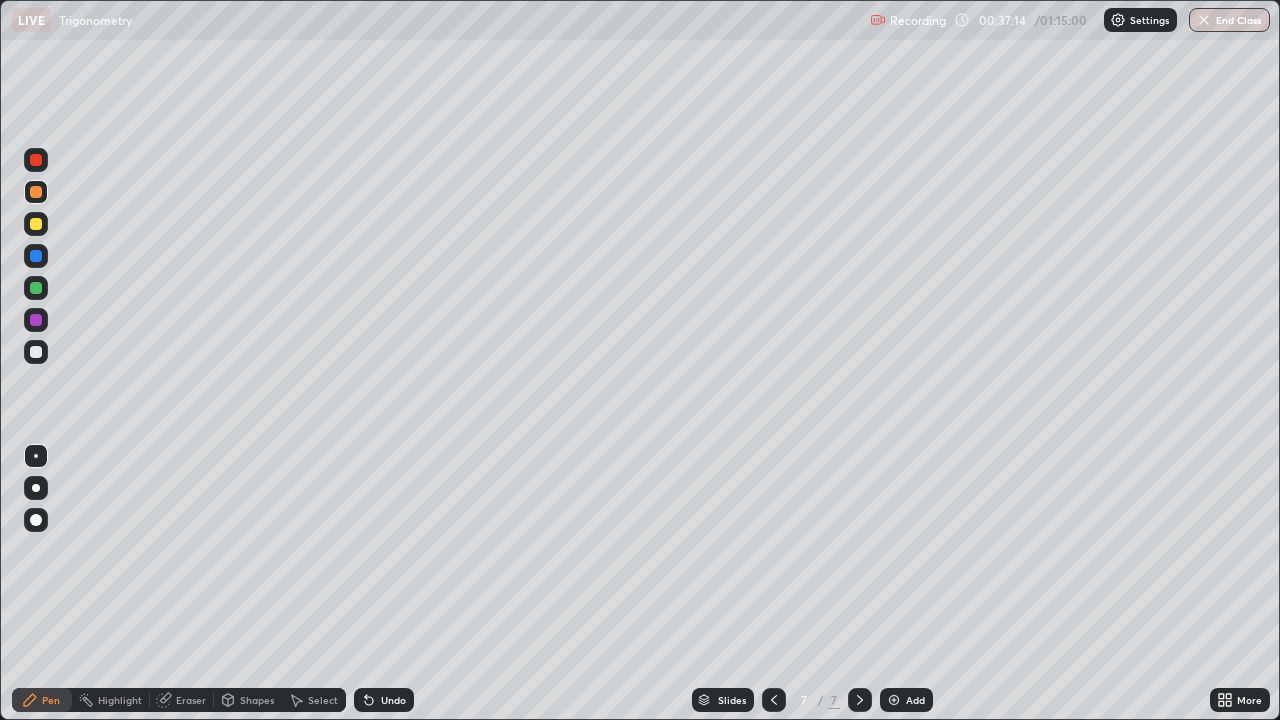 click at bounding box center (36, 320) 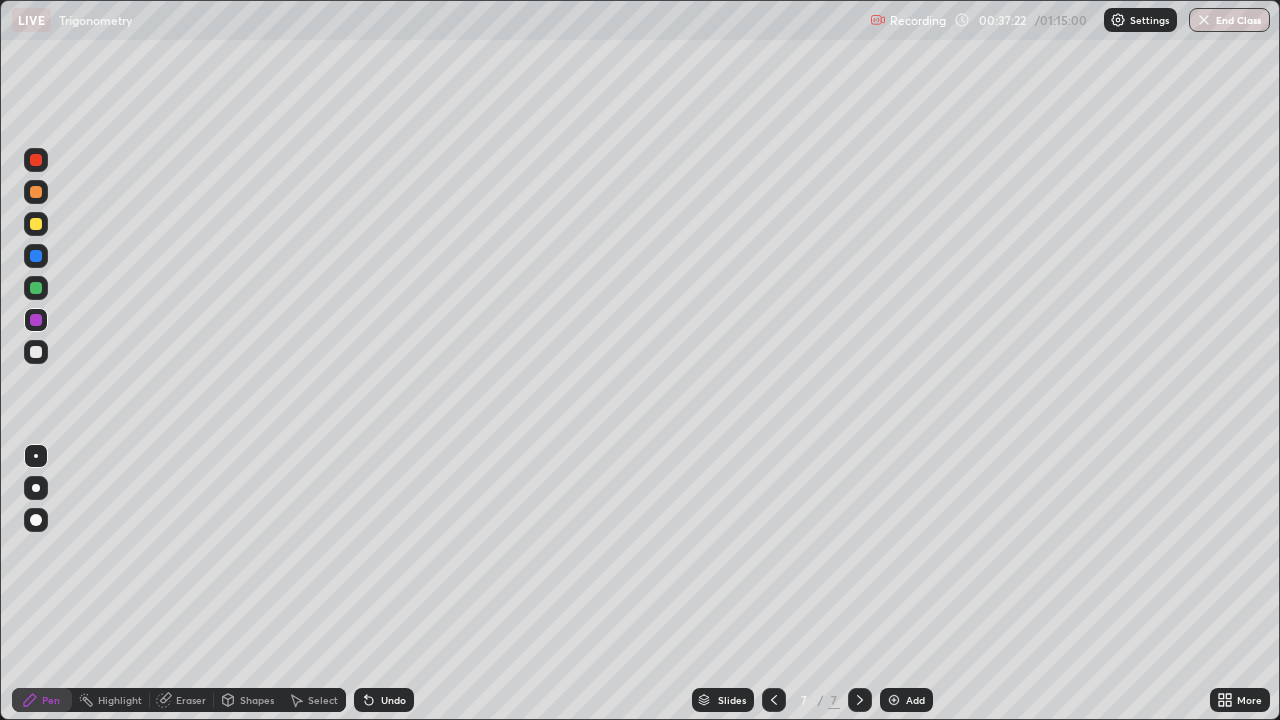click at bounding box center (36, 288) 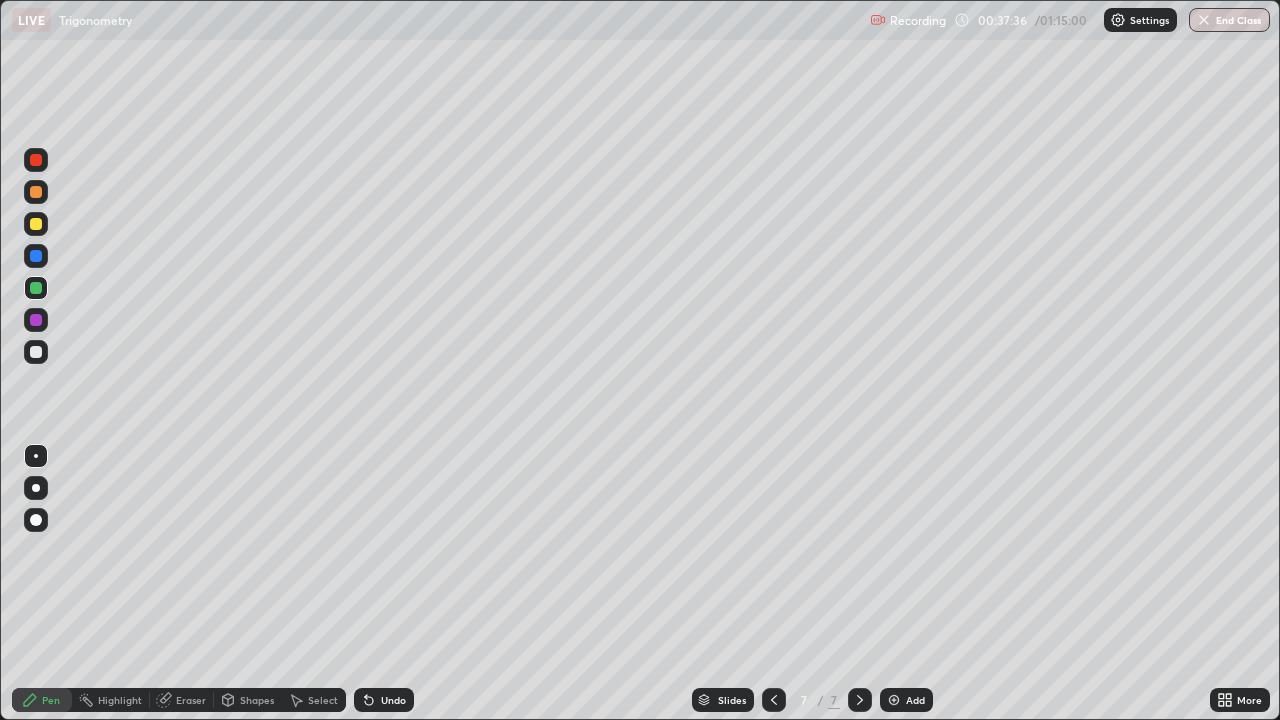 click on "Eraser" at bounding box center [191, 700] 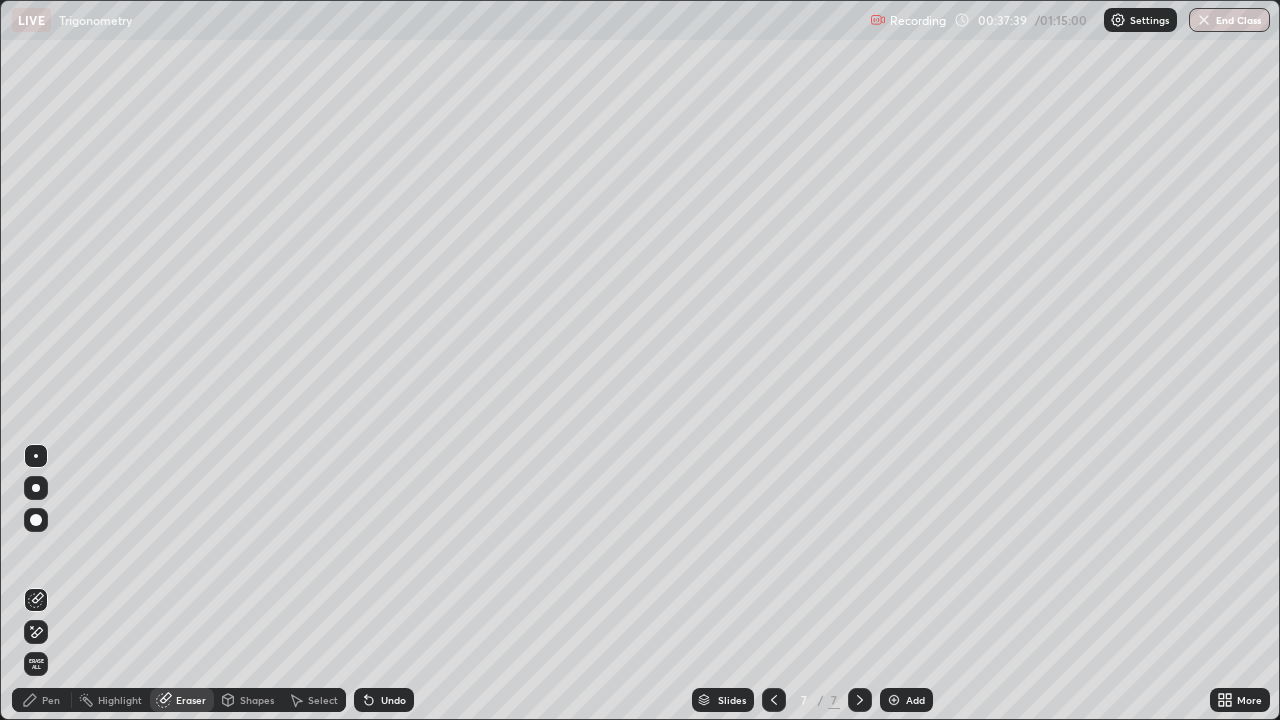 click on "Pen" at bounding box center [51, 700] 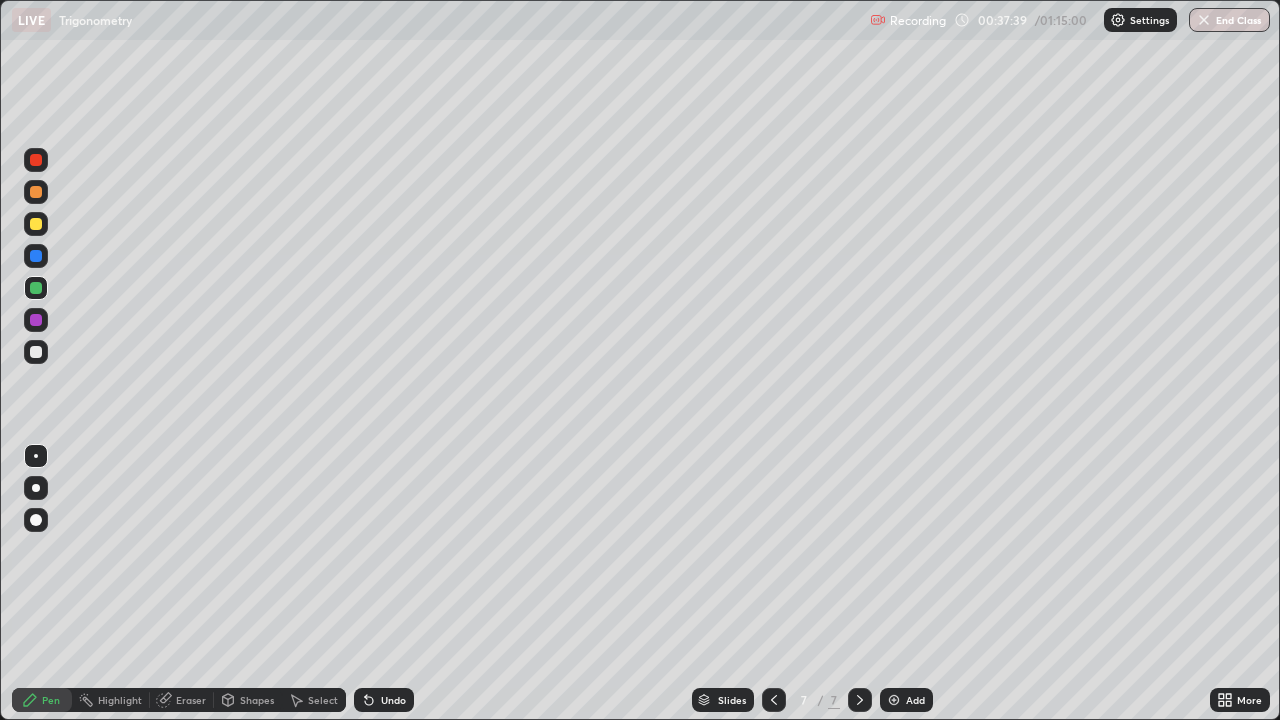 click at bounding box center [36, 288] 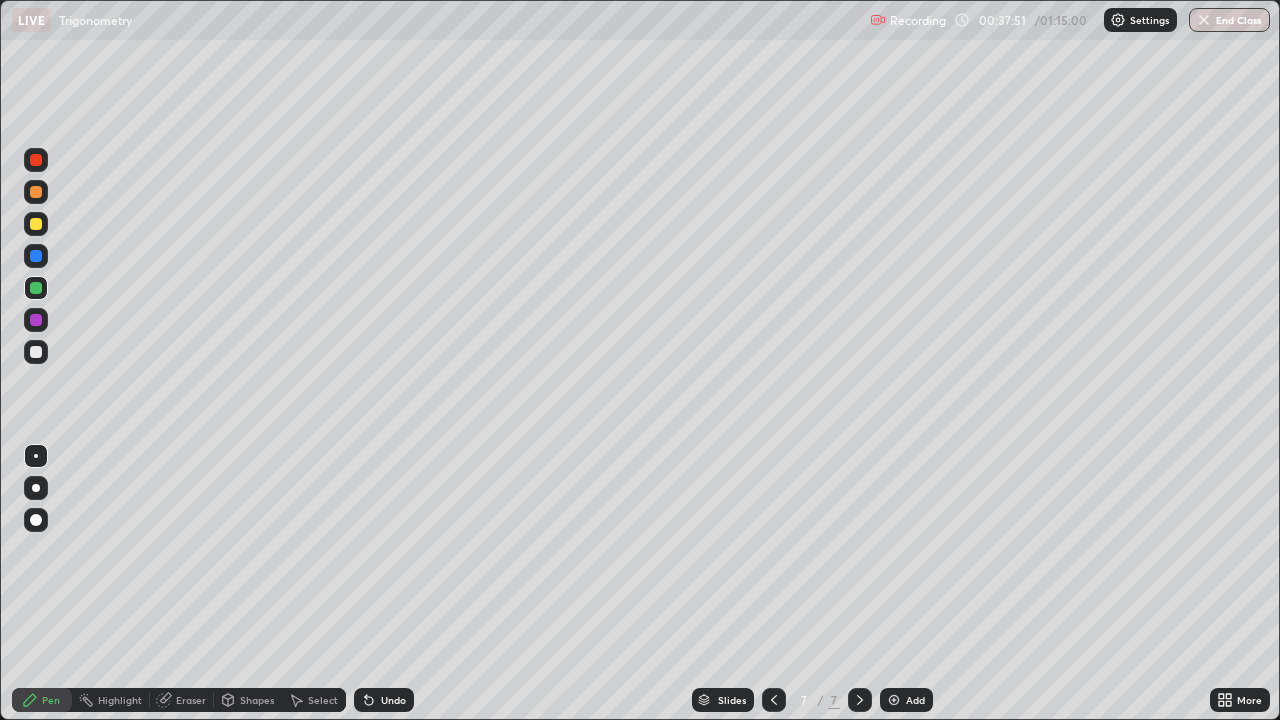 click at bounding box center (36, 224) 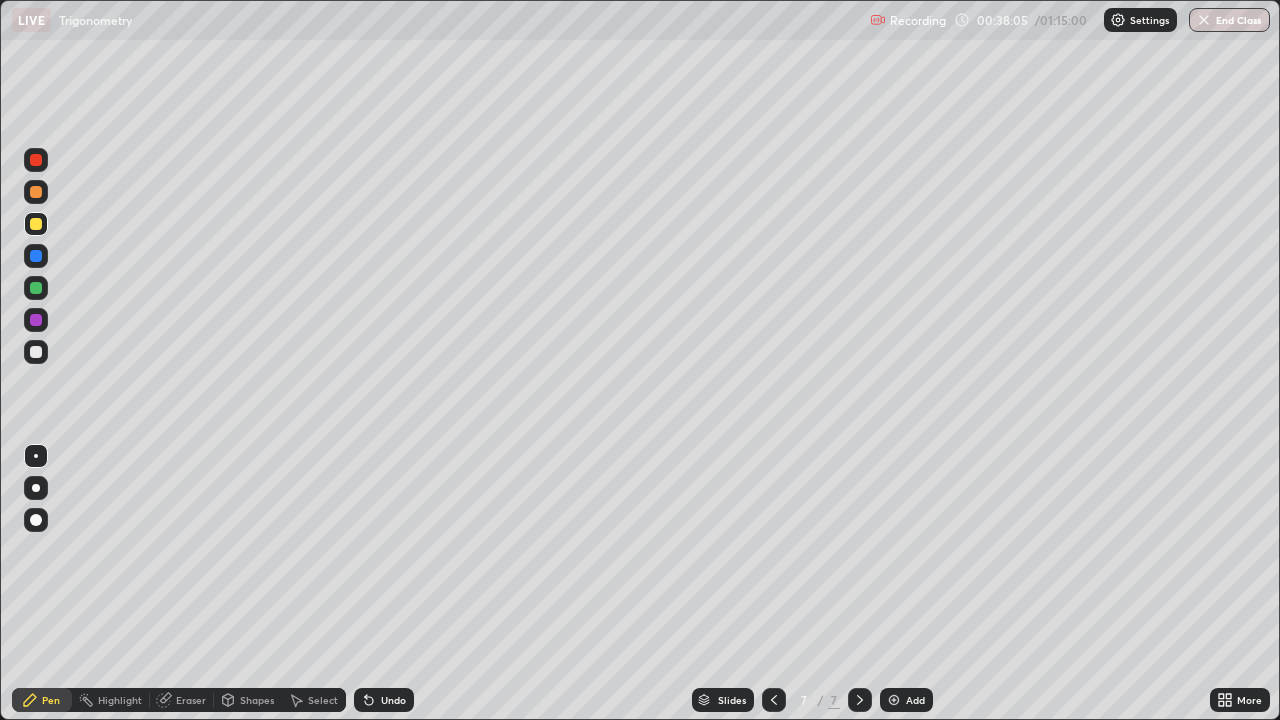 click at bounding box center [36, 256] 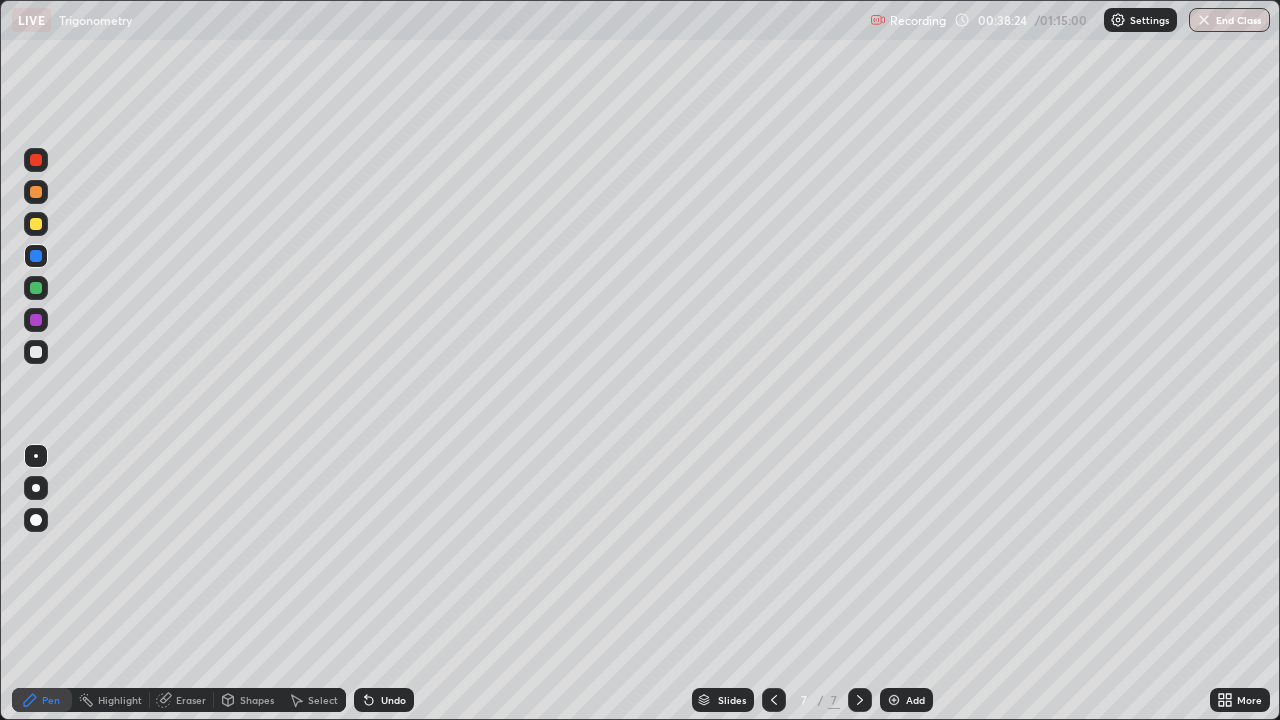 click at bounding box center (36, 352) 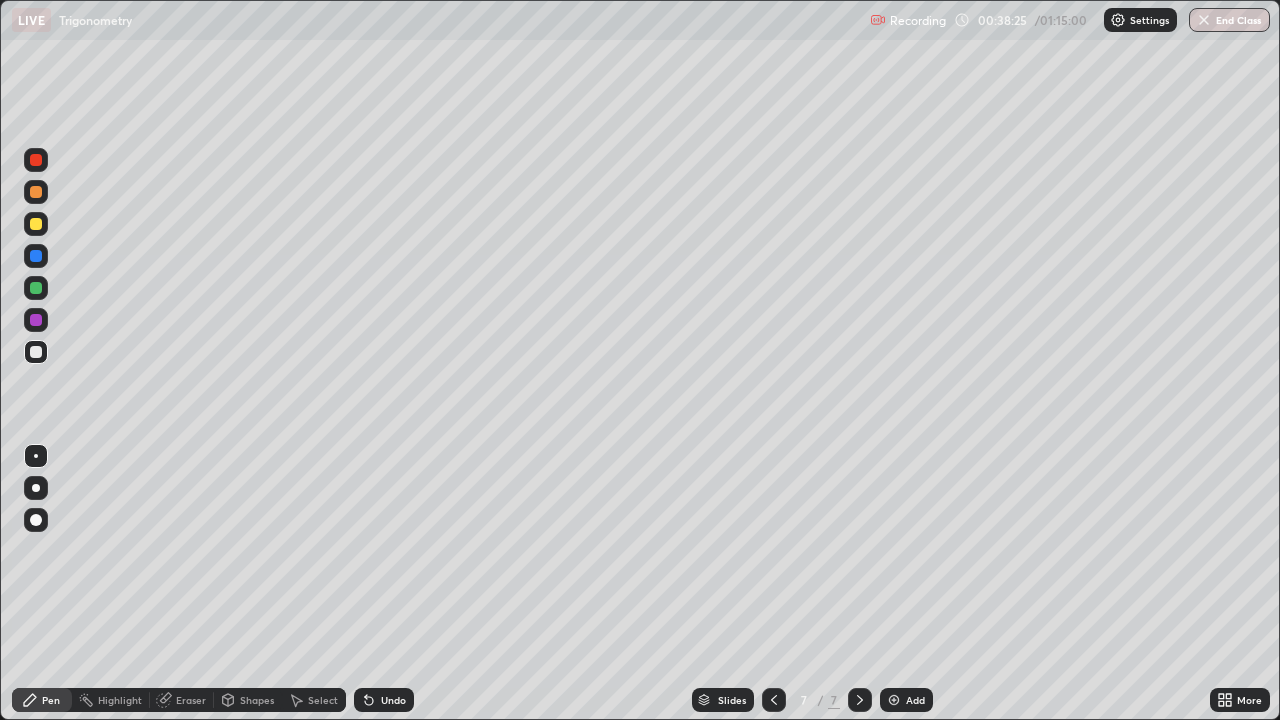 click at bounding box center (36, 352) 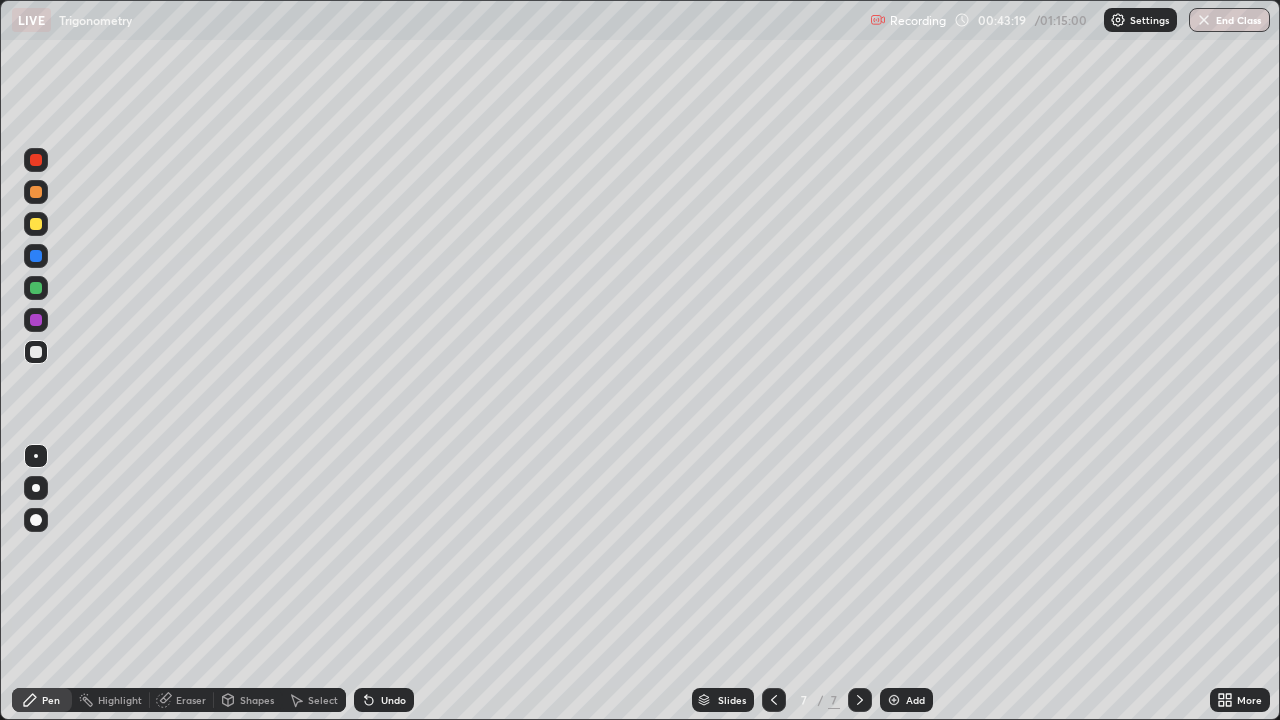 click on "Add" at bounding box center (915, 700) 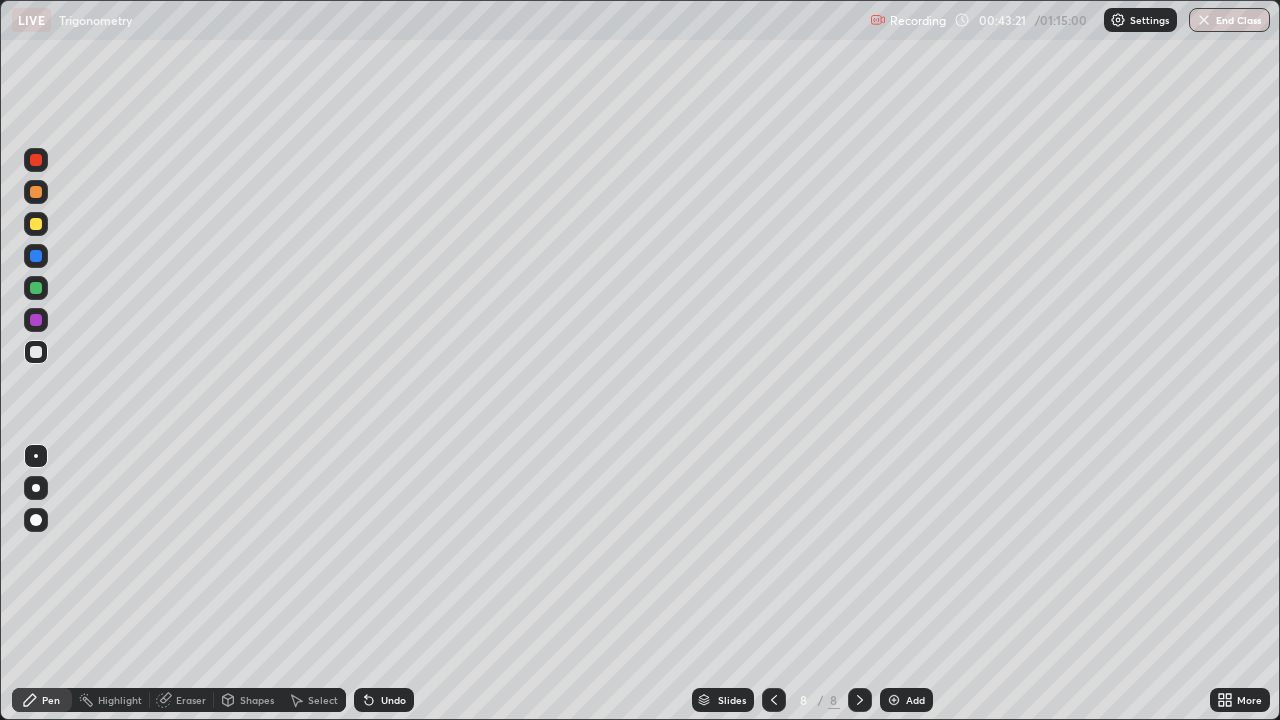 click at bounding box center (36, 224) 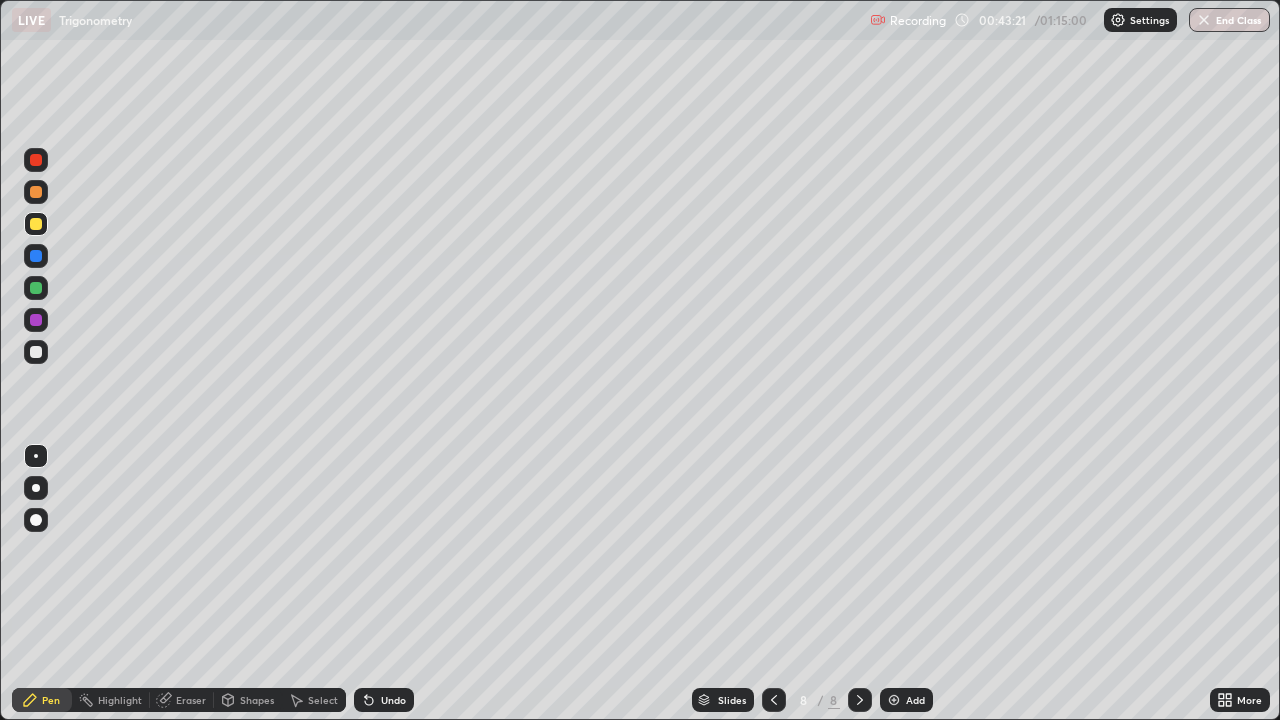 click at bounding box center (36, 224) 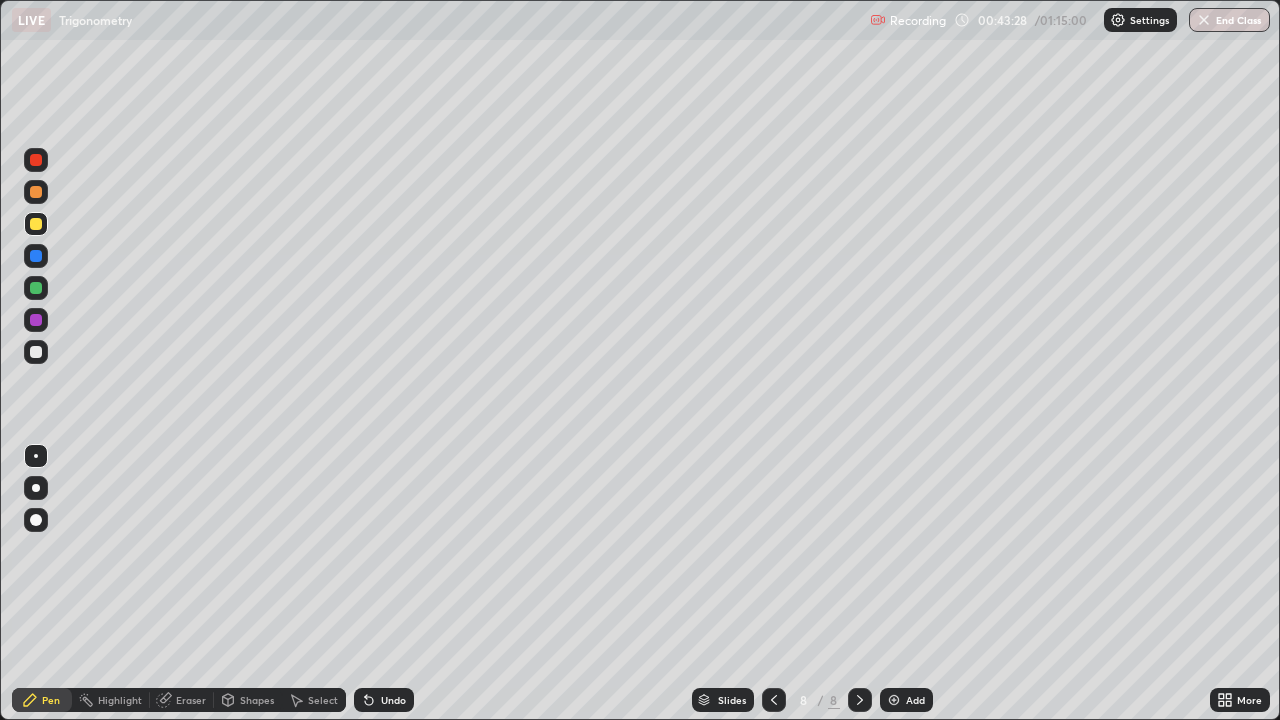 click at bounding box center (36, 352) 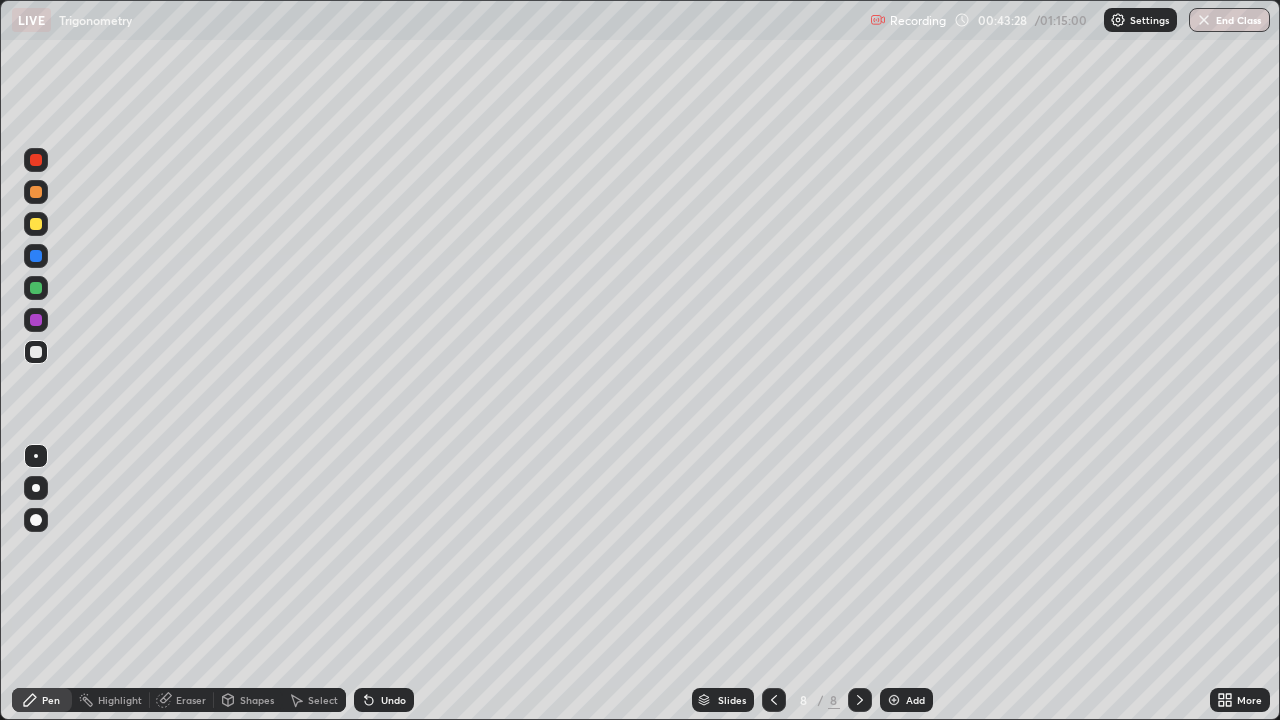 click at bounding box center (36, 352) 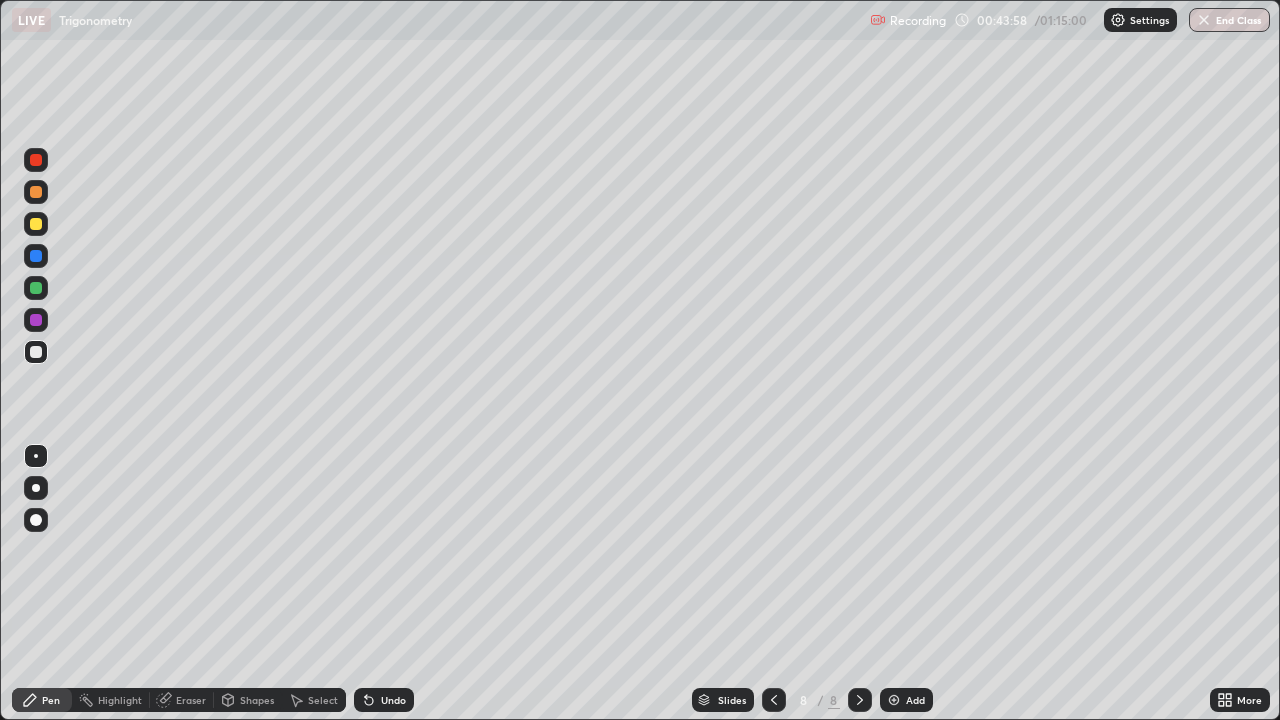 click at bounding box center (36, 352) 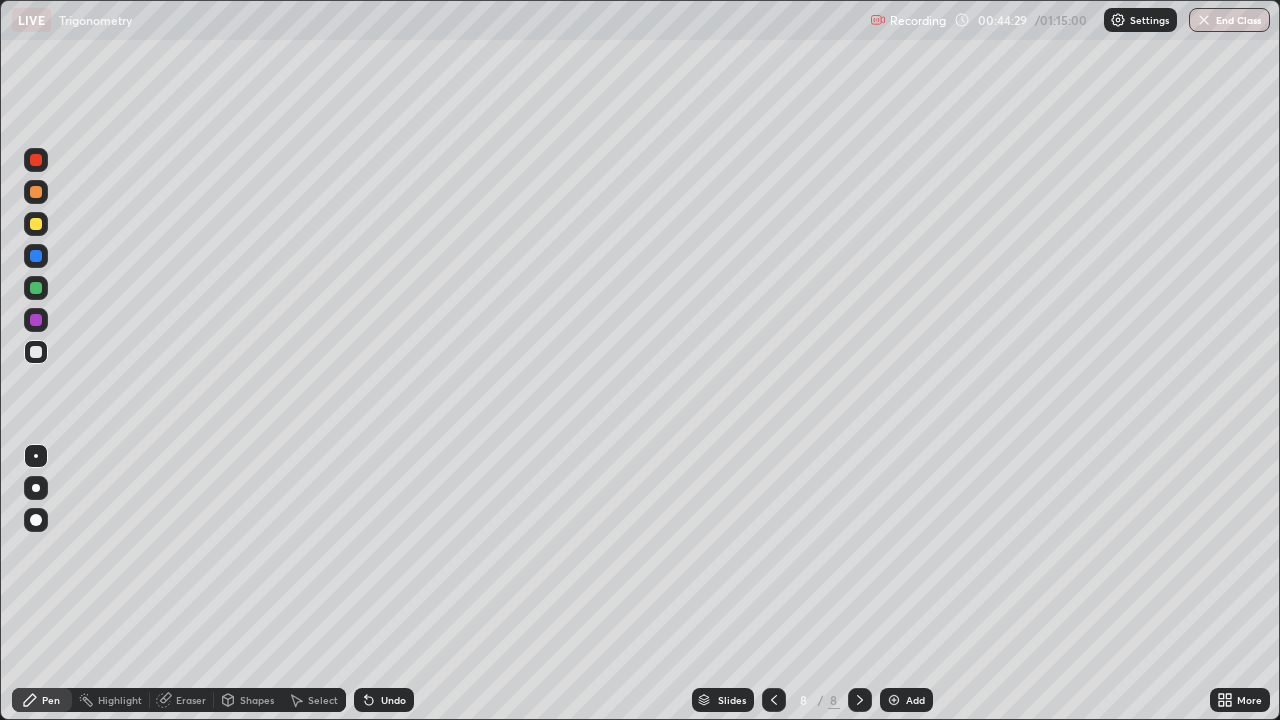 click at bounding box center [36, 352] 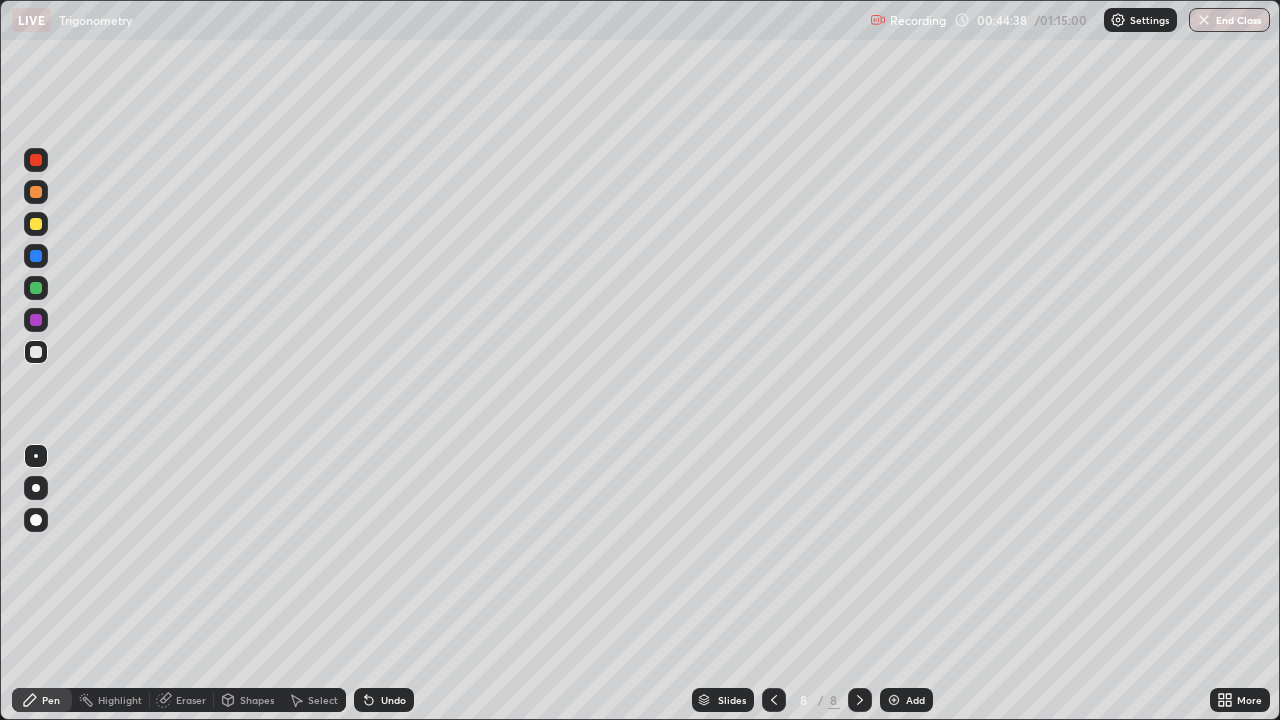 click at bounding box center [36, 192] 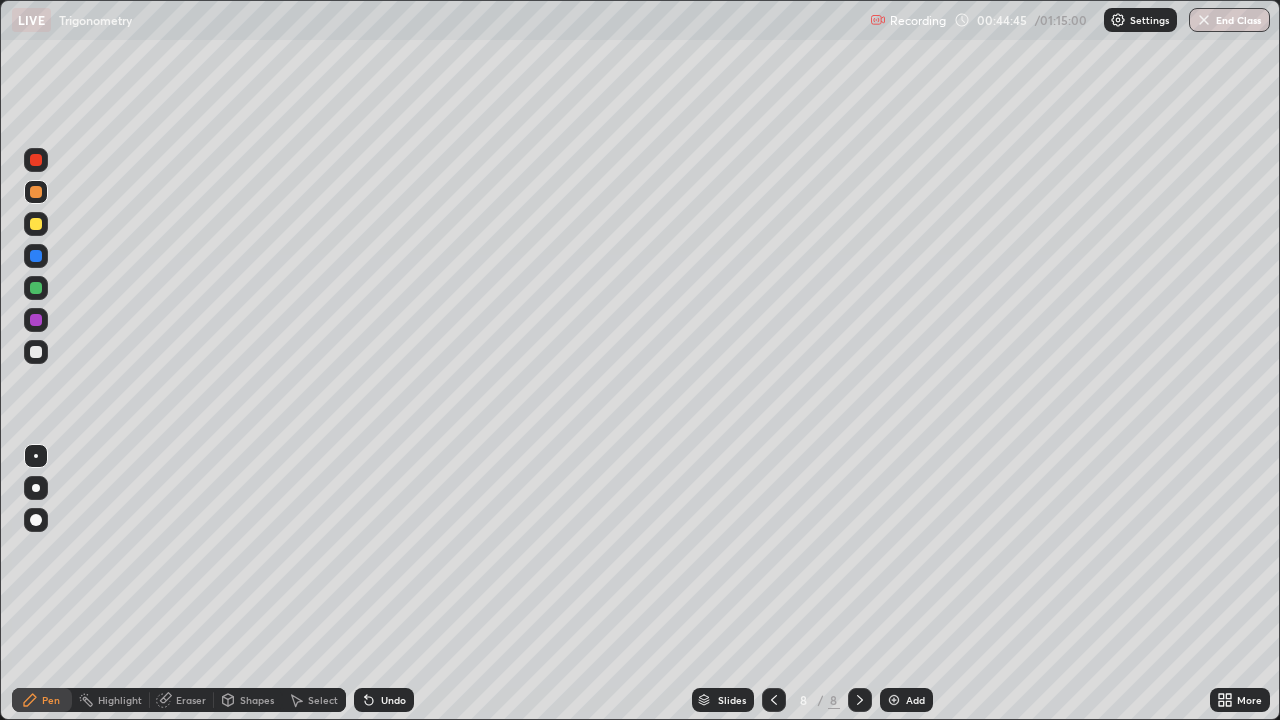 click on "Eraser" at bounding box center [182, 700] 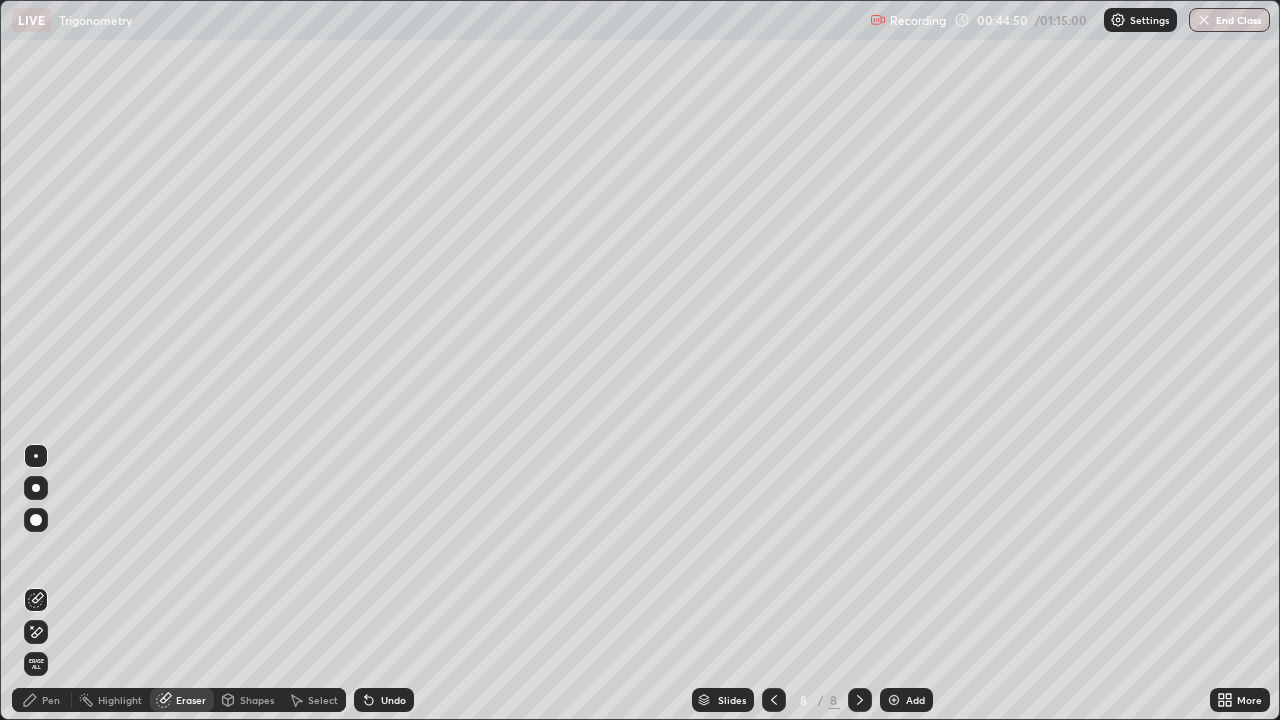 click on "Pen" at bounding box center (42, 700) 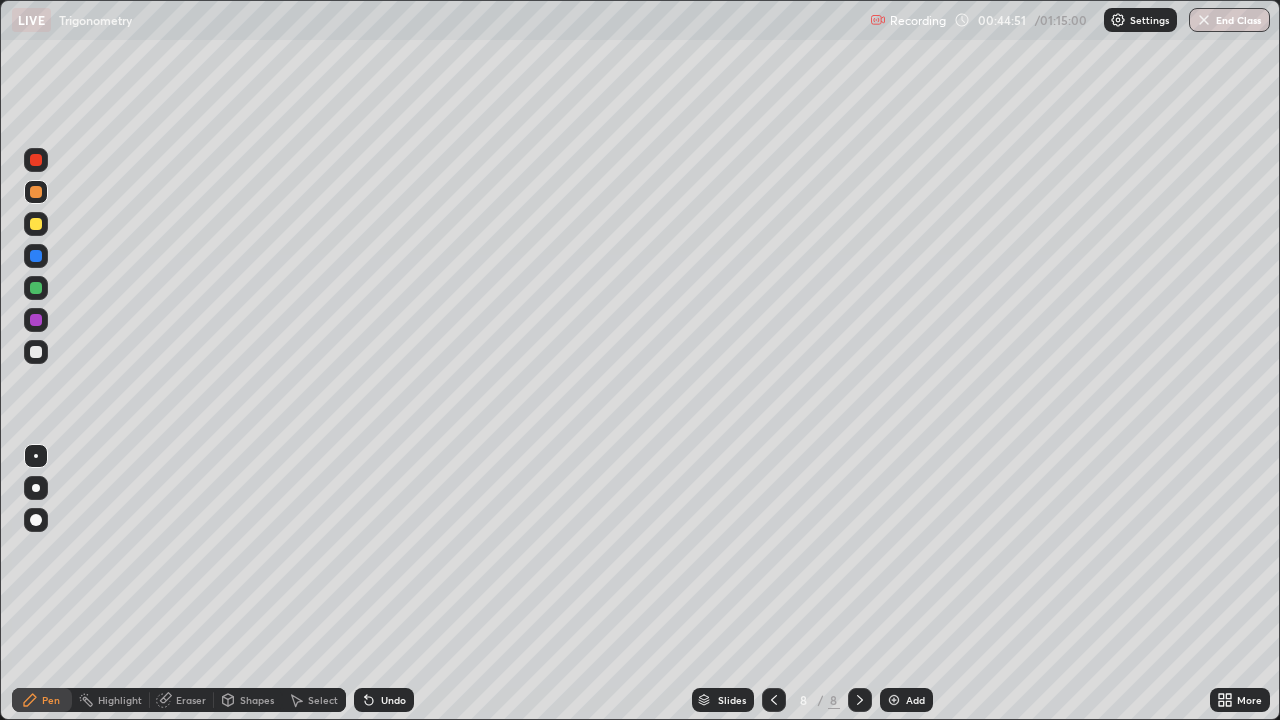 click at bounding box center [36, 352] 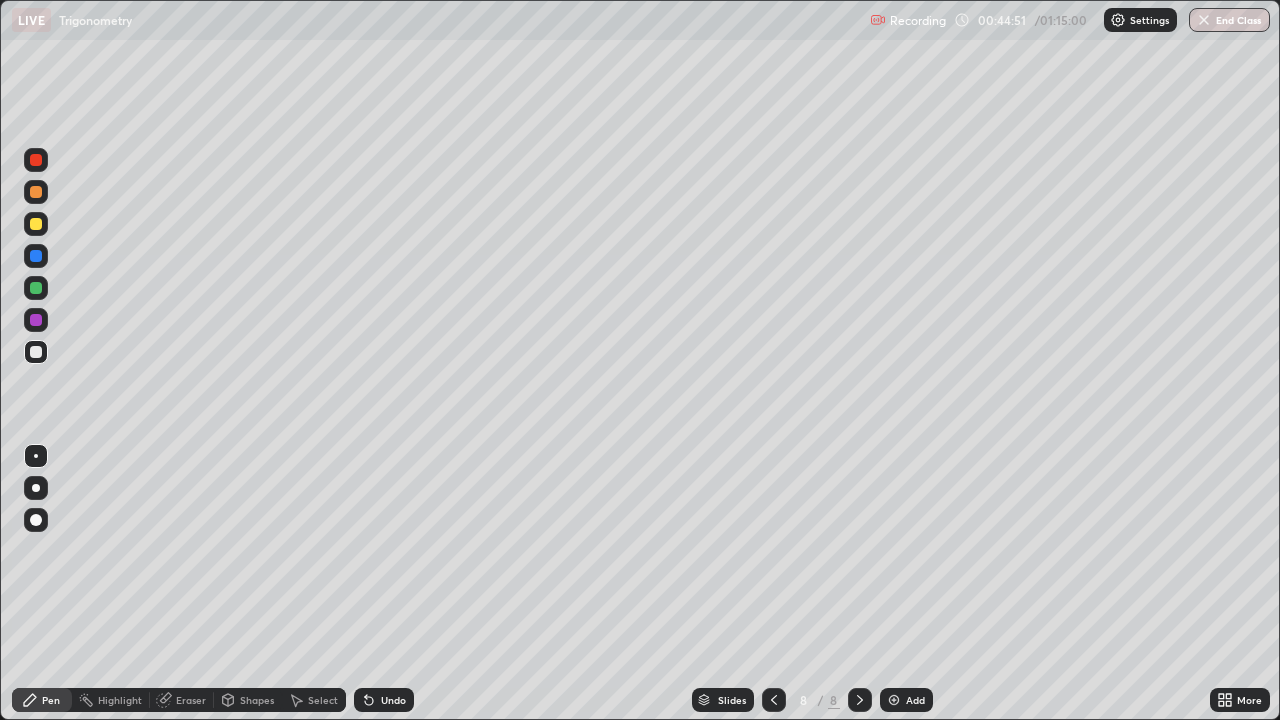 click at bounding box center (36, 320) 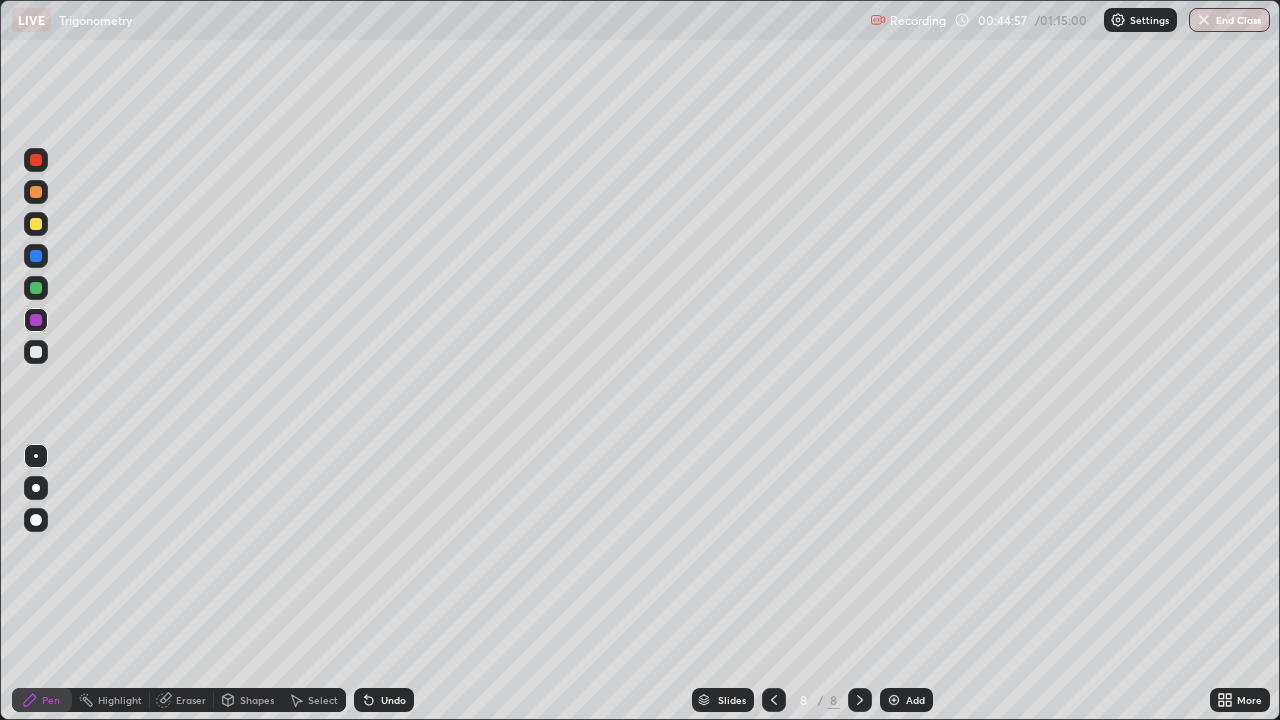 click on "Eraser" at bounding box center (182, 700) 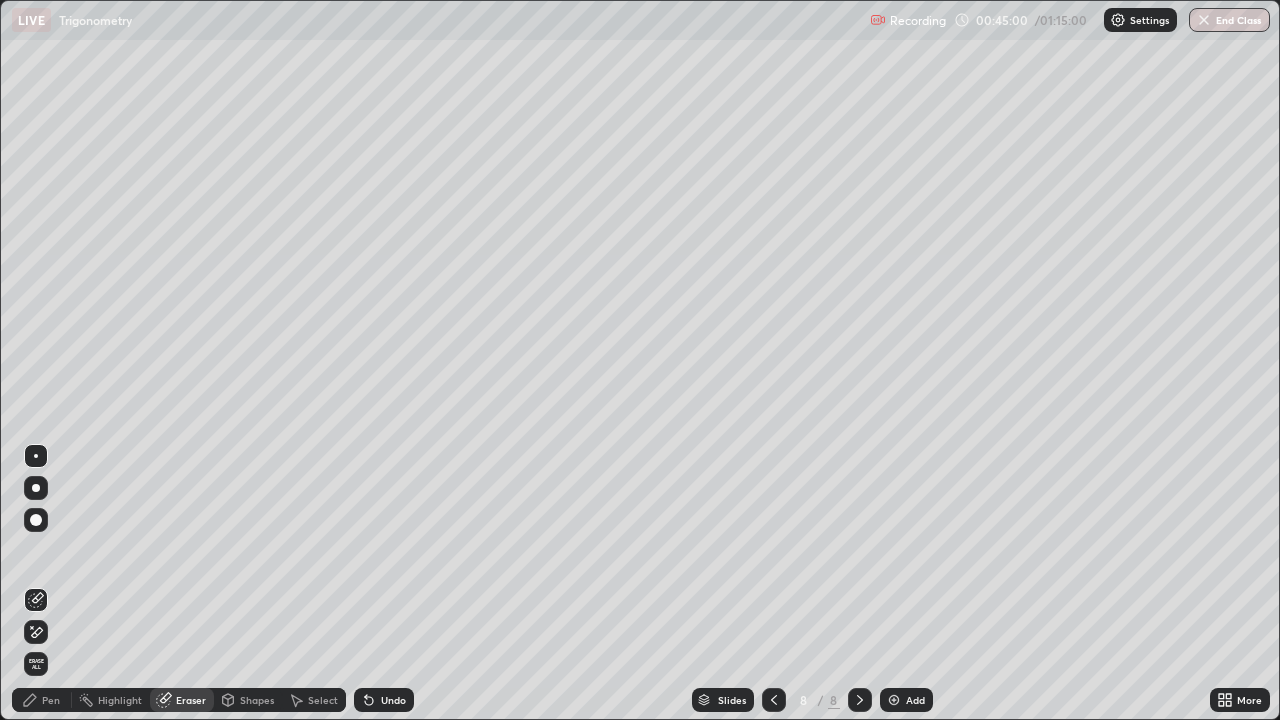 click on "Pen" at bounding box center (42, 700) 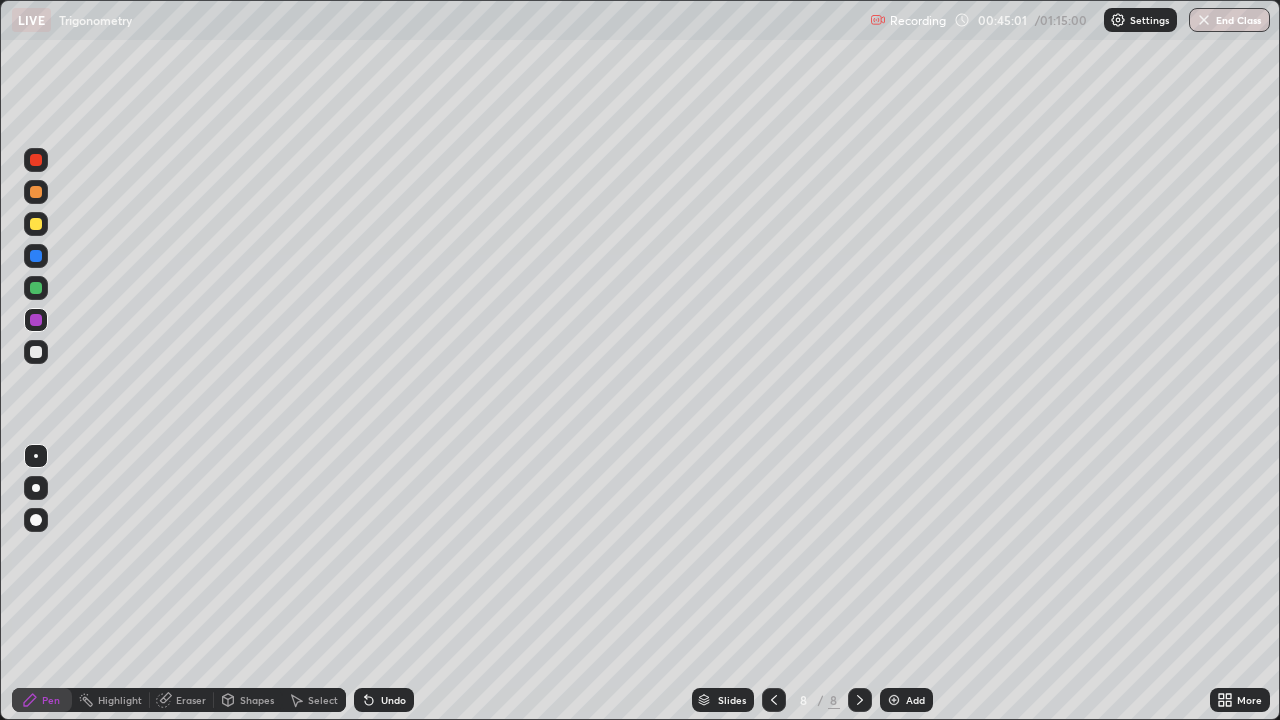 click at bounding box center [36, 320] 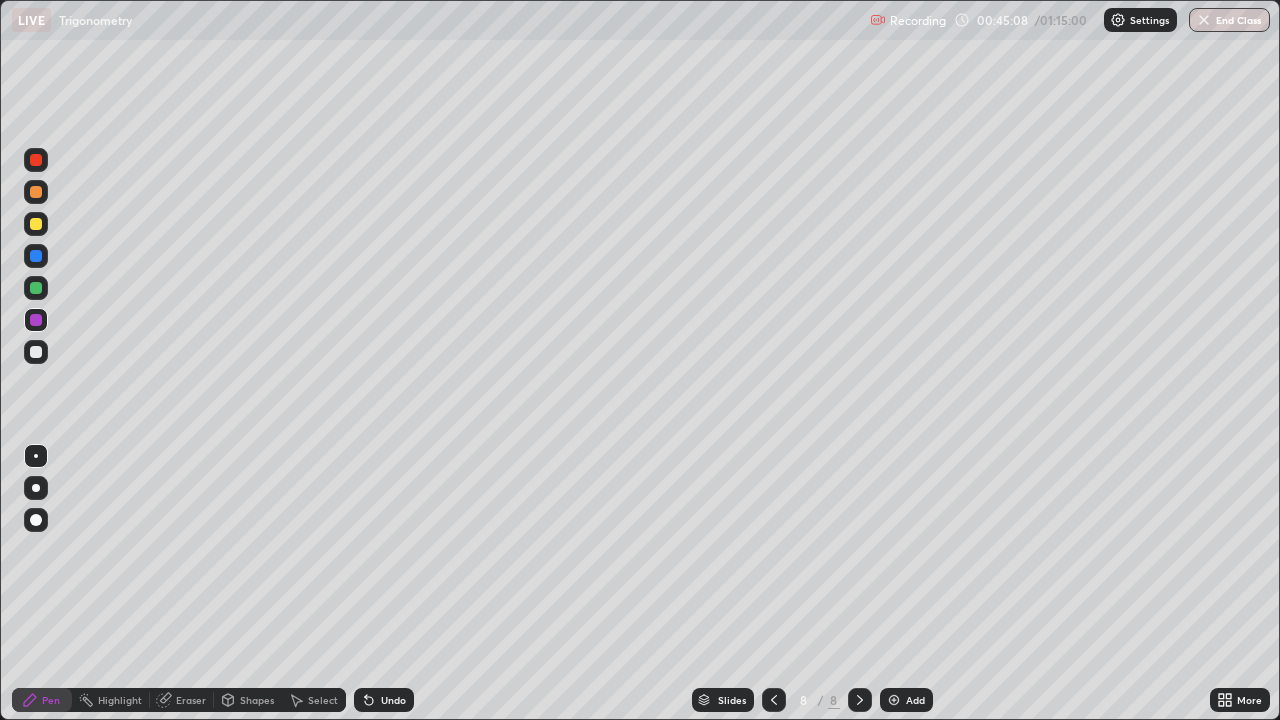 click at bounding box center (36, 288) 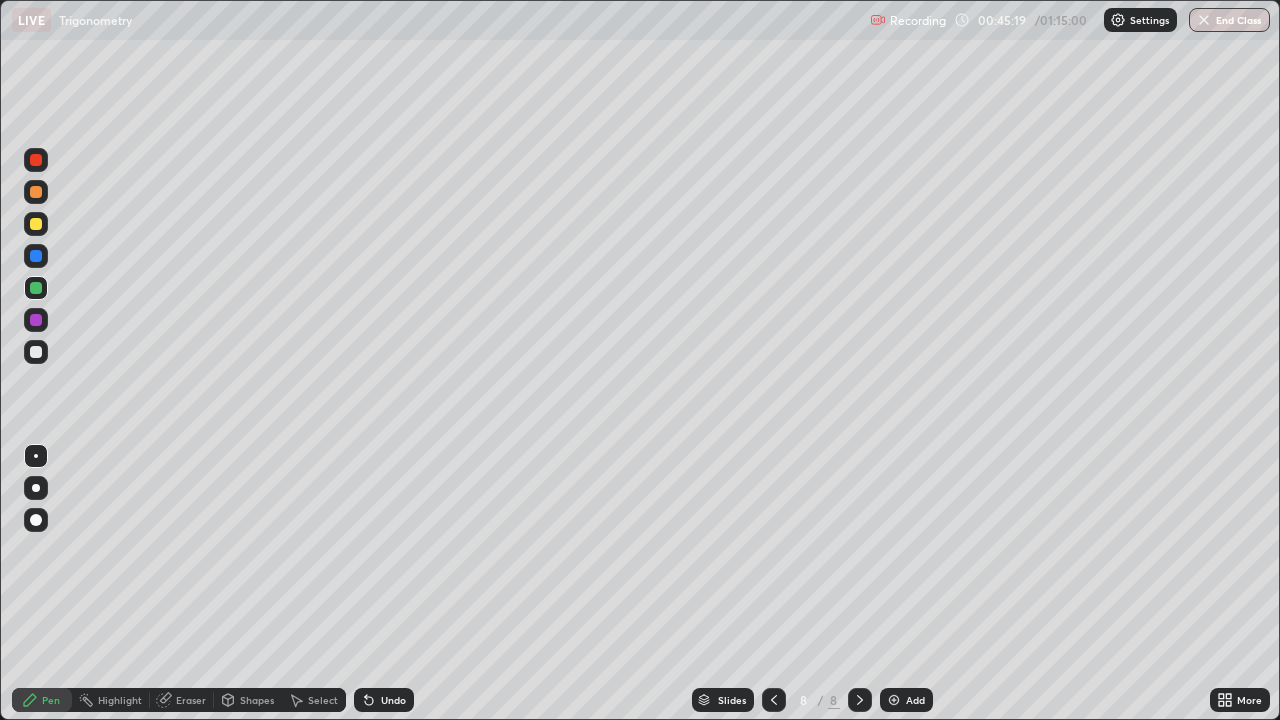 click at bounding box center (36, 256) 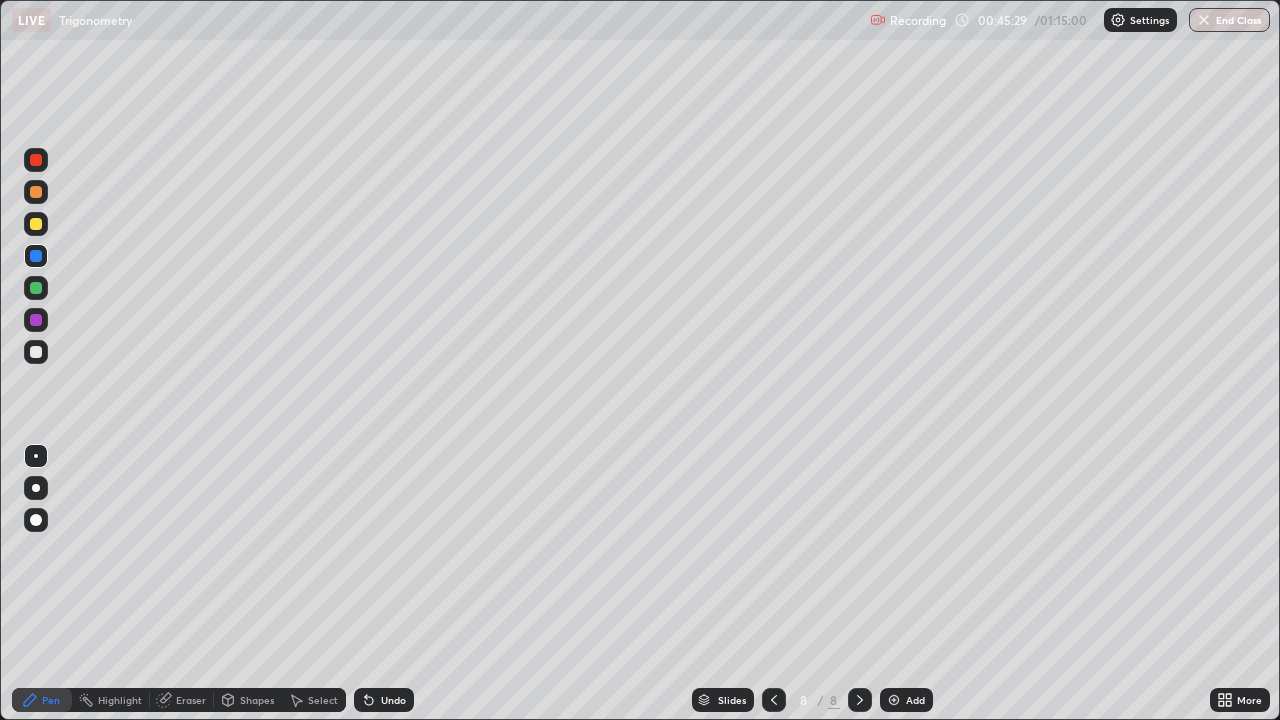click at bounding box center (36, 352) 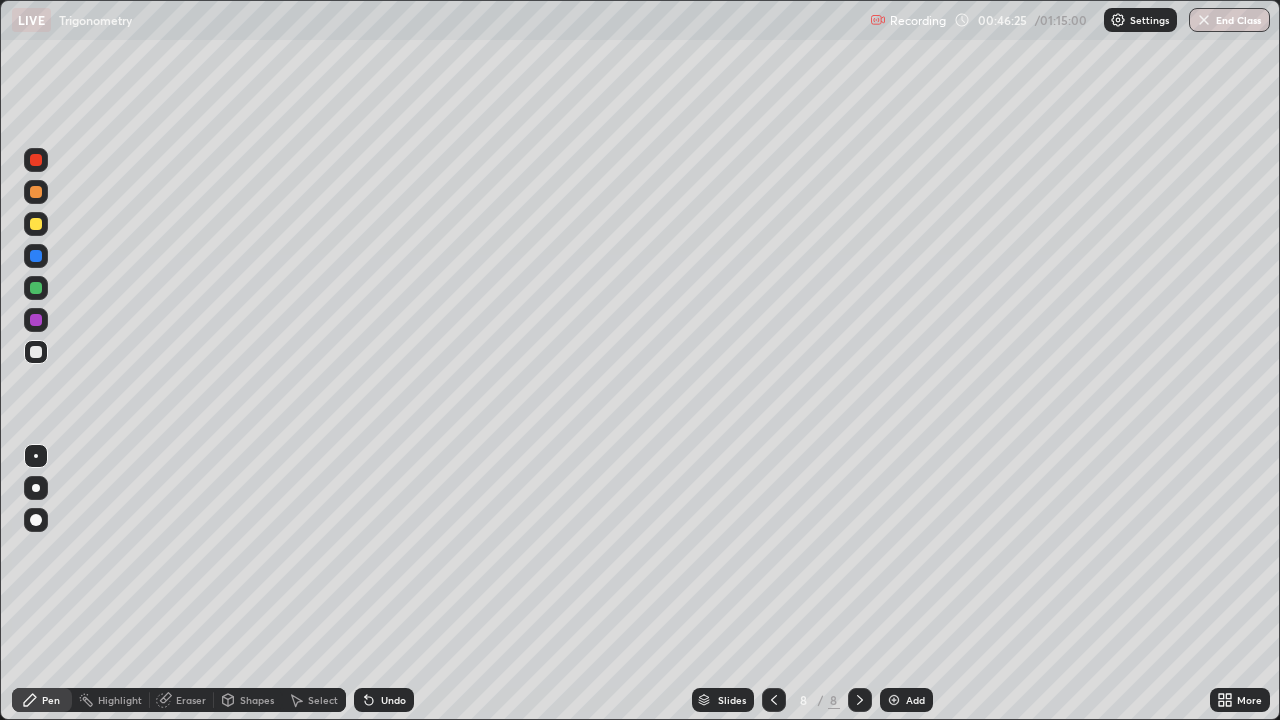 click on "Eraser" at bounding box center (182, 700) 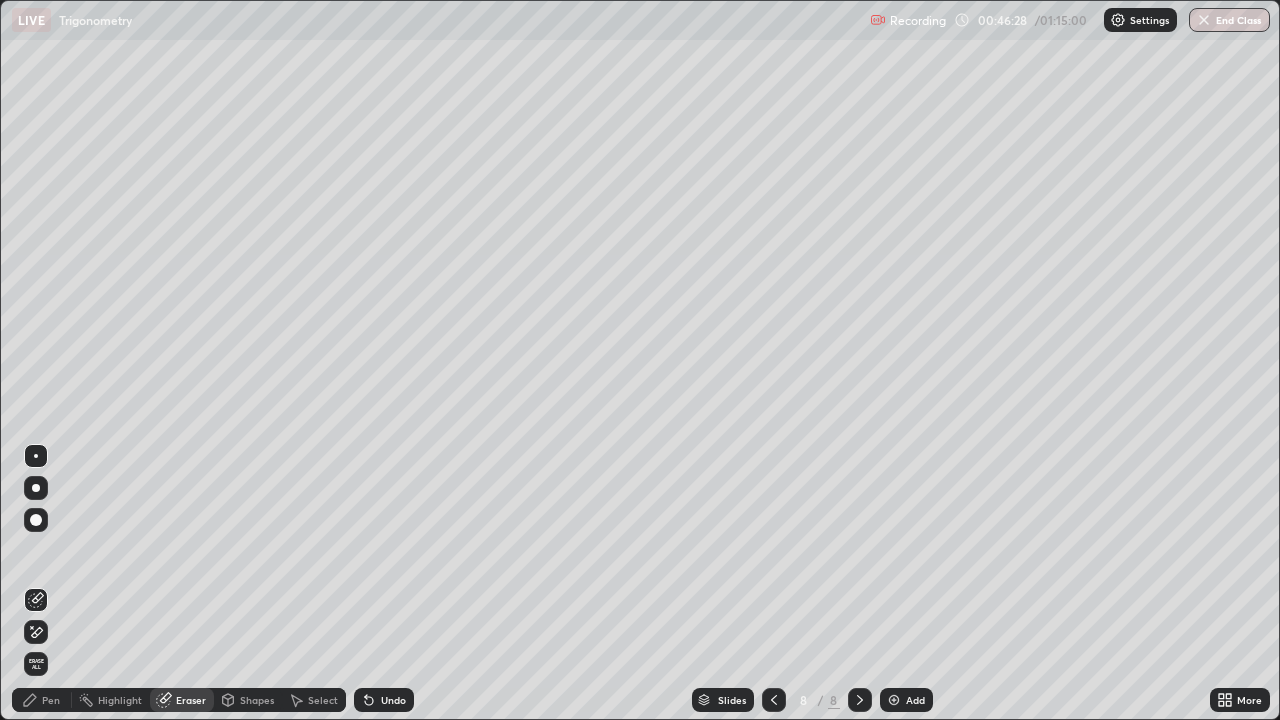 click on "Pen" at bounding box center (51, 700) 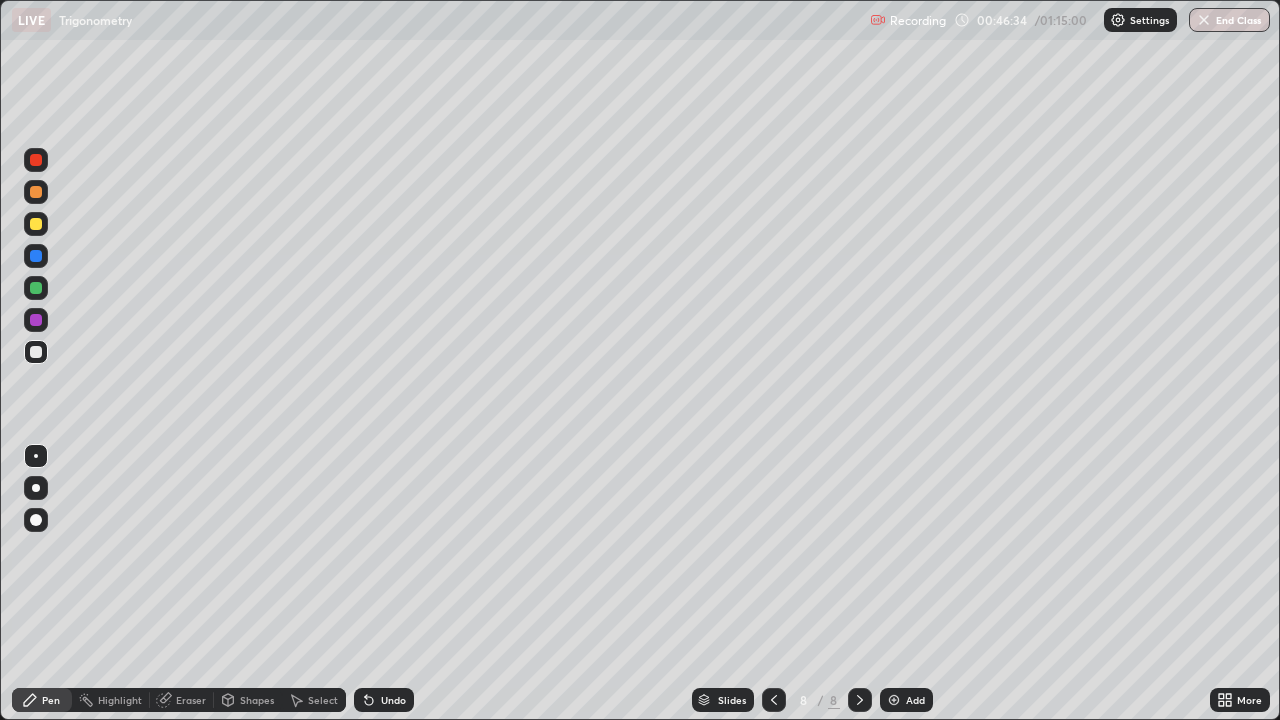 click at bounding box center (36, 256) 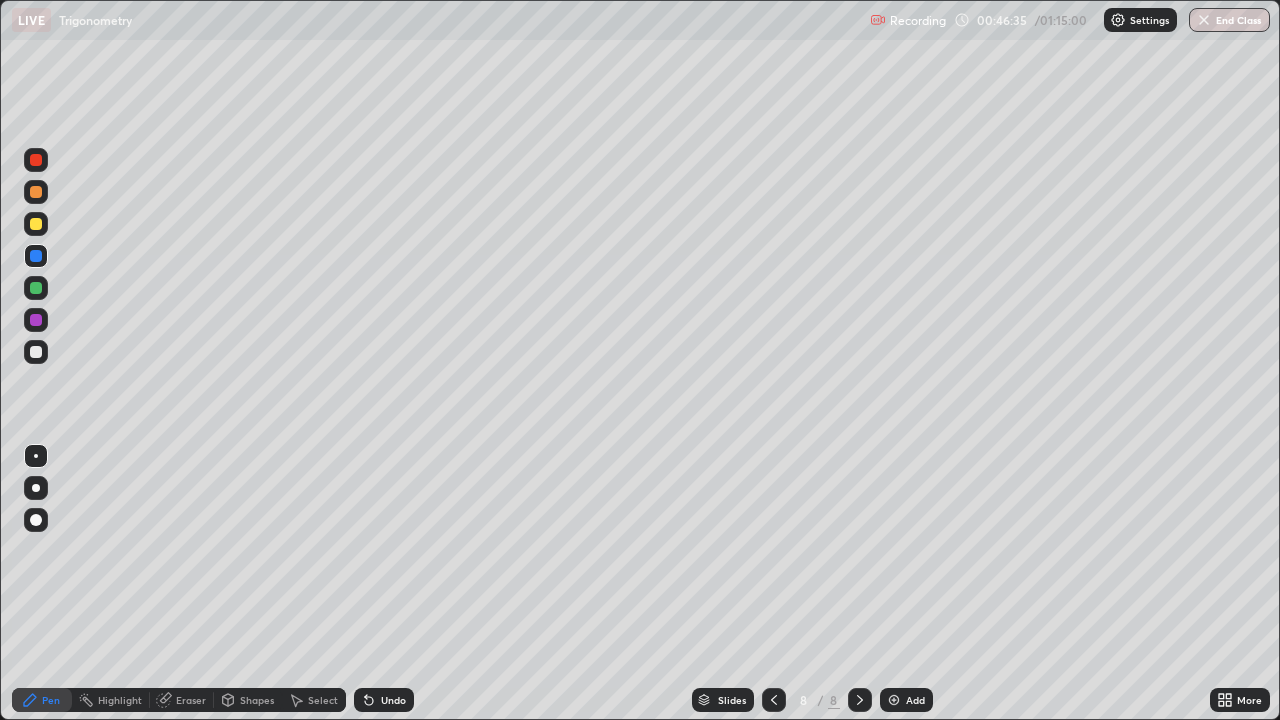 click at bounding box center [36, 256] 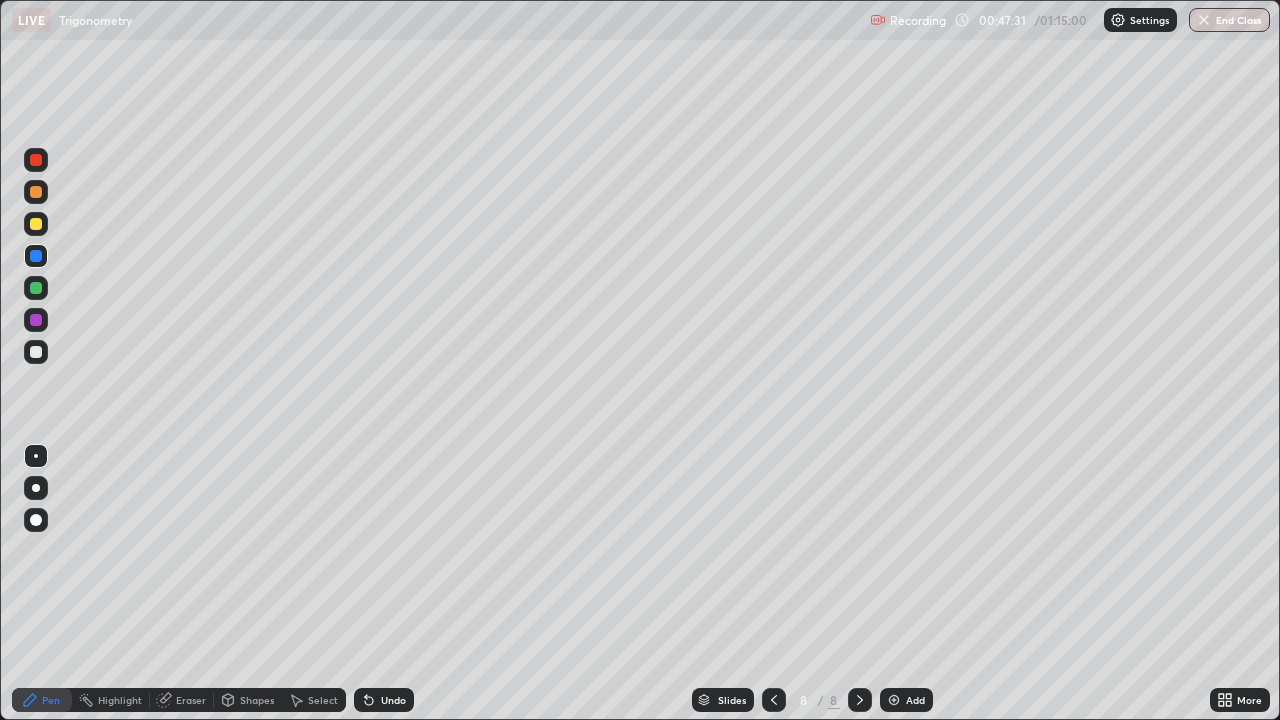 click at bounding box center (36, 192) 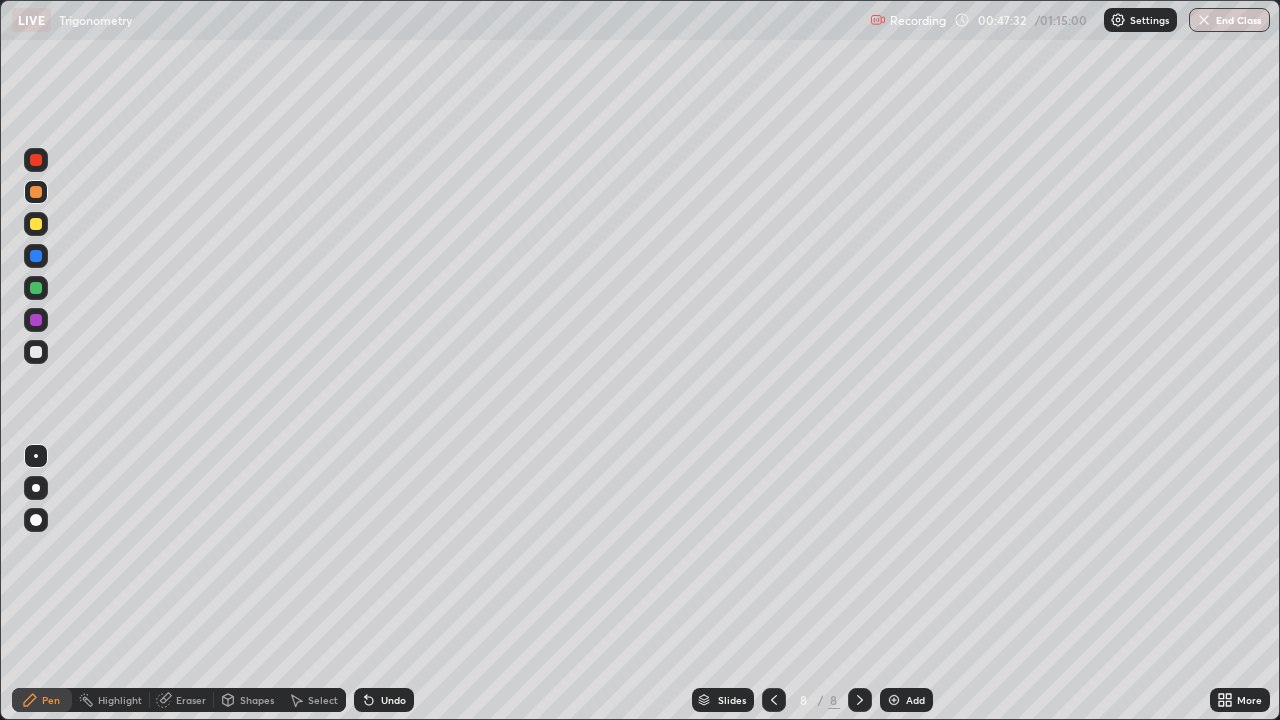 click at bounding box center (36, 192) 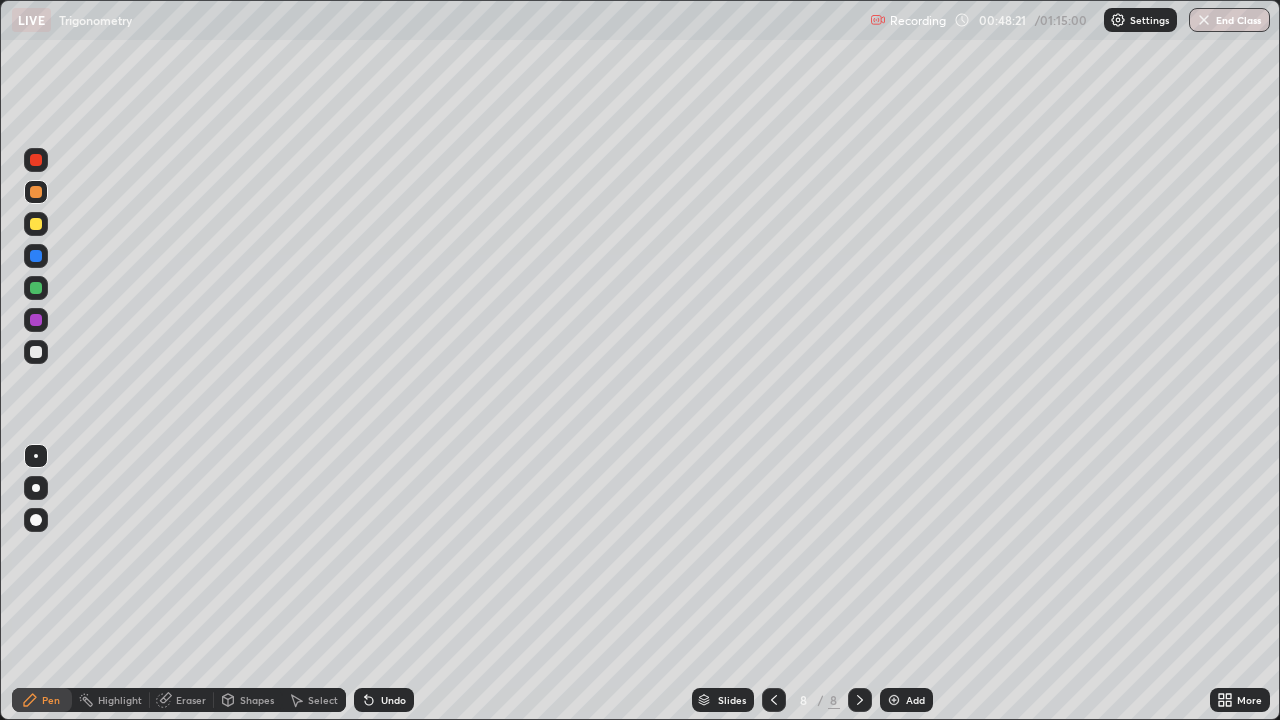 click at bounding box center [36, 352] 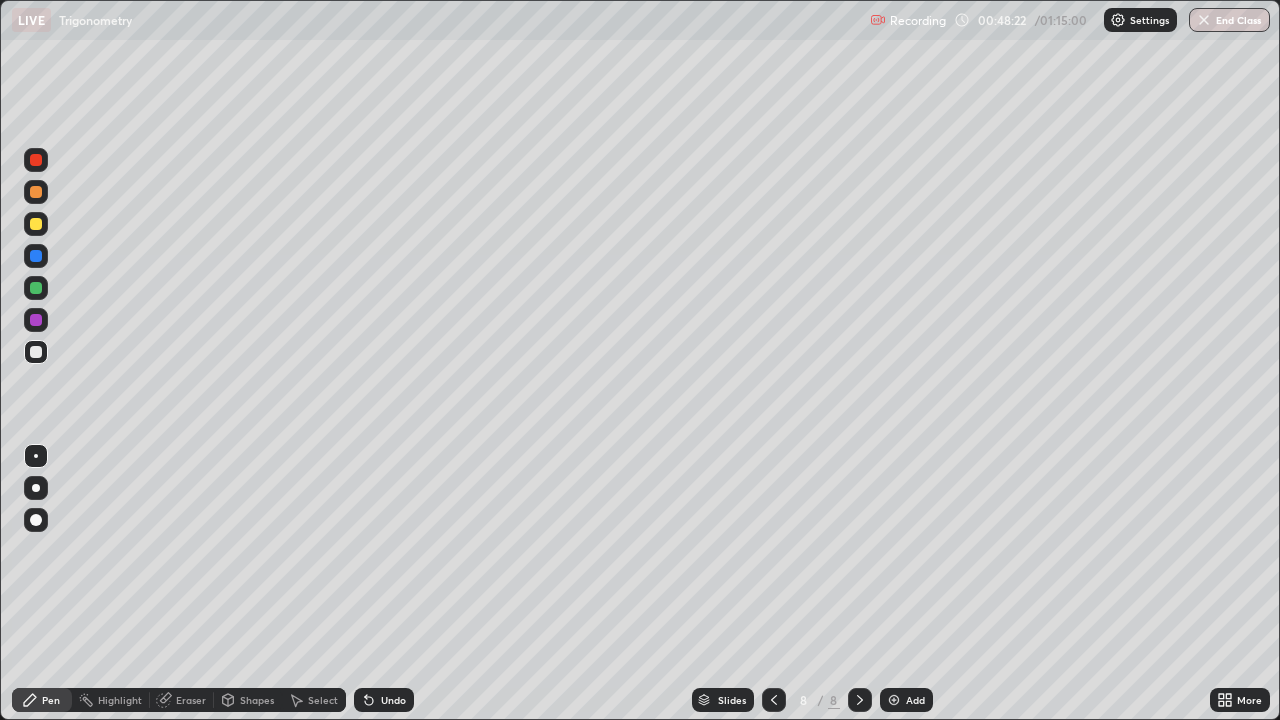 click at bounding box center (36, 352) 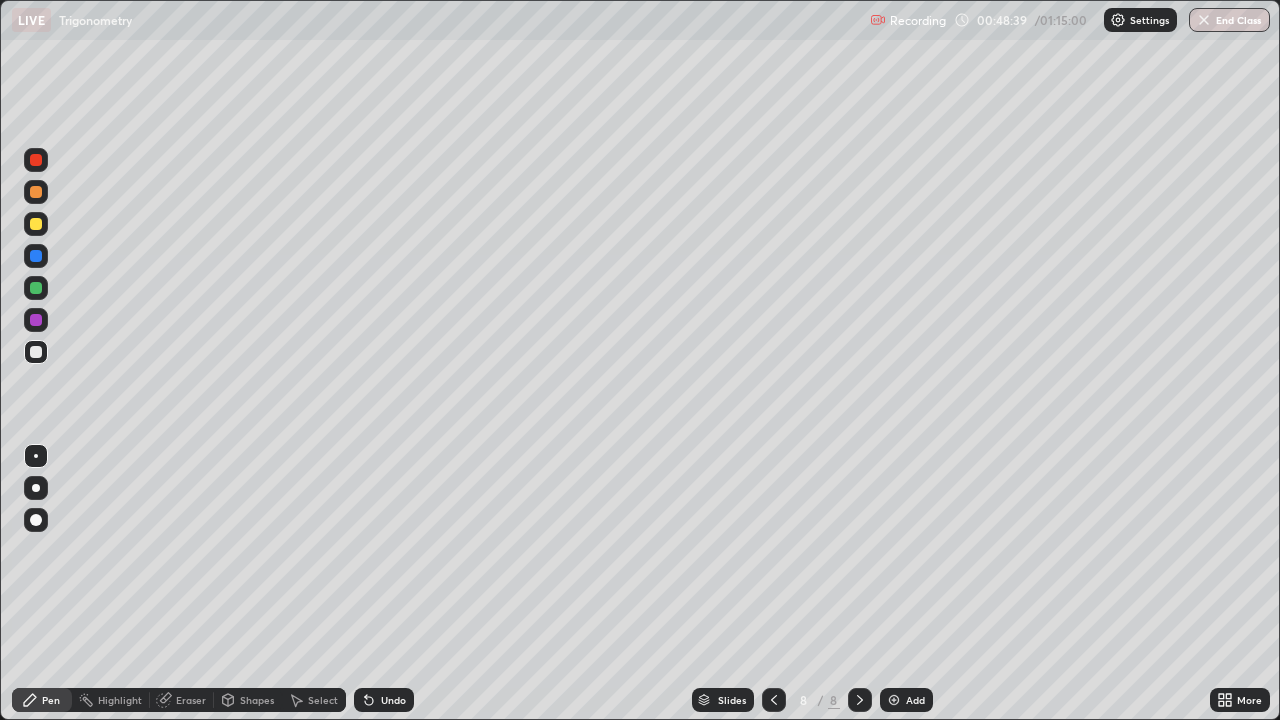 click on "Add" at bounding box center (915, 700) 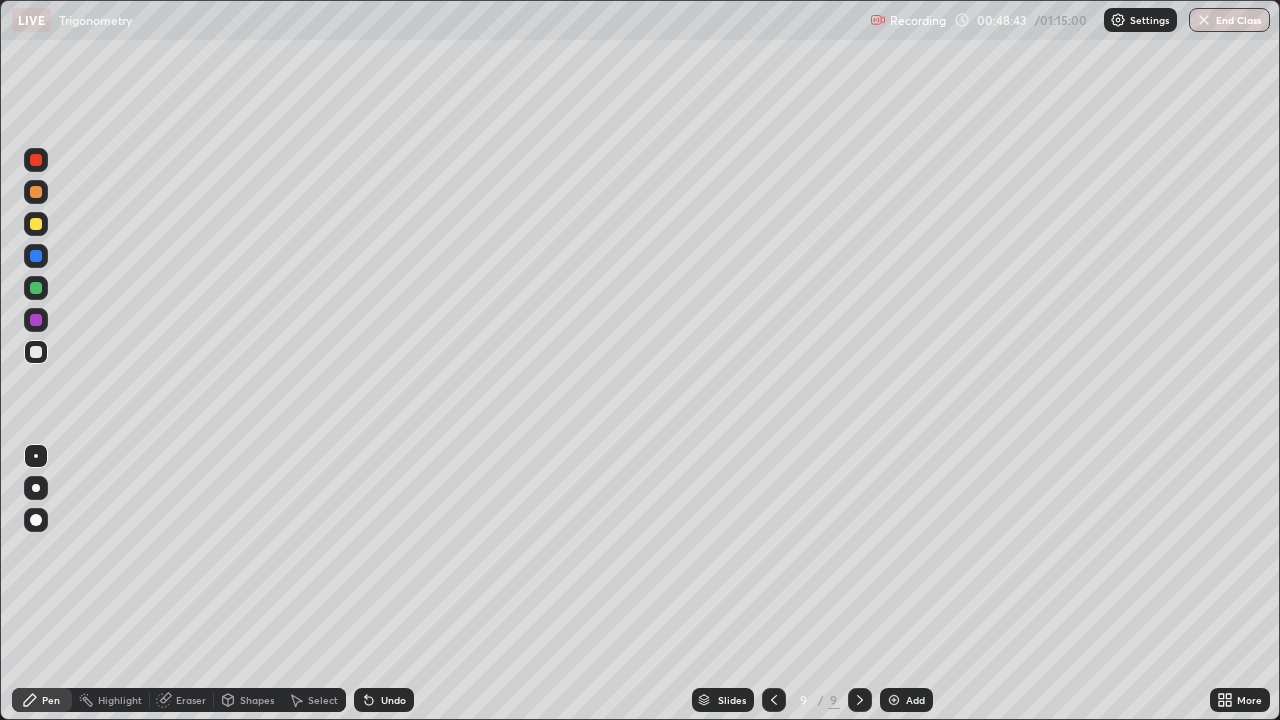 click at bounding box center (36, 352) 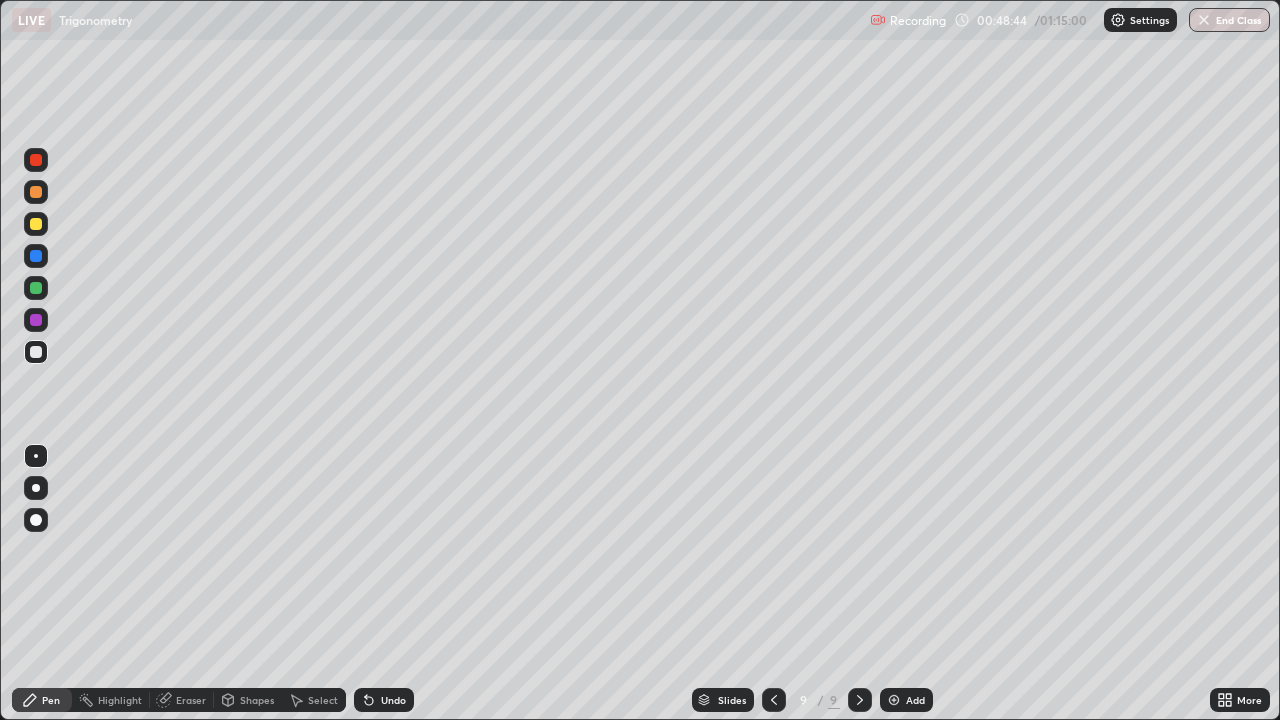 click at bounding box center (36, 352) 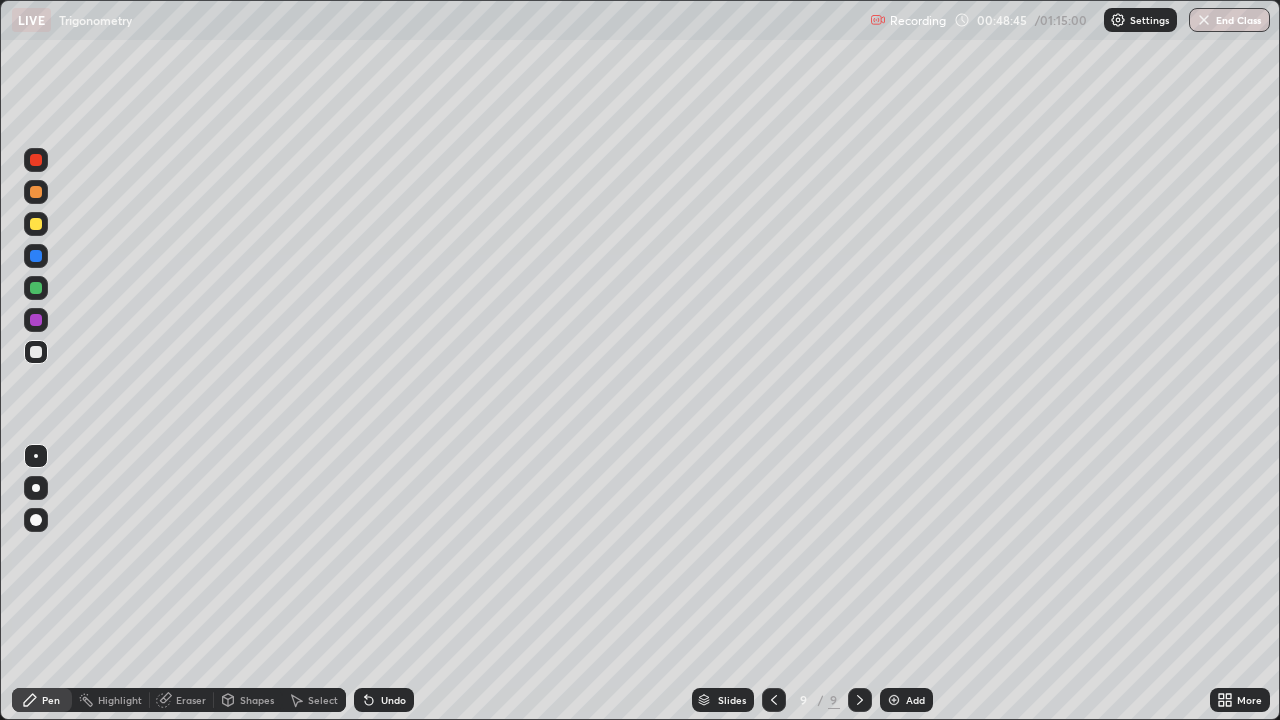 click at bounding box center [36, 352] 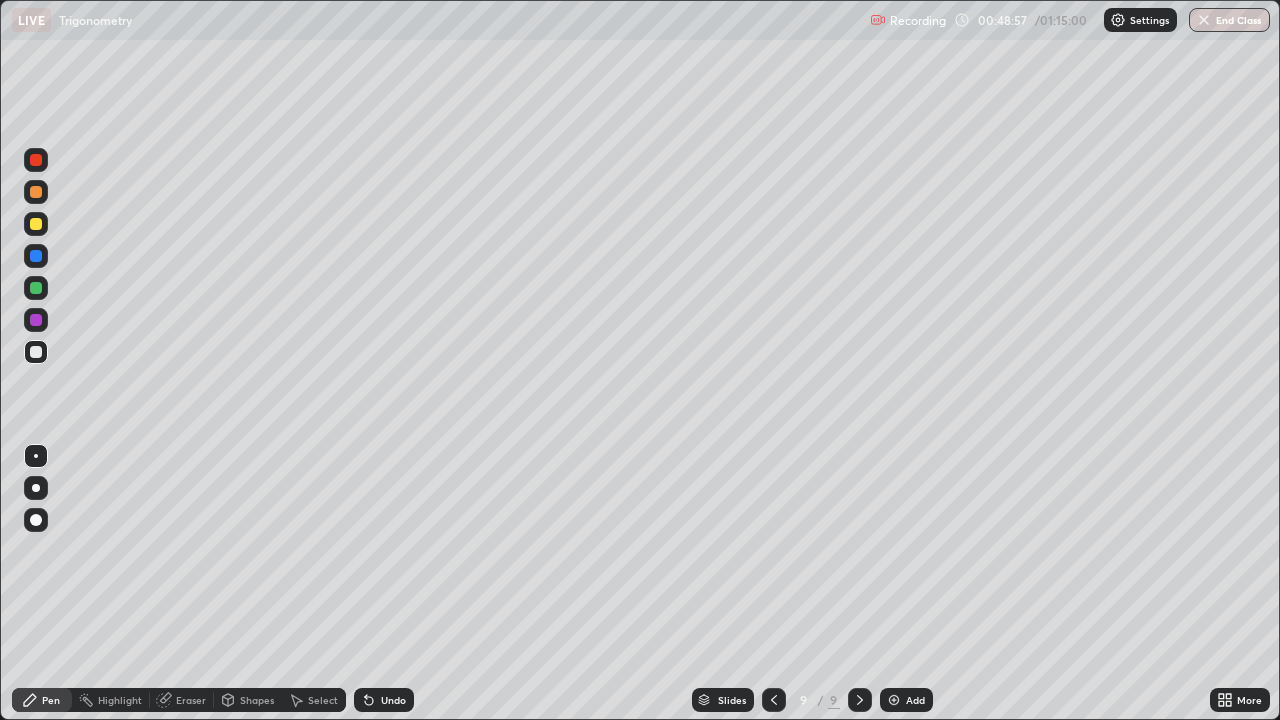 click on "Eraser" at bounding box center (182, 700) 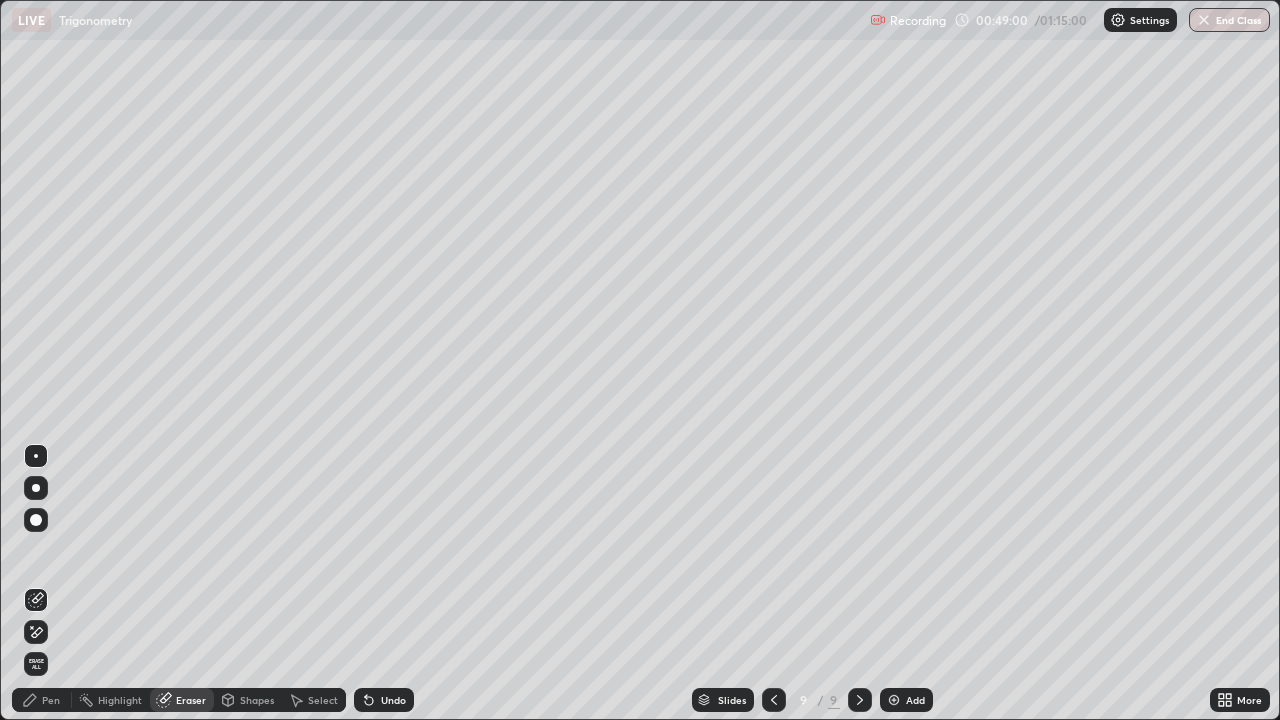 click on "Pen" at bounding box center (42, 700) 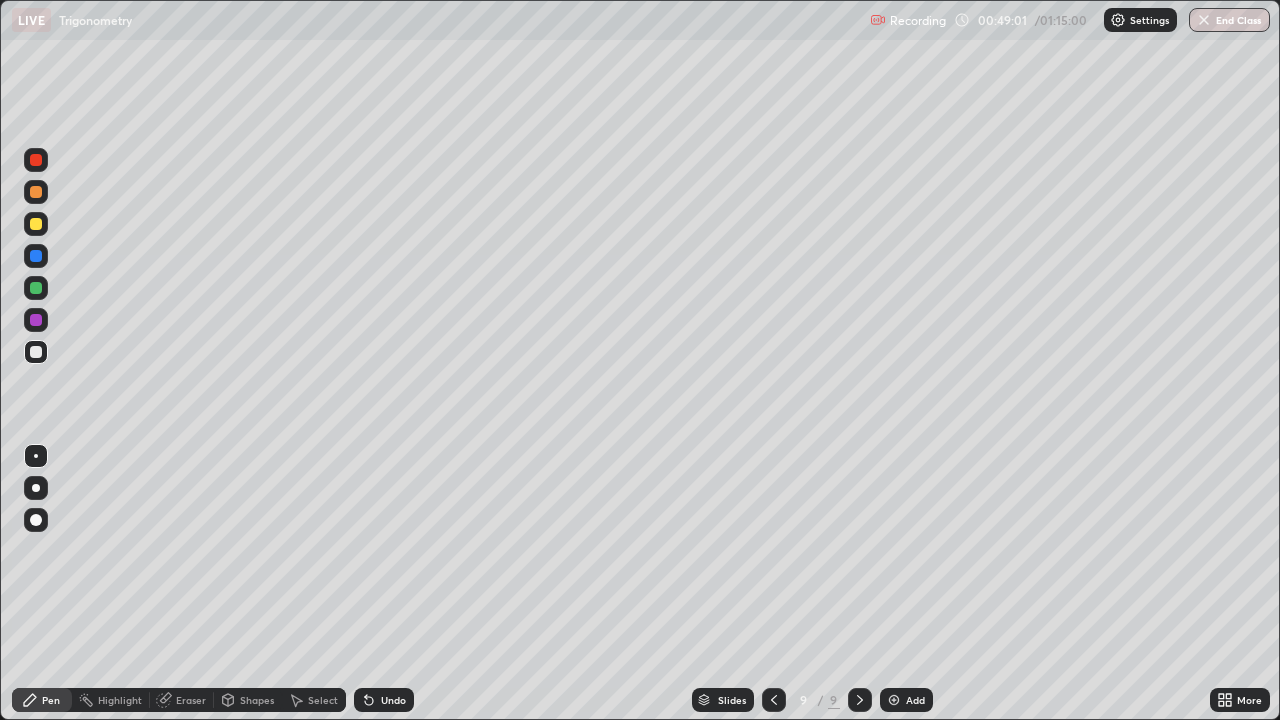click at bounding box center [36, 352] 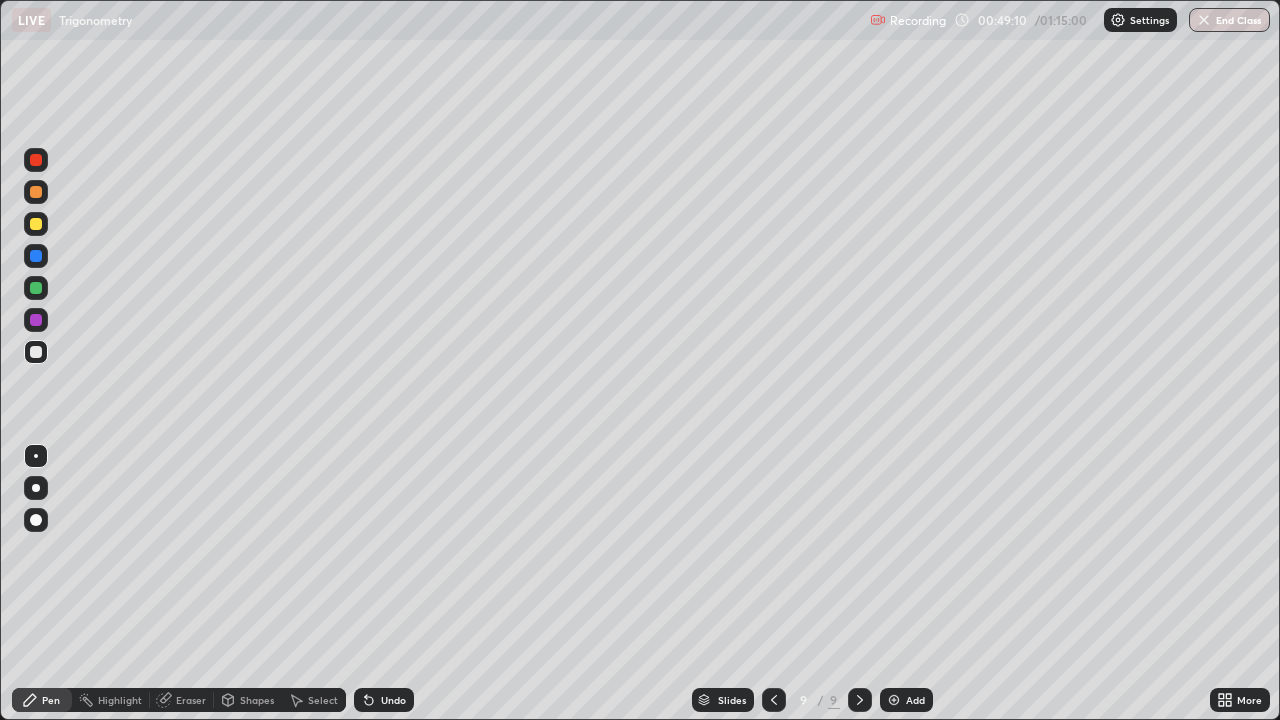 click on "Eraser" at bounding box center (191, 700) 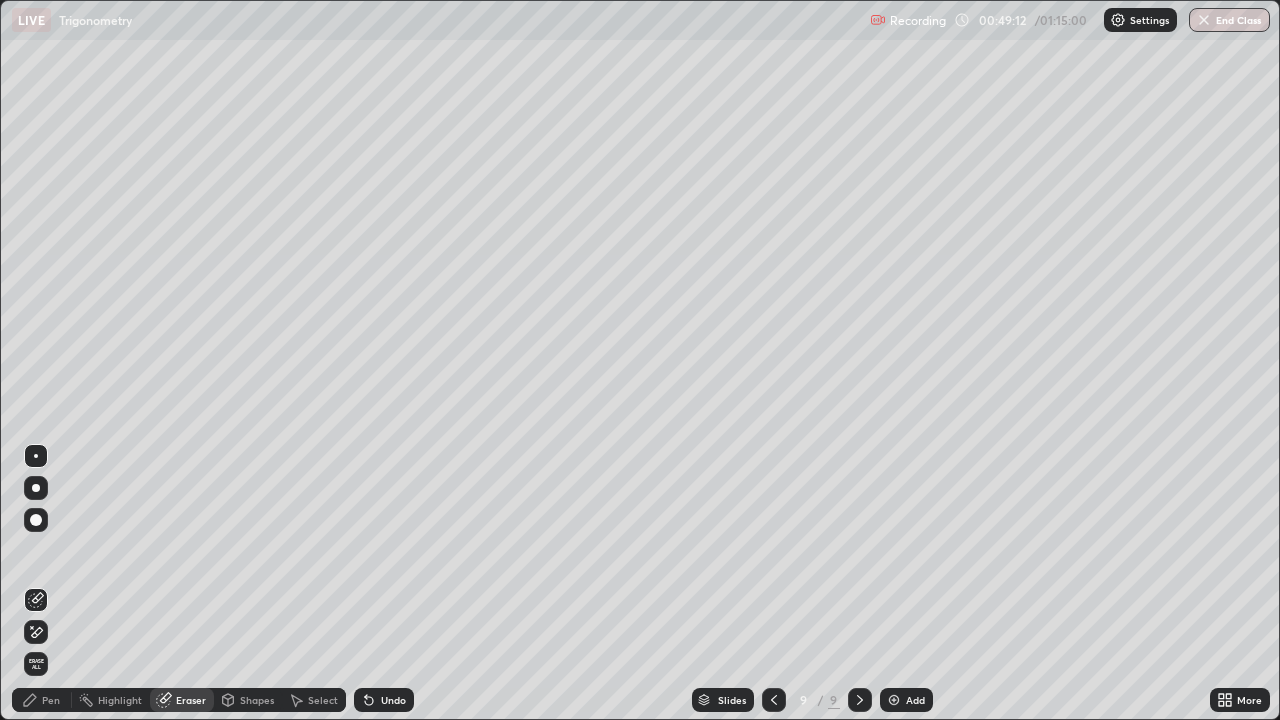 click on "Pen" at bounding box center [42, 700] 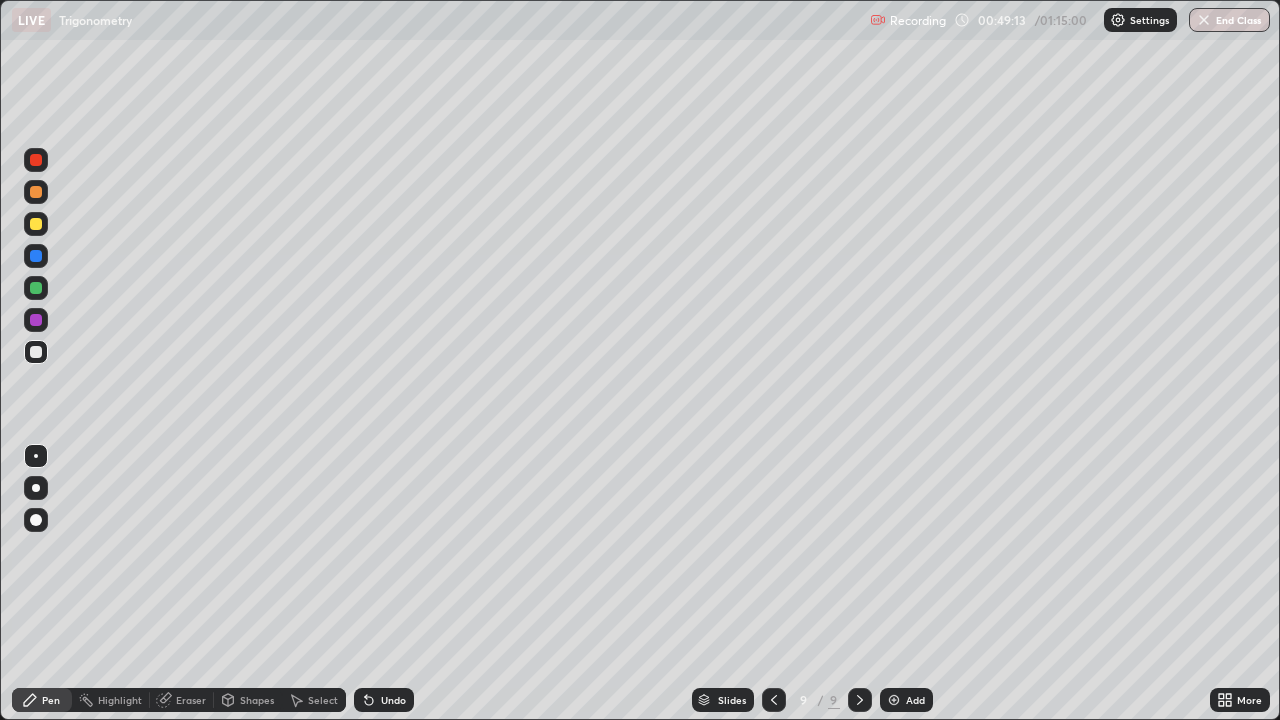 click at bounding box center (36, 288) 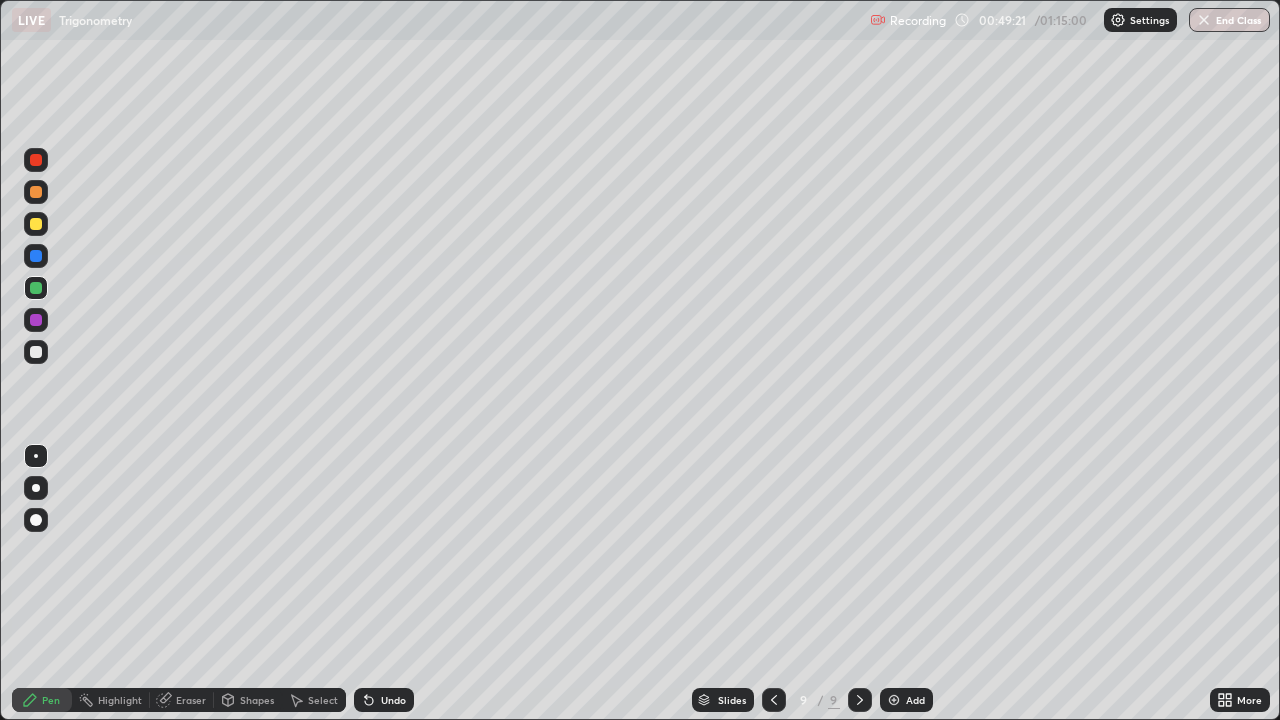 click at bounding box center [36, 192] 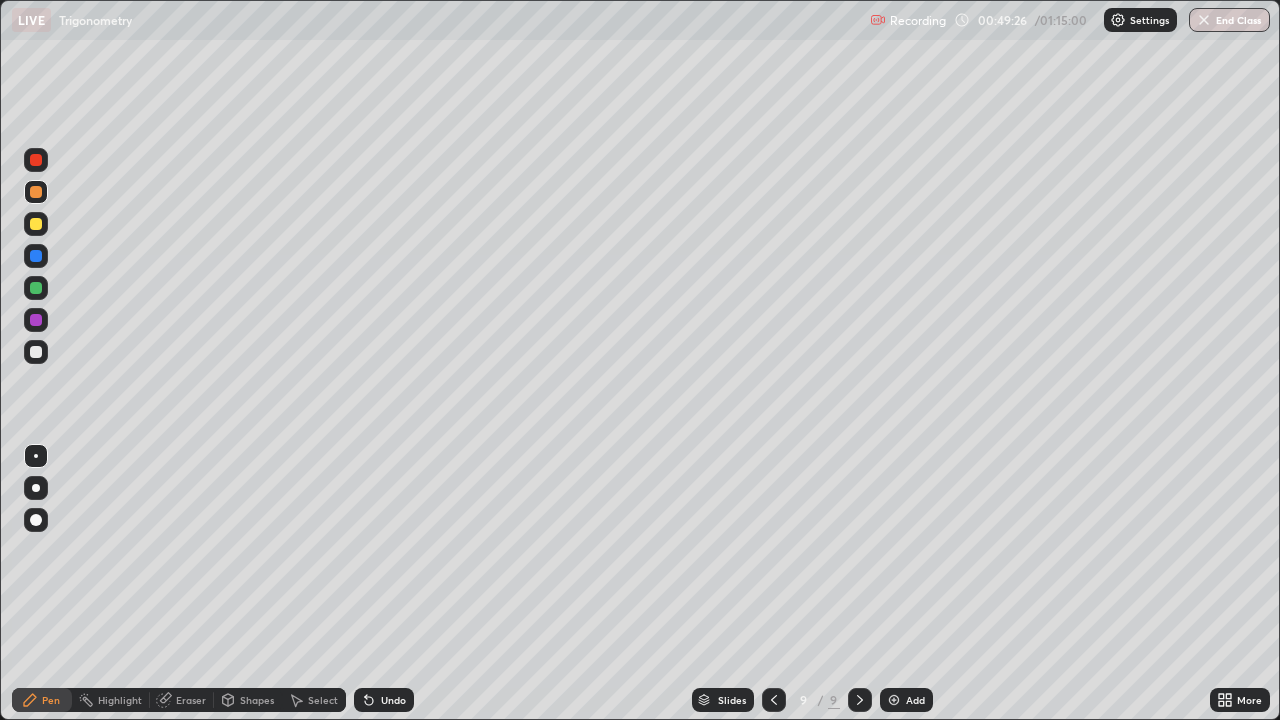 click at bounding box center [36, 352] 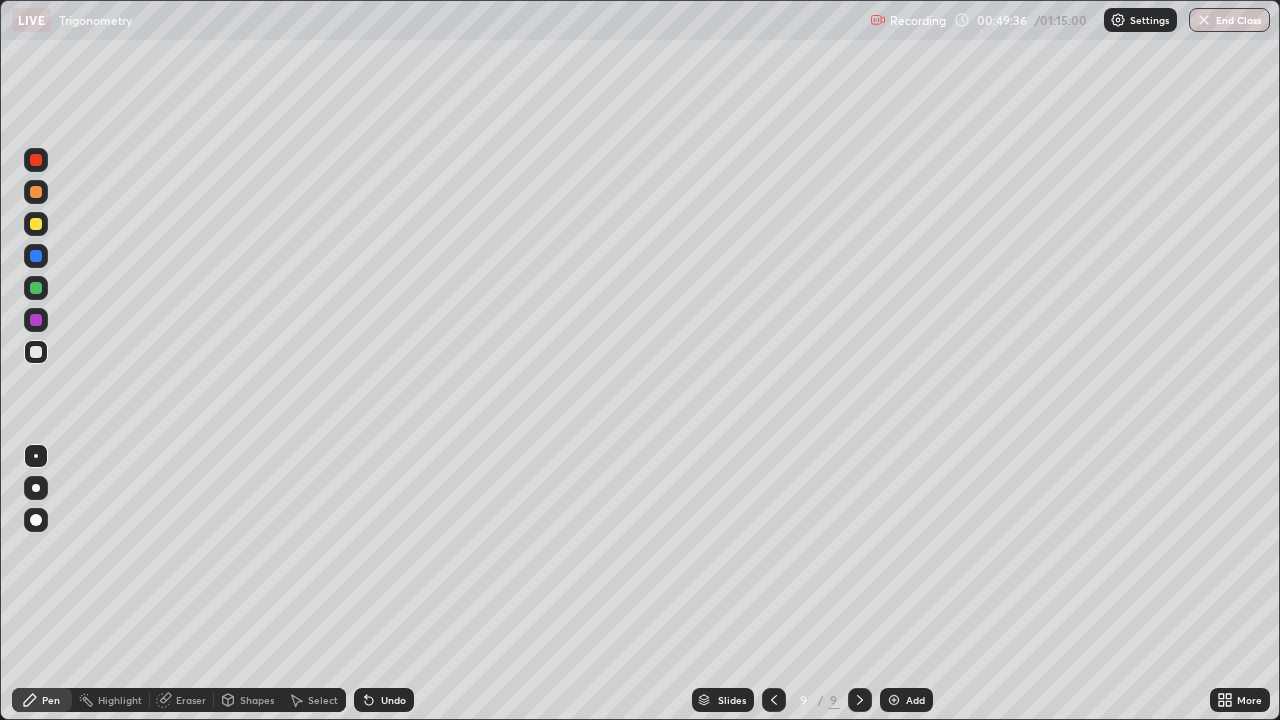 click at bounding box center (36, 352) 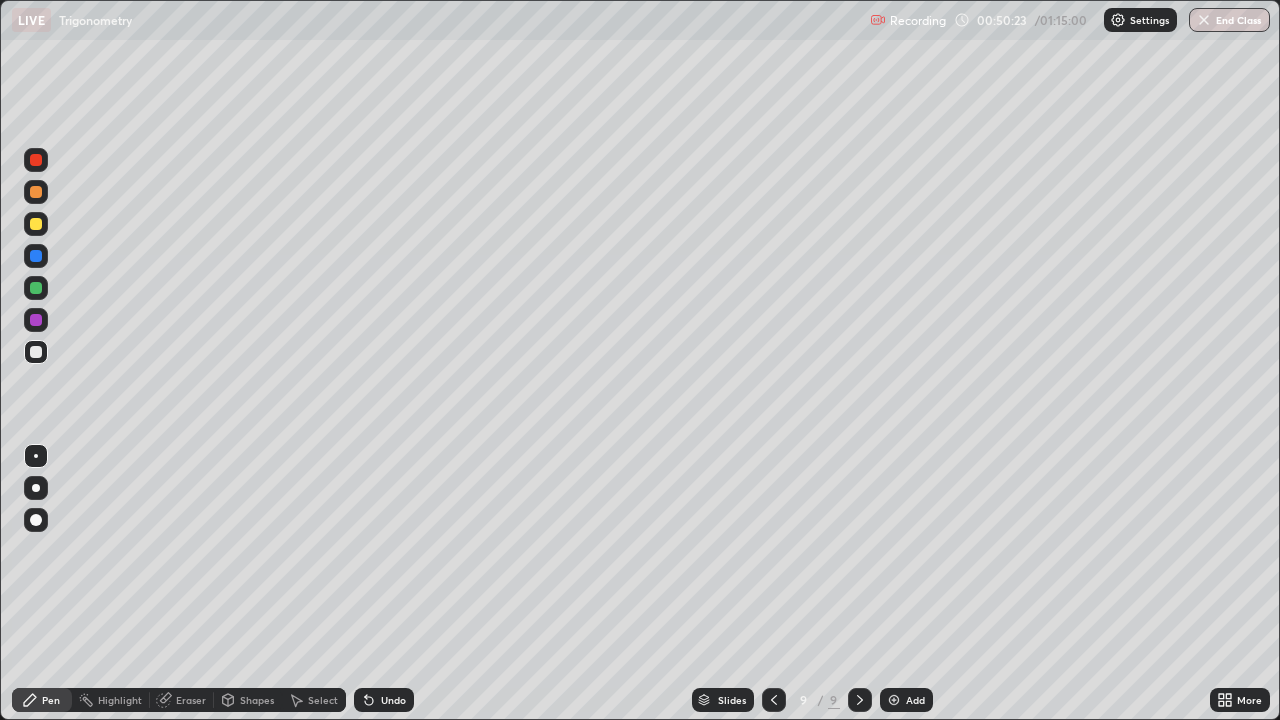 click at bounding box center (36, 256) 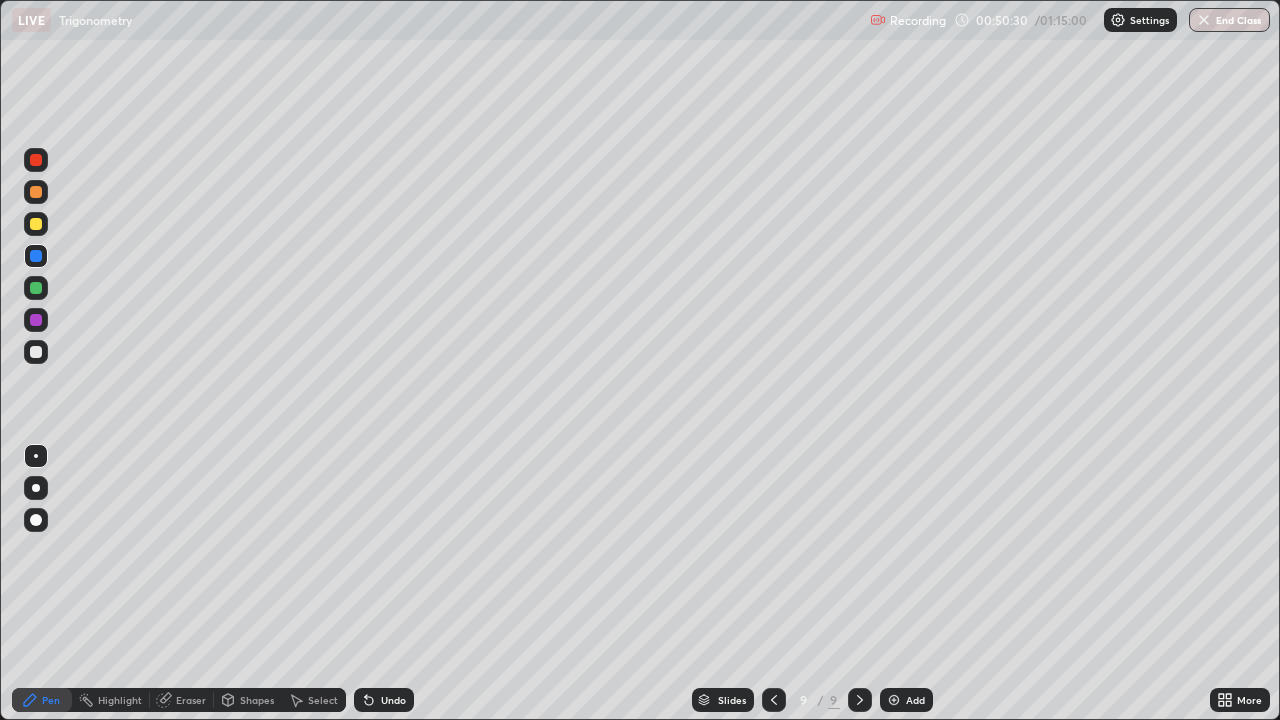 click at bounding box center [36, 352] 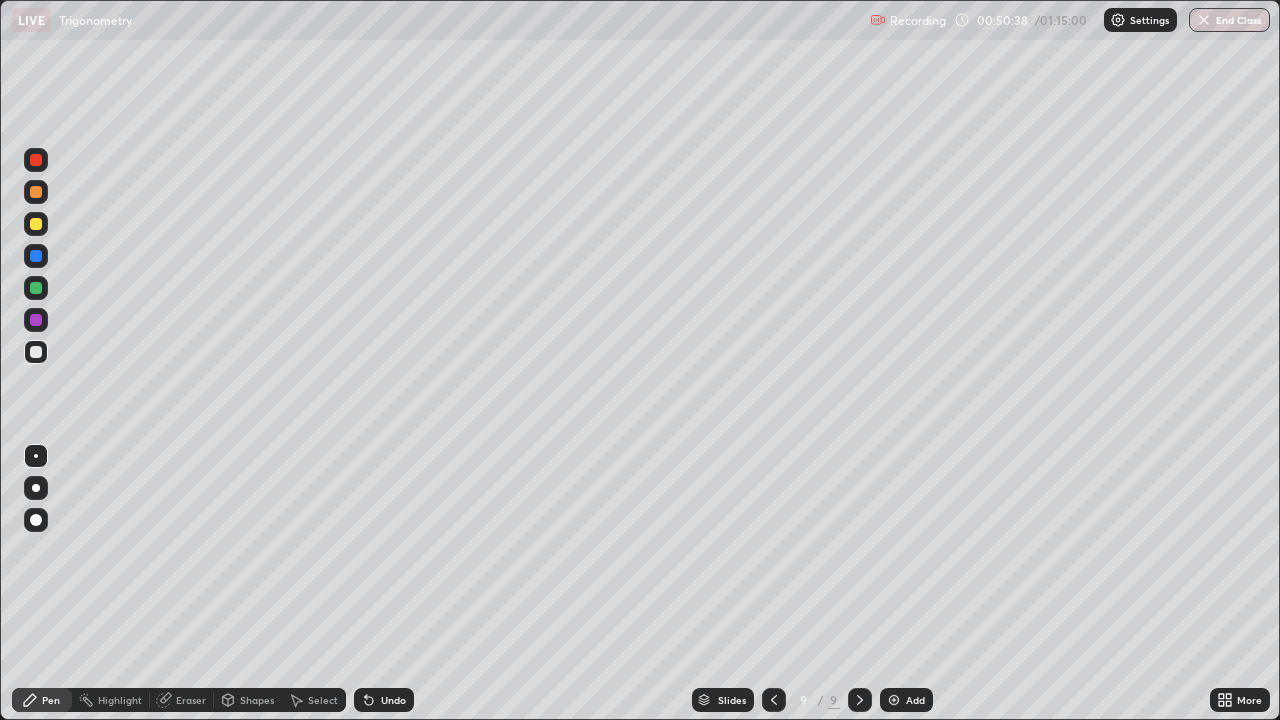 click on "Eraser" at bounding box center [191, 700] 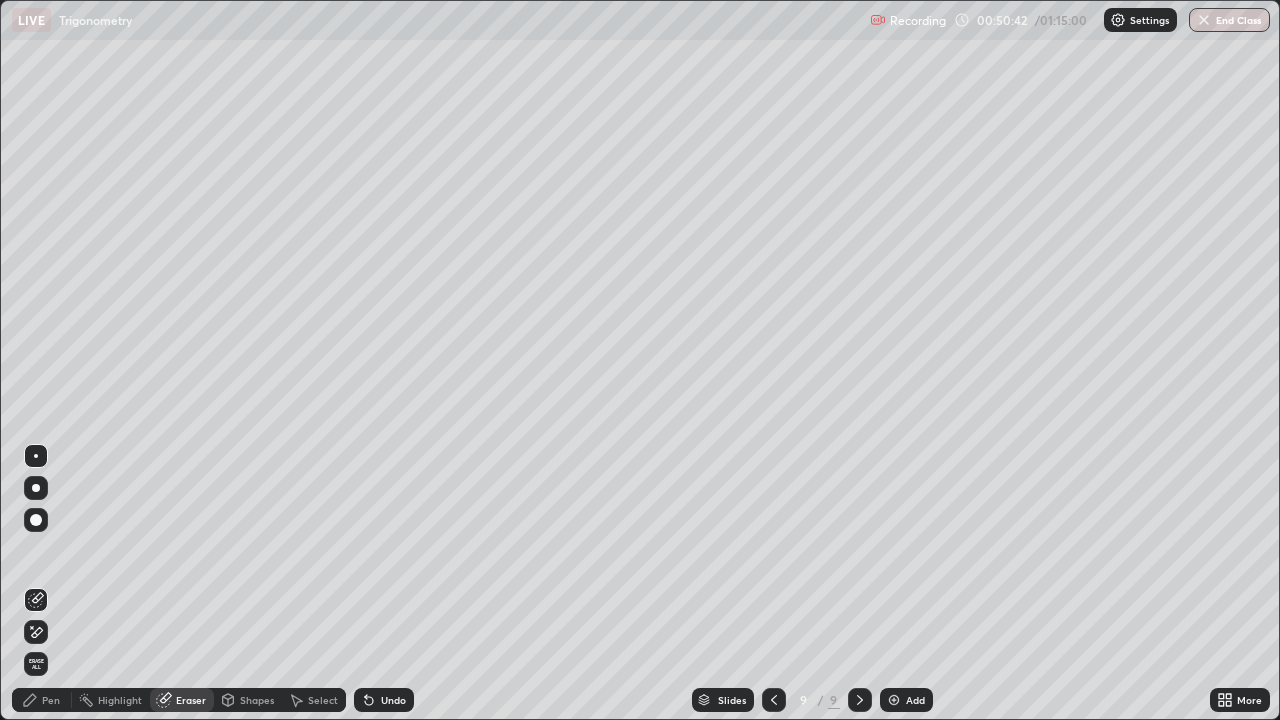 click on "Pen" at bounding box center [51, 700] 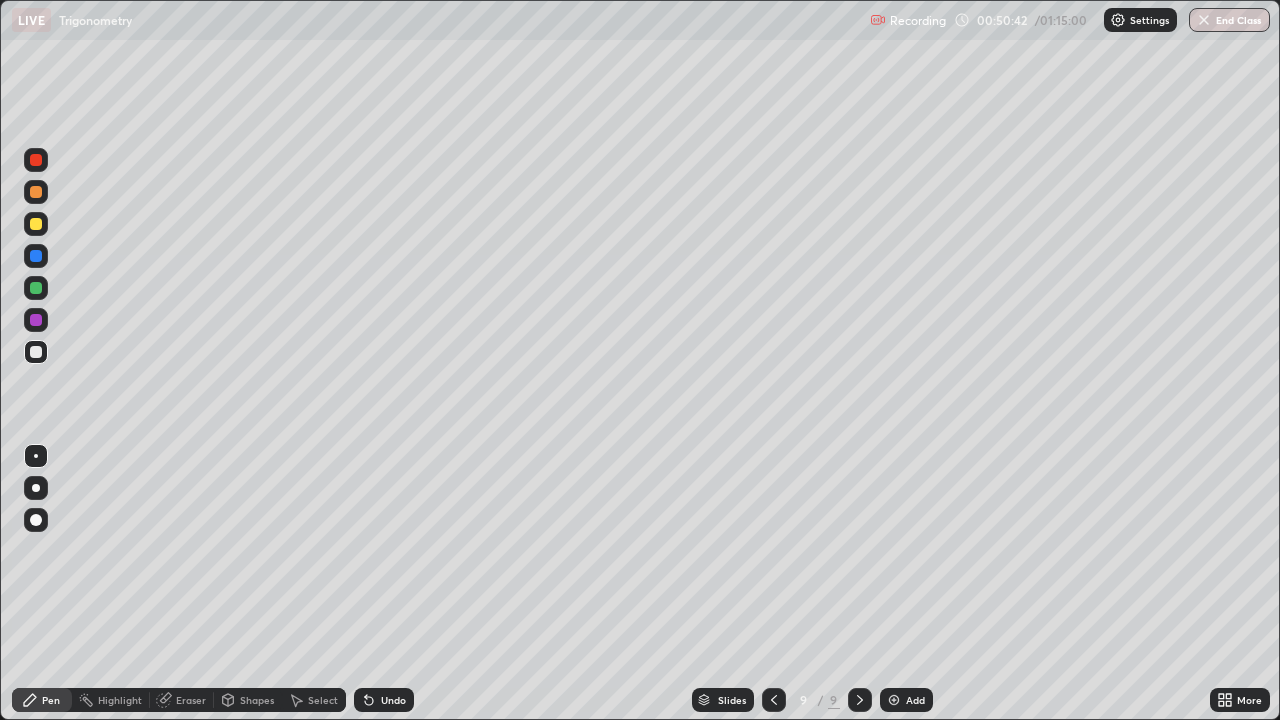 click at bounding box center (36, 352) 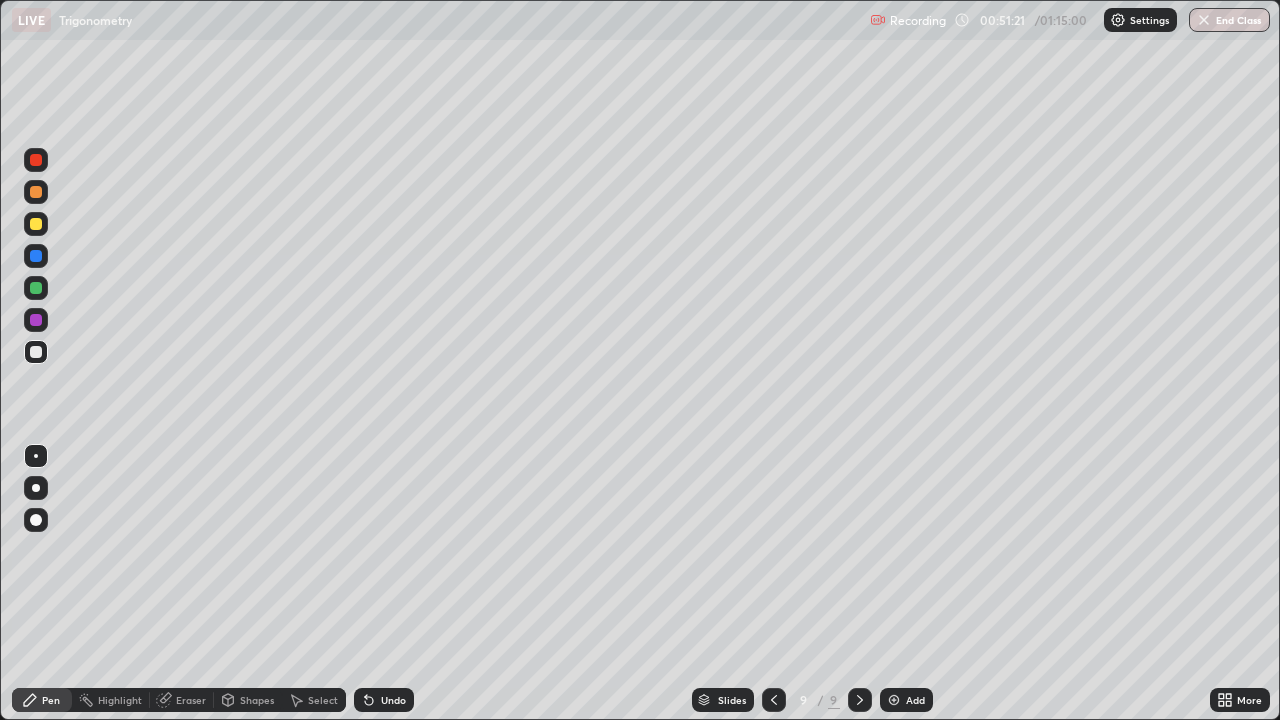 click on "Eraser" at bounding box center [182, 700] 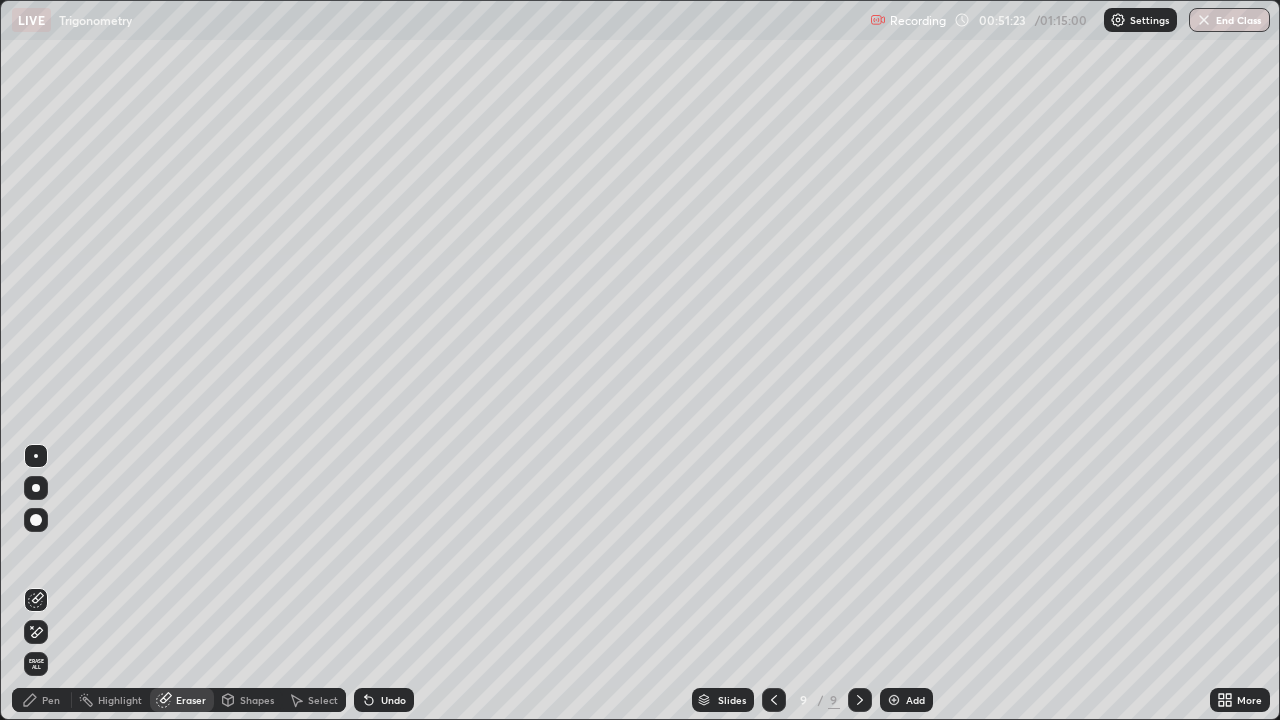 click on "Pen" at bounding box center [42, 700] 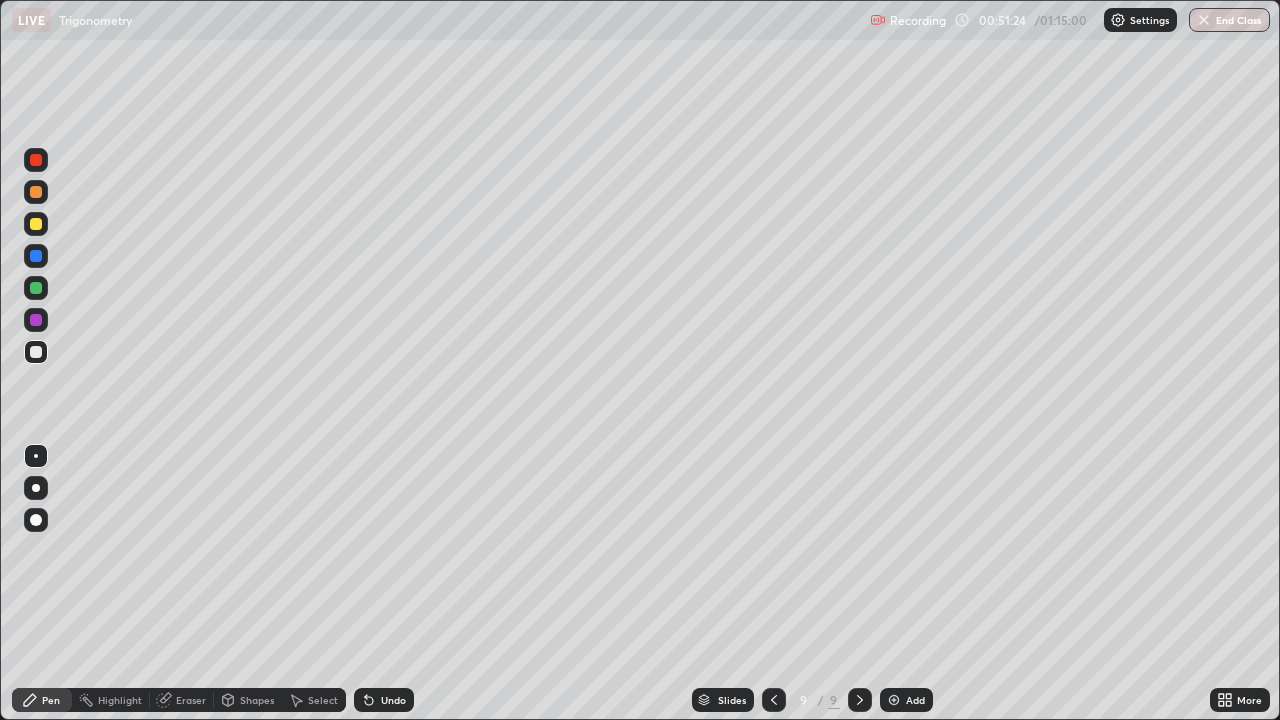 click at bounding box center [36, 352] 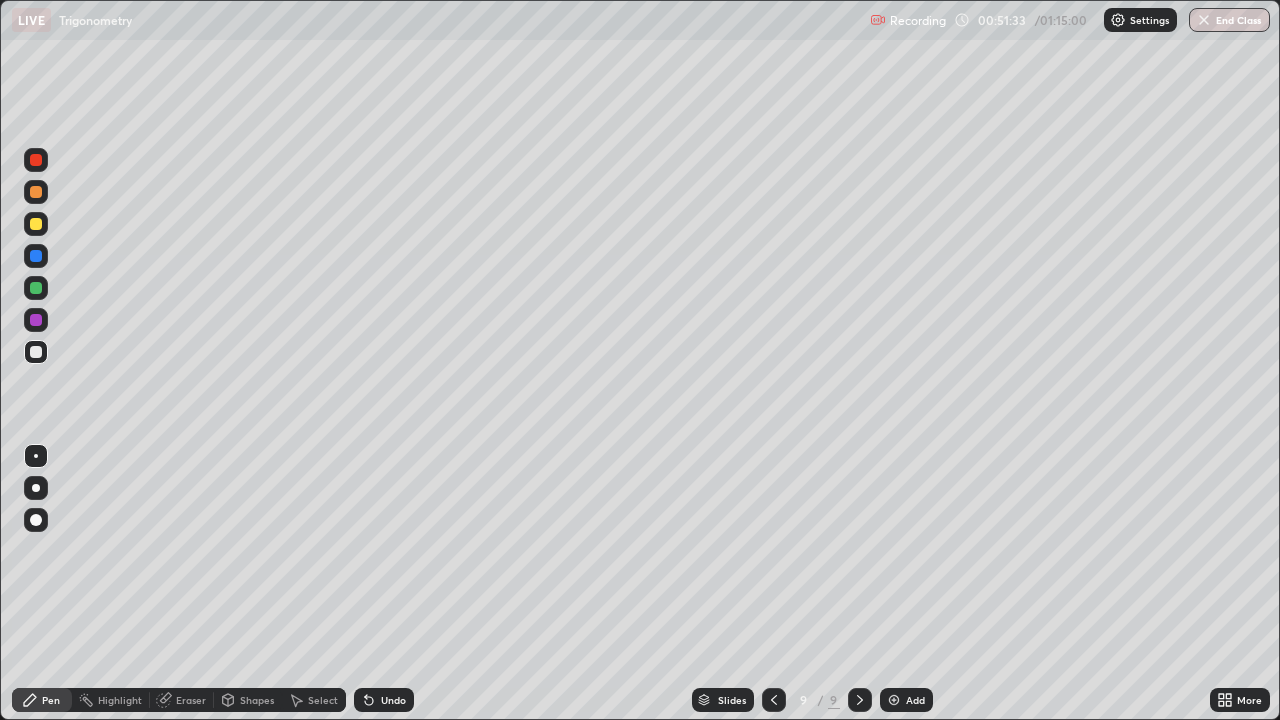 click at bounding box center [36, 224] 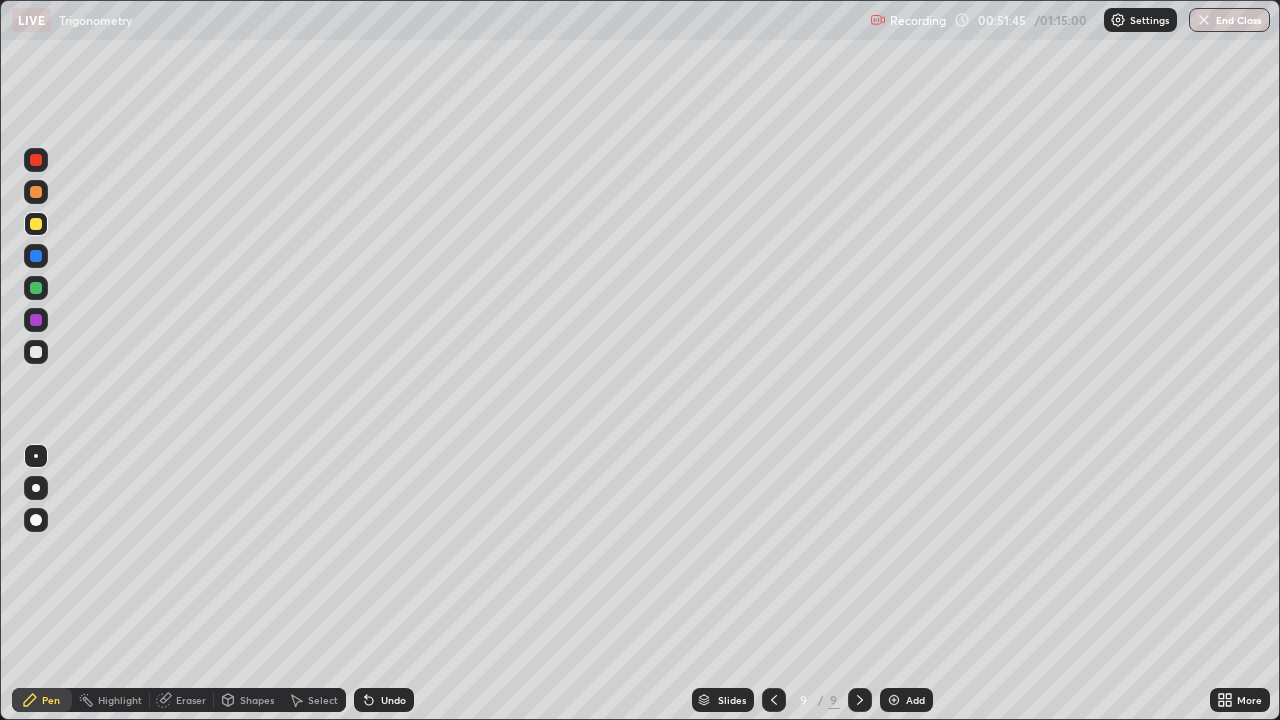click at bounding box center (36, 352) 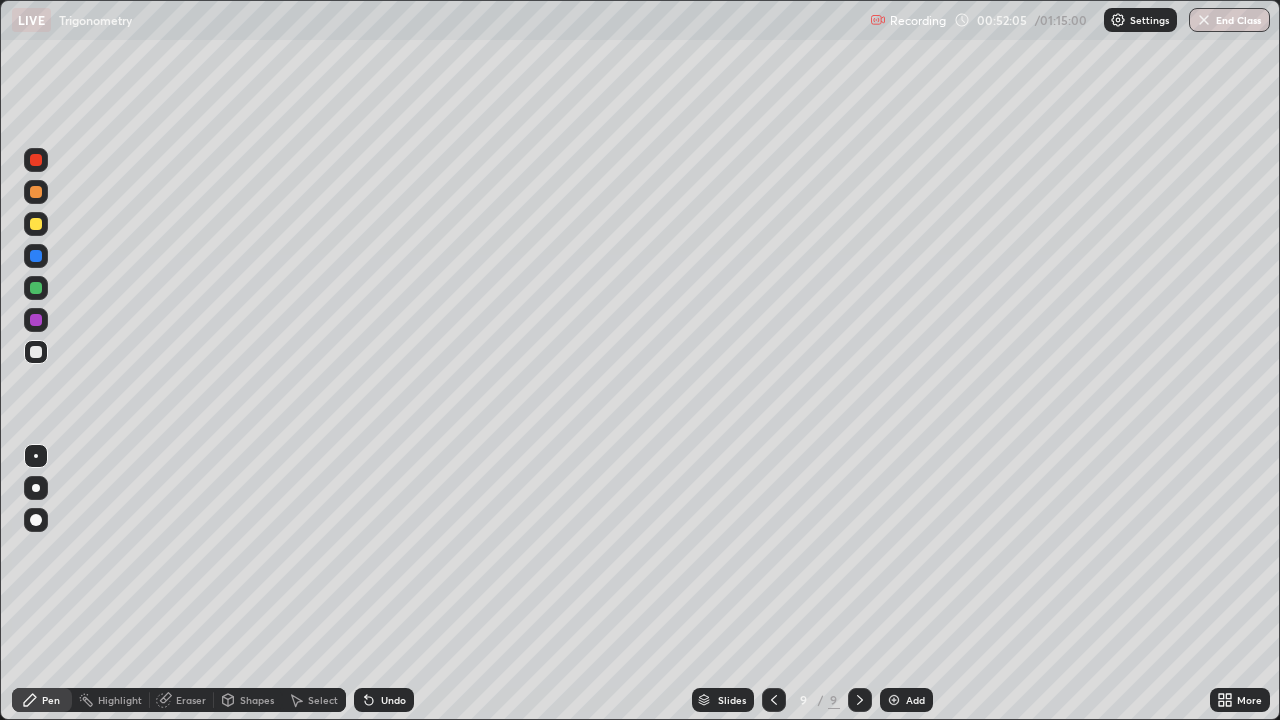 click at bounding box center (36, 320) 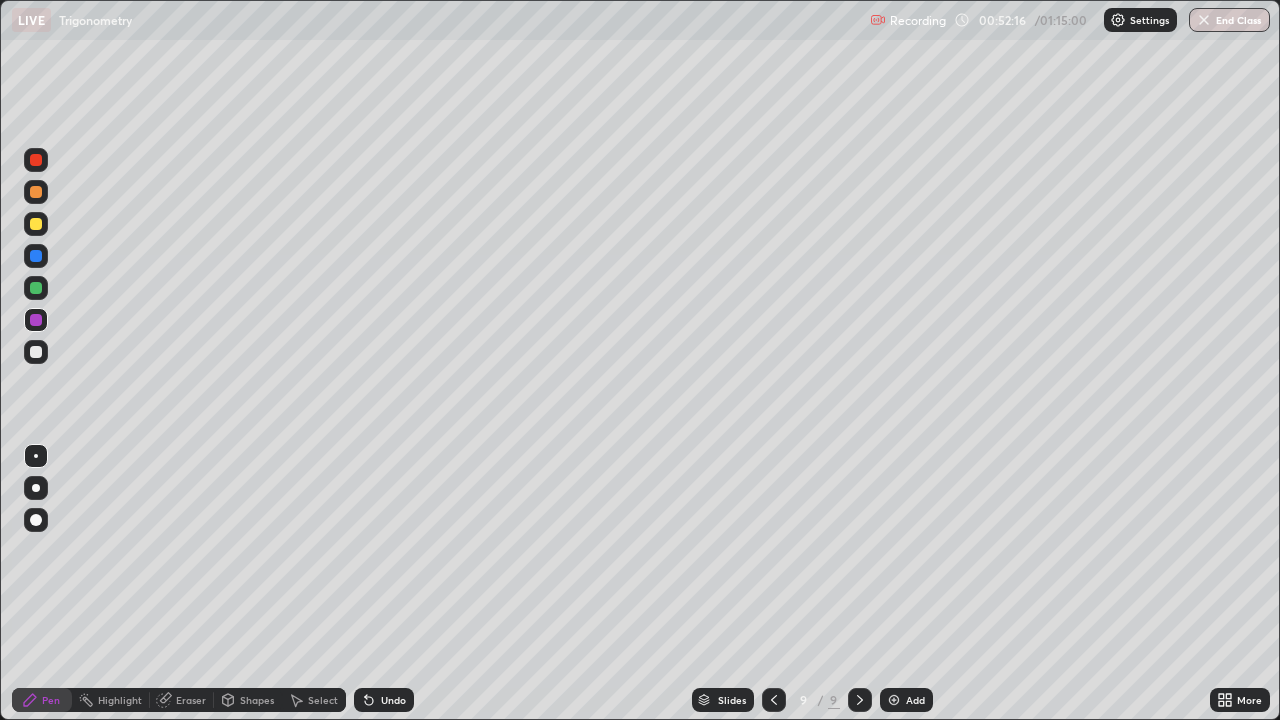 click at bounding box center [36, 256] 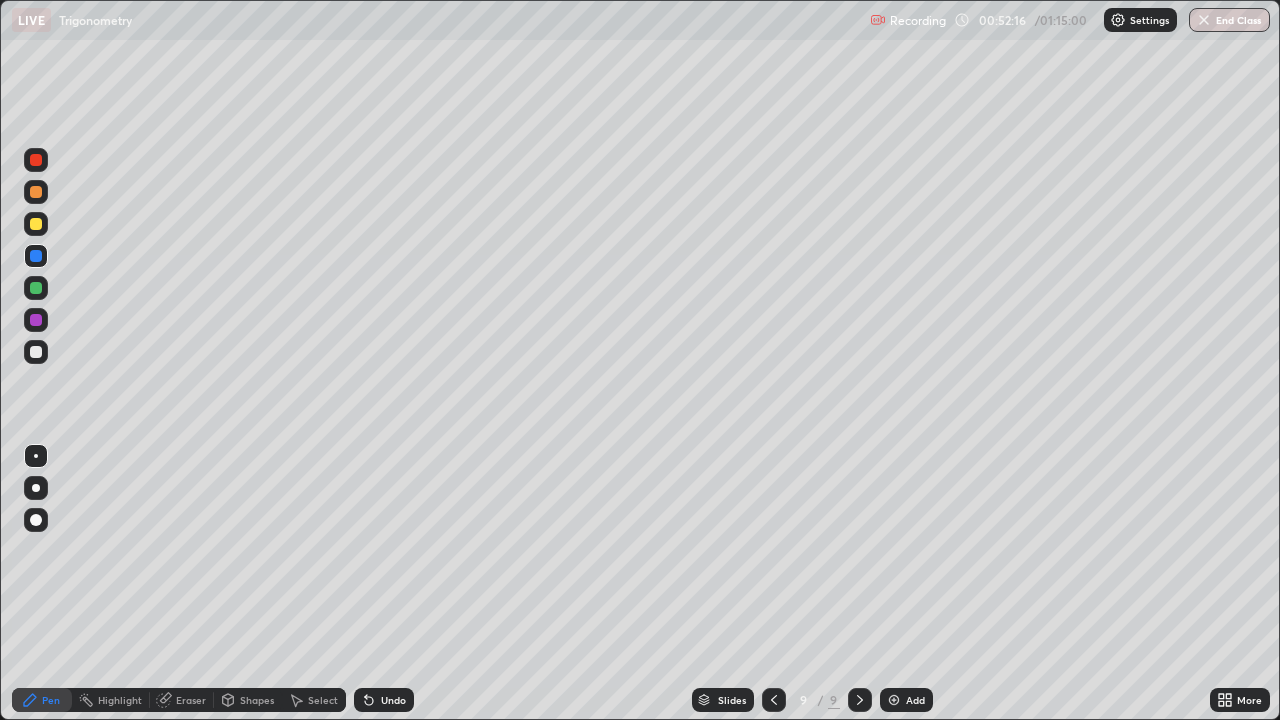 click at bounding box center (36, 256) 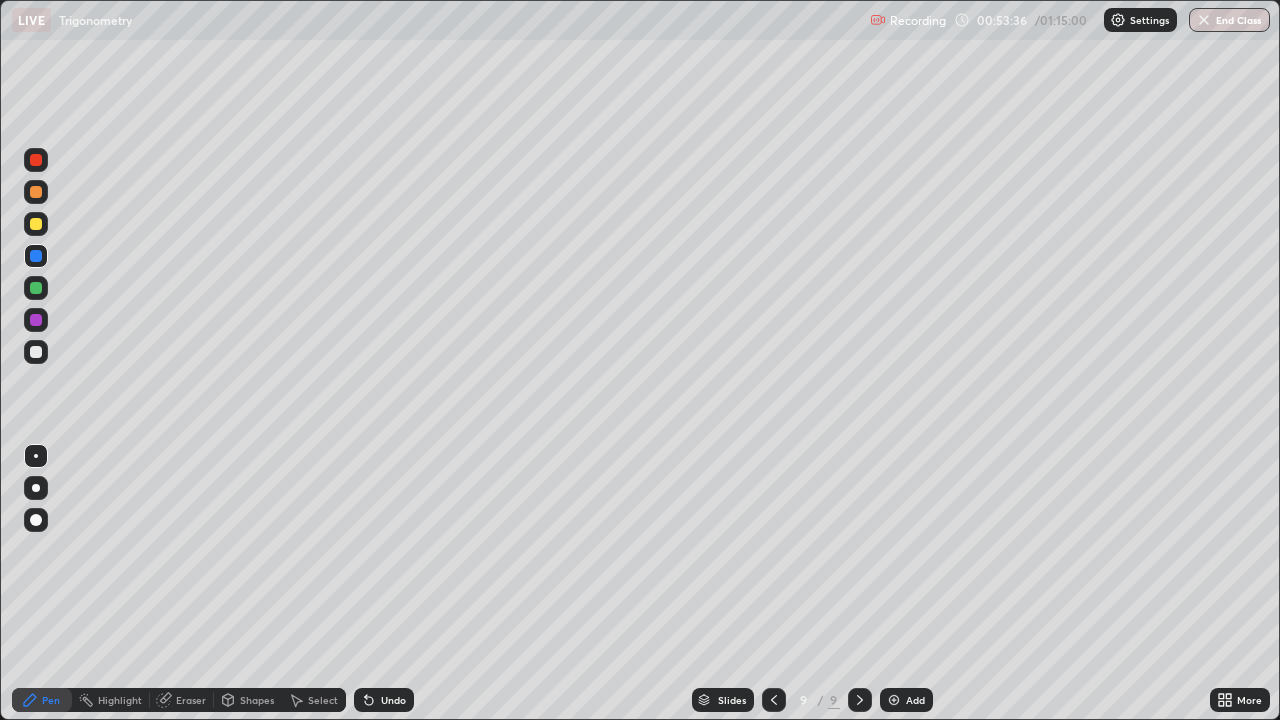 click at bounding box center (36, 352) 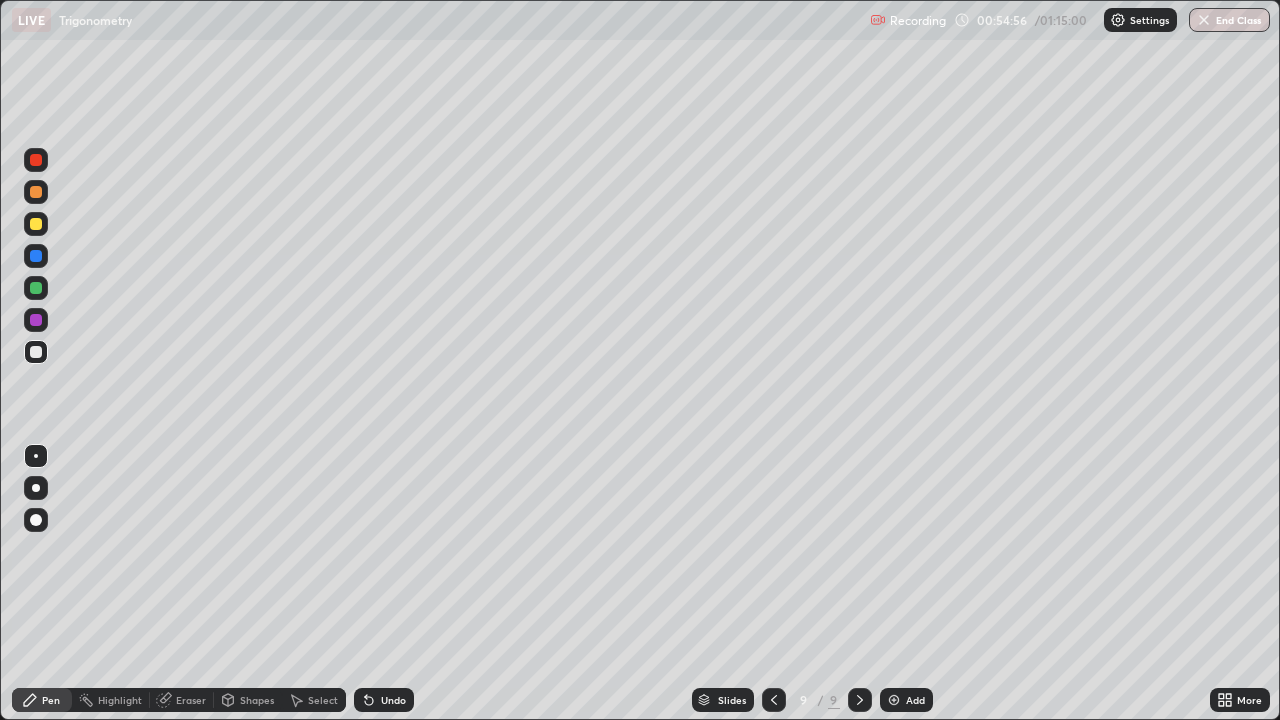 click on "Add" at bounding box center [906, 700] 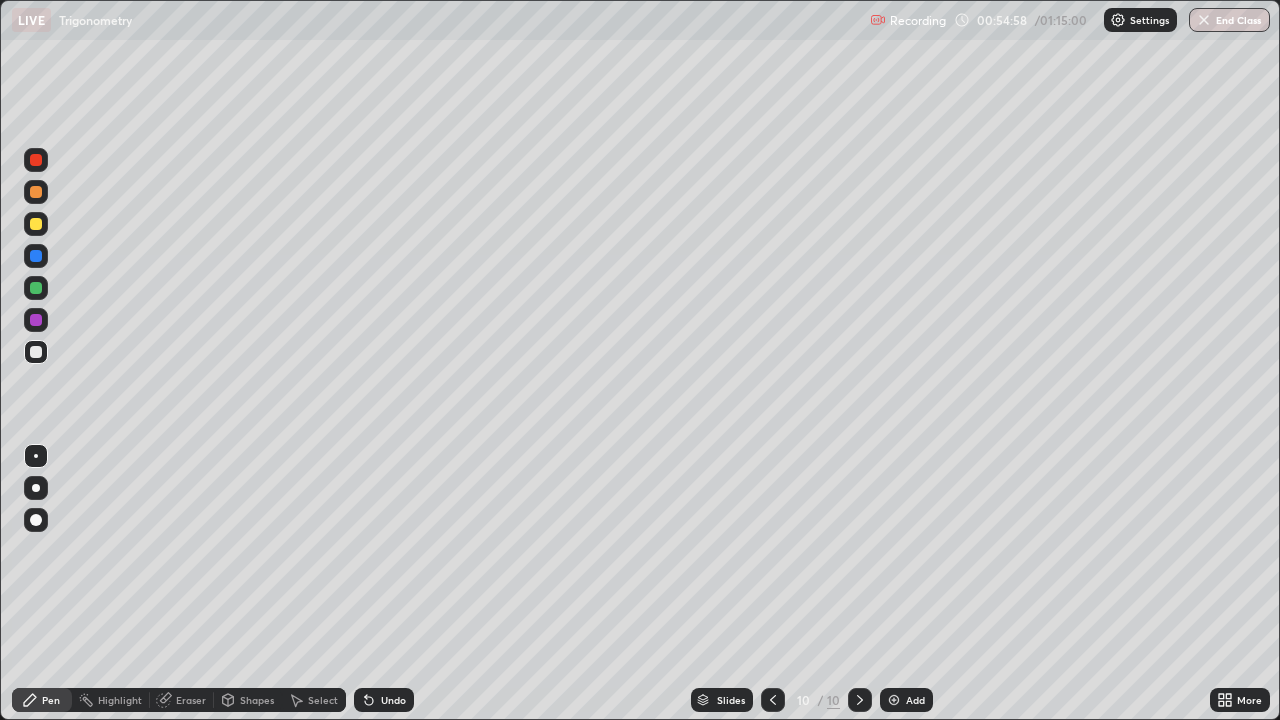 click at bounding box center [36, 192] 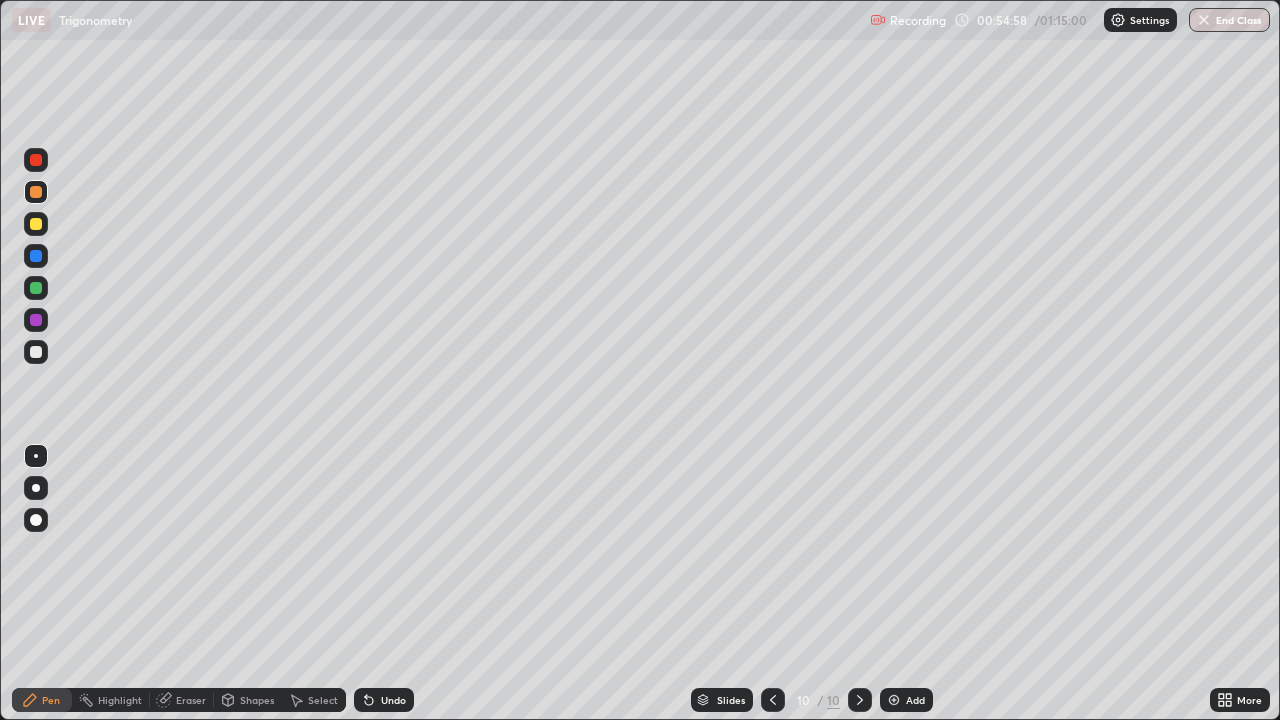 click at bounding box center [36, 192] 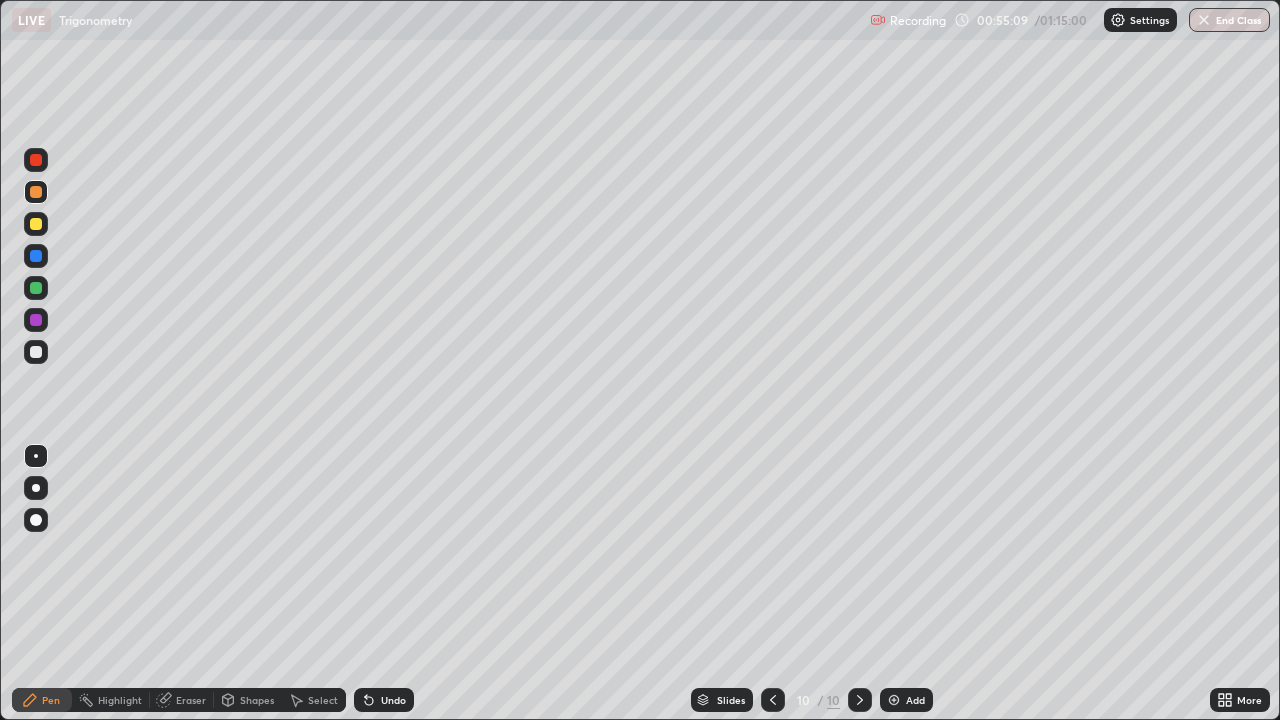 click at bounding box center (36, 192) 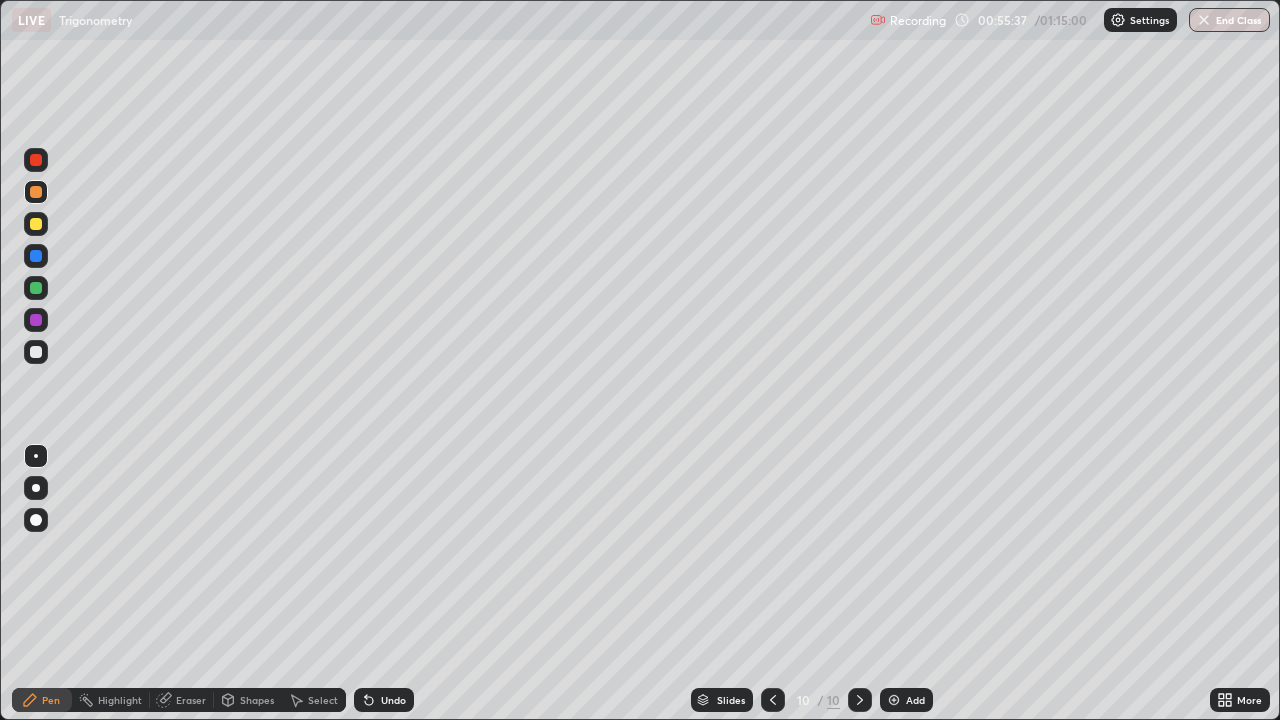 click at bounding box center [36, 256] 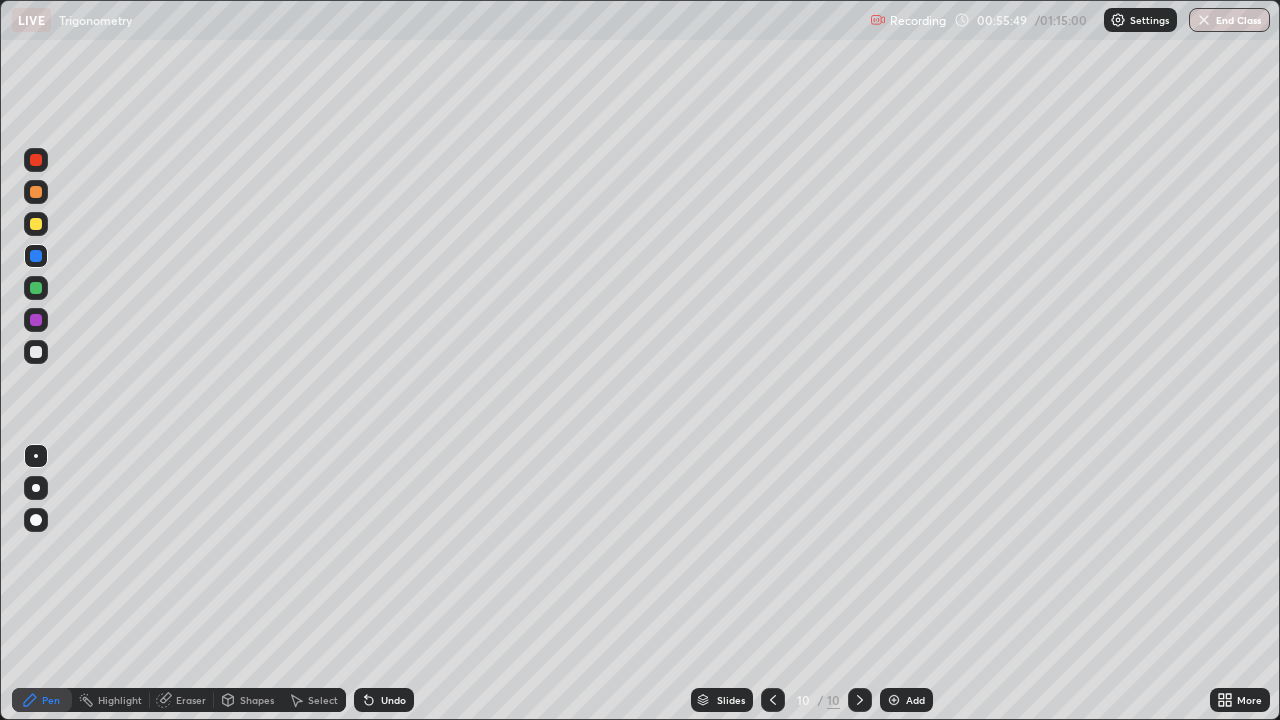 click at bounding box center (36, 352) 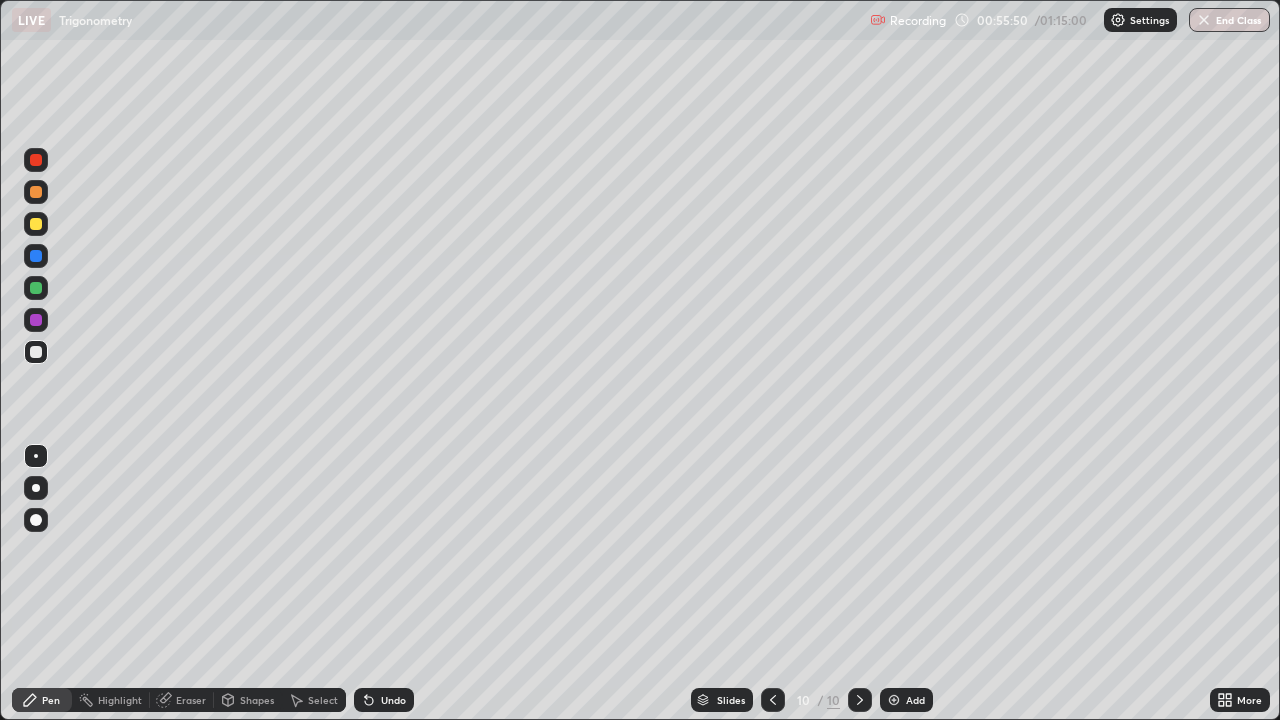 click at bounding box center [36, 352] 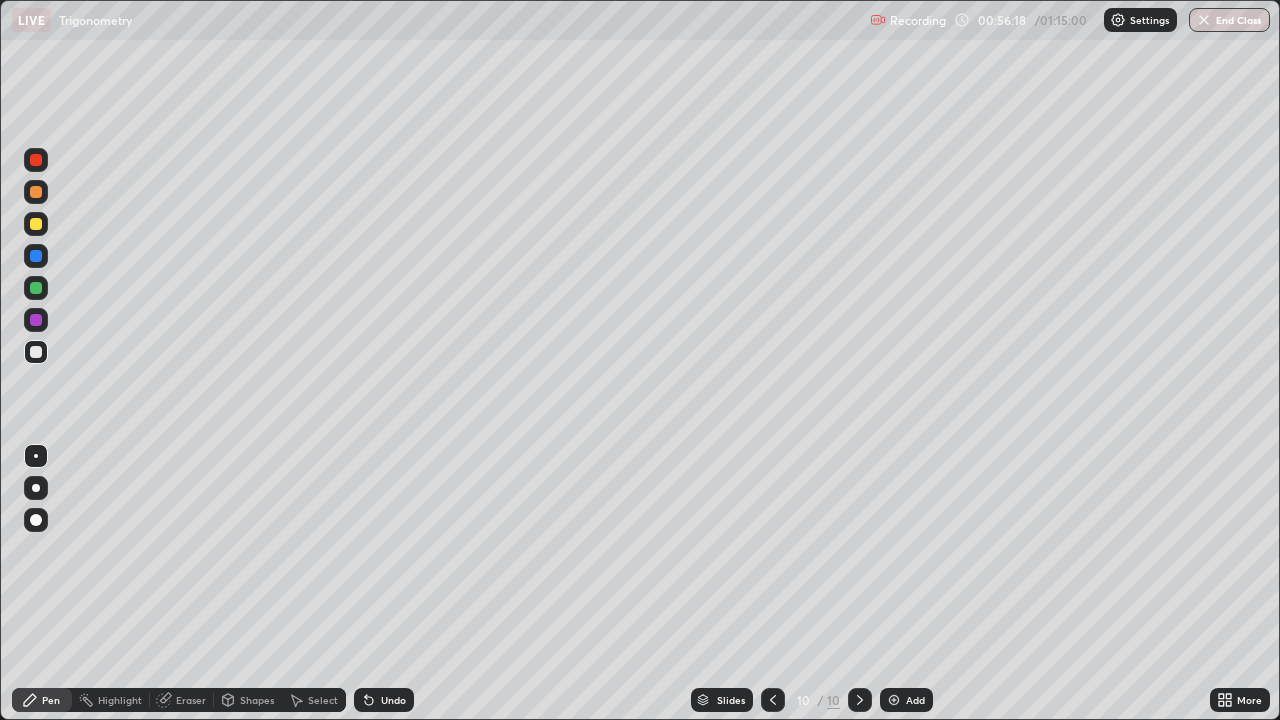 click at bounding box center (36, 224) 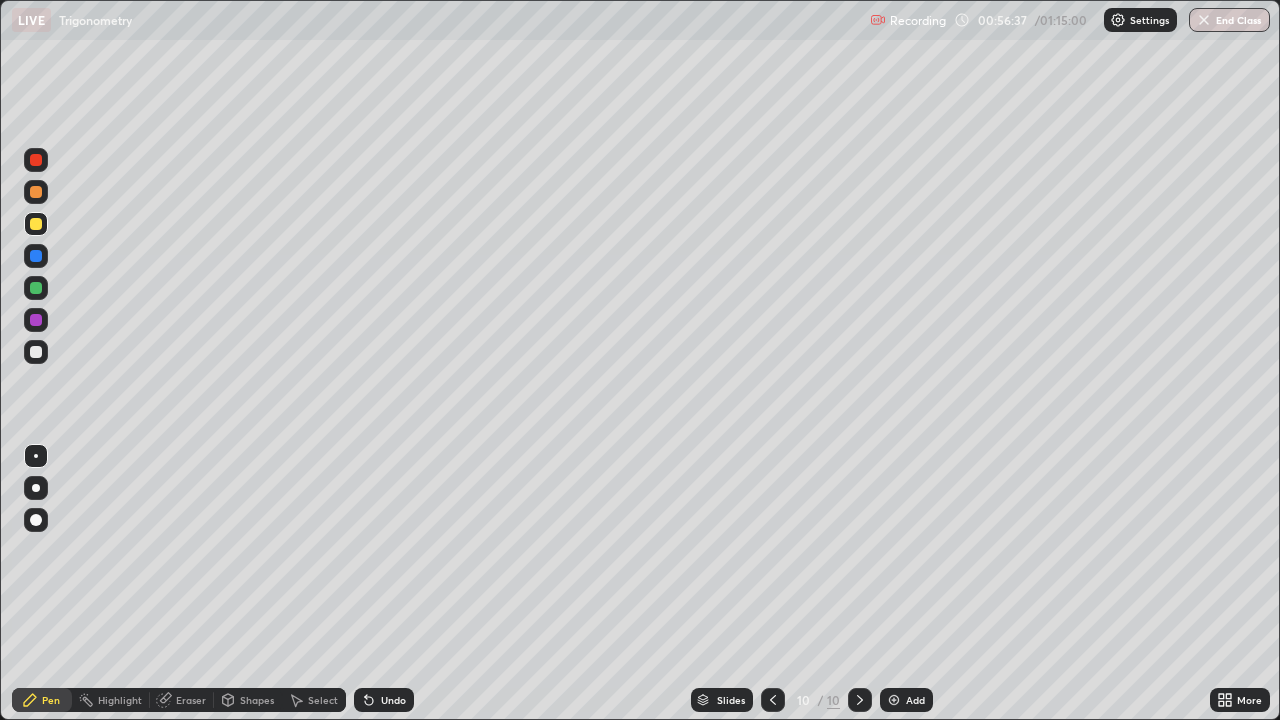 click at bounding box center (36, 352) 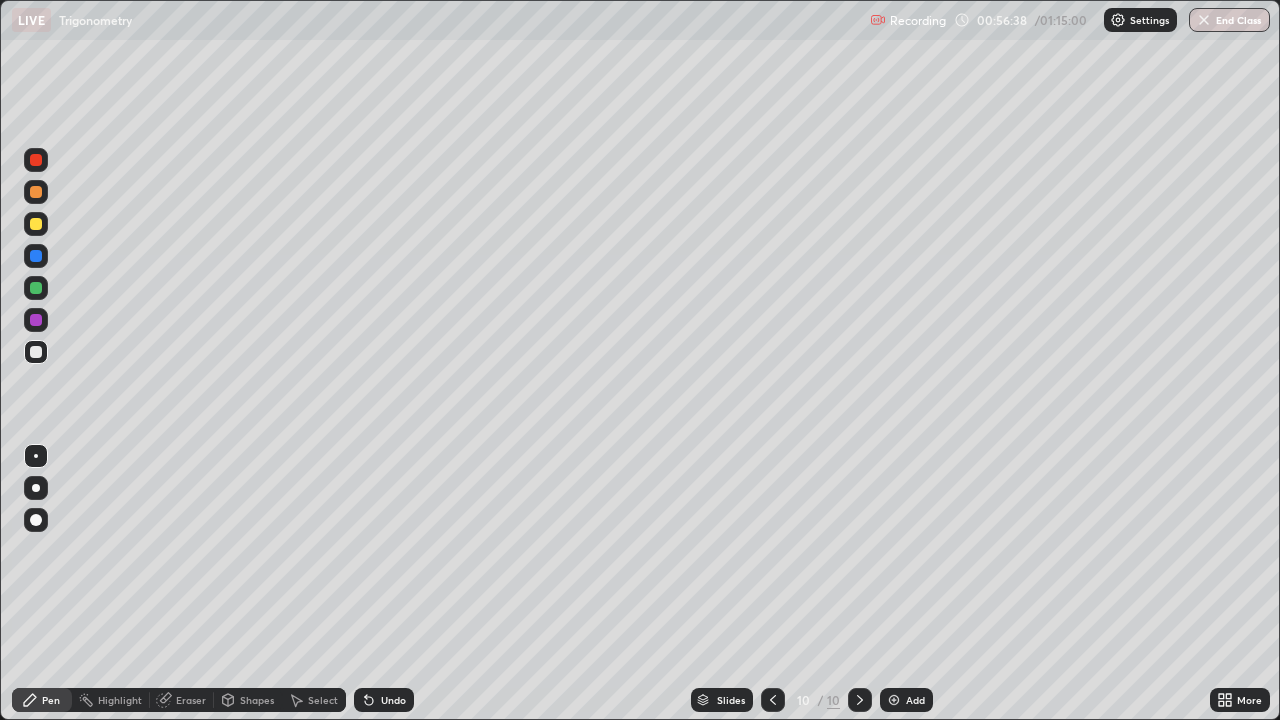 click at bounding box center (36, 352) 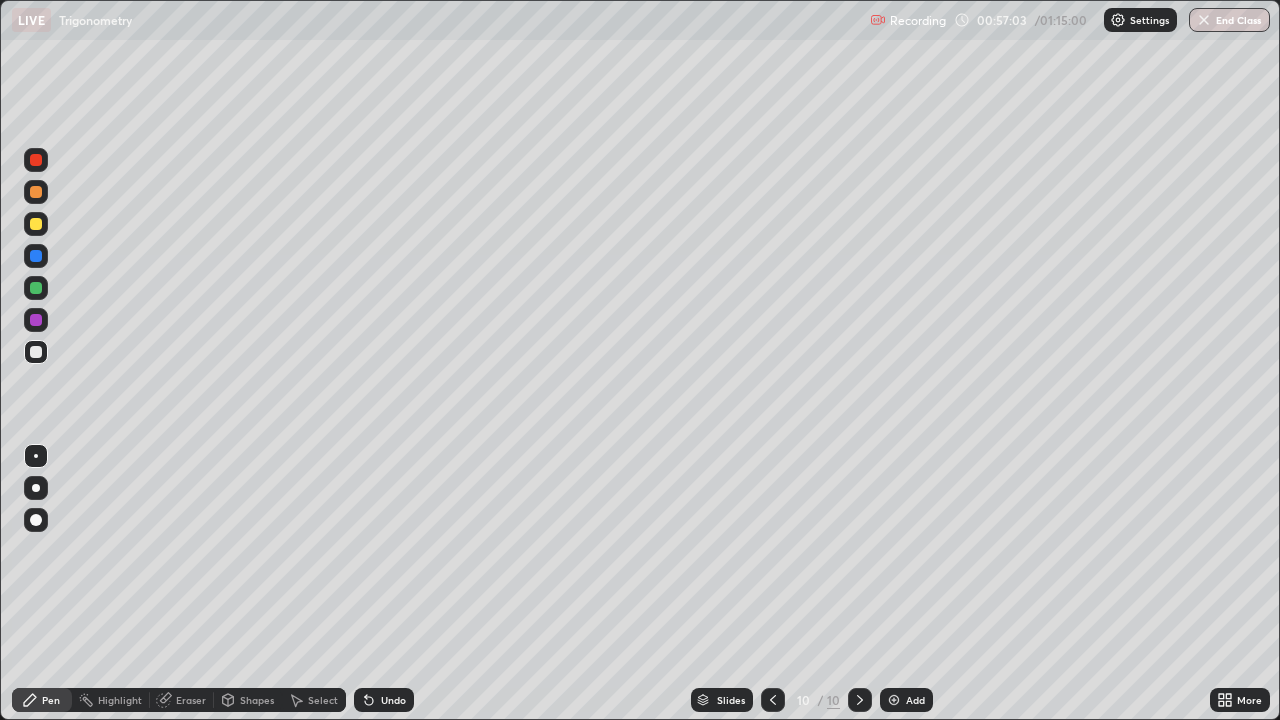 click at bounding box center [36, 352] 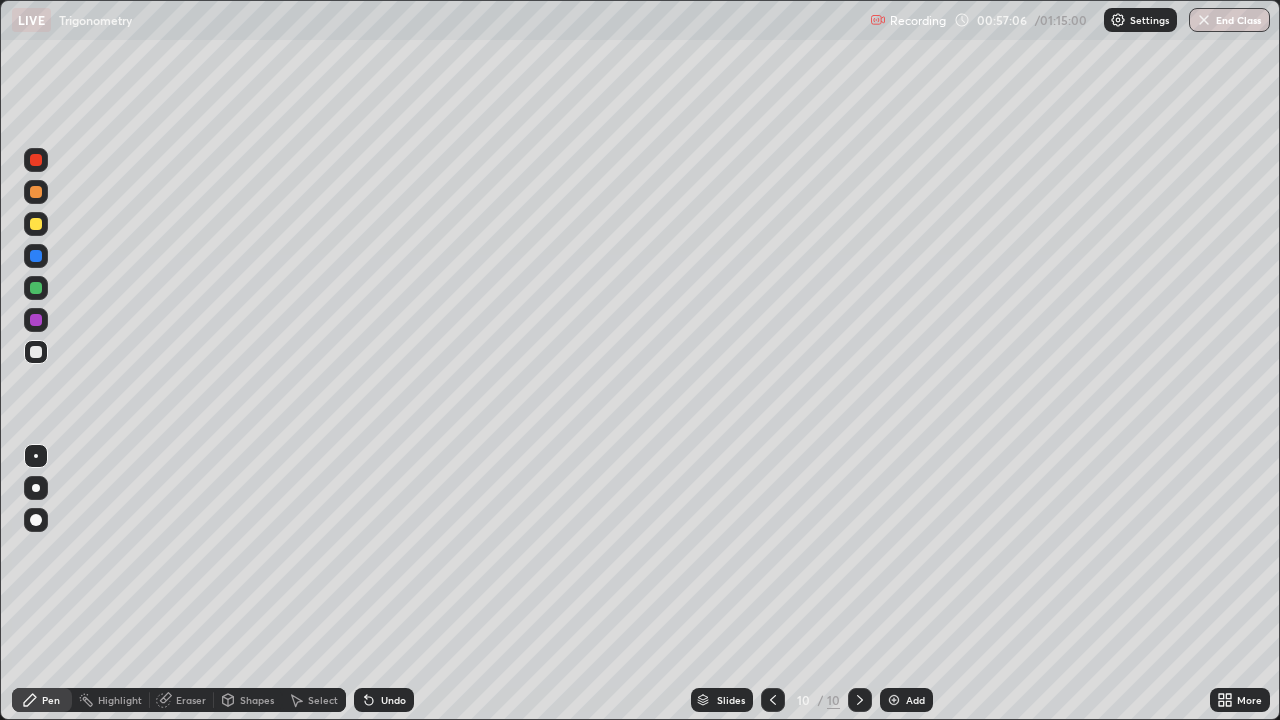 click on "Eraser" at bounding box center [182, 700] 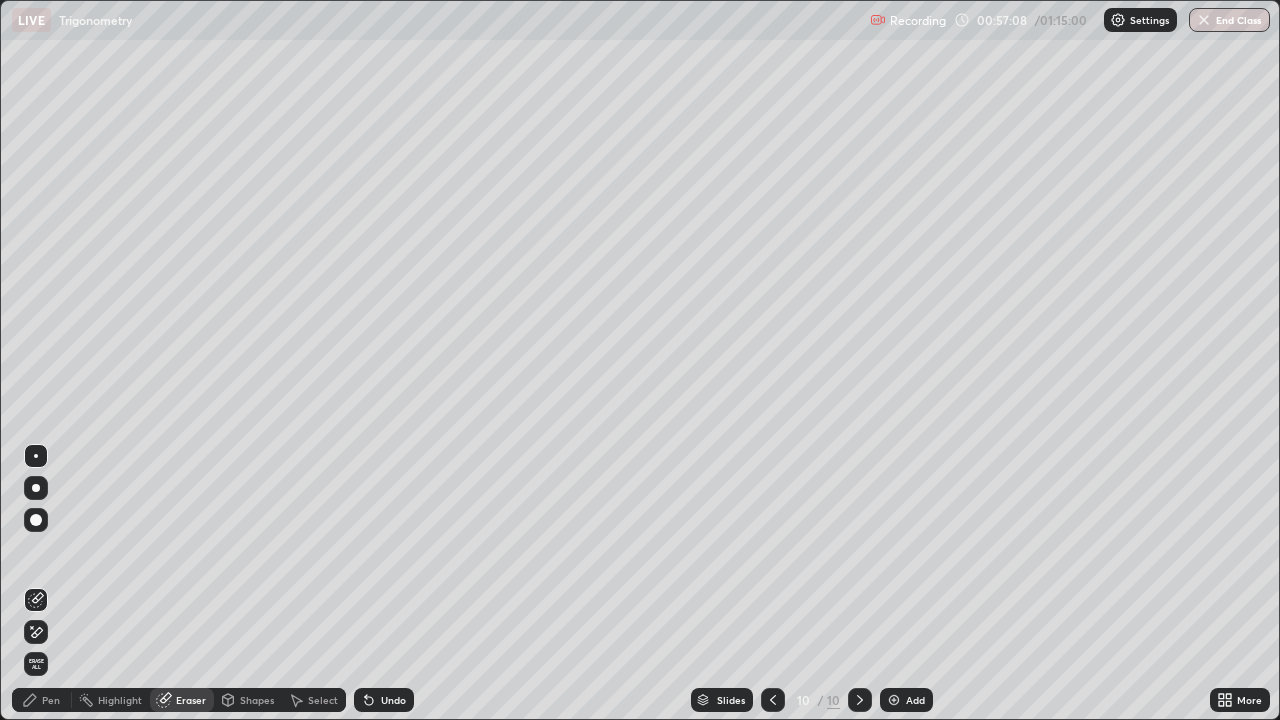 click on "Pen" at bounding box center (42, 700) 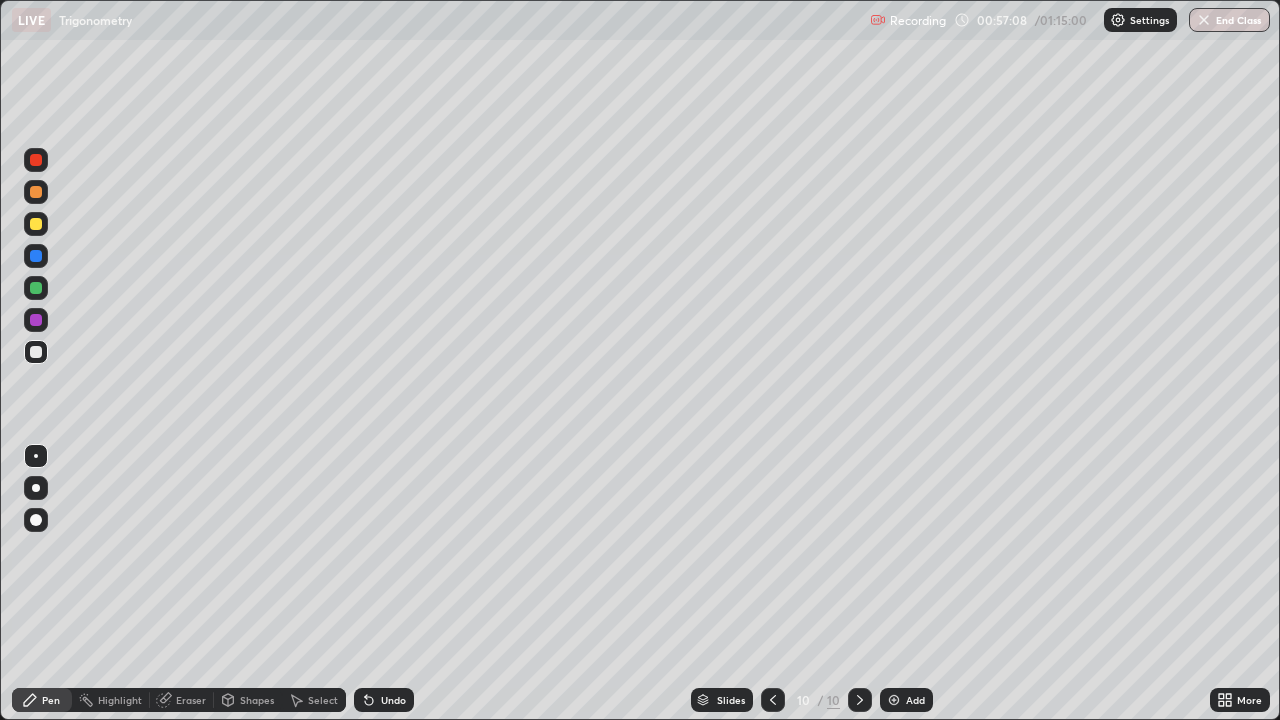 click on "Pen" at bounding box center (42, 700) 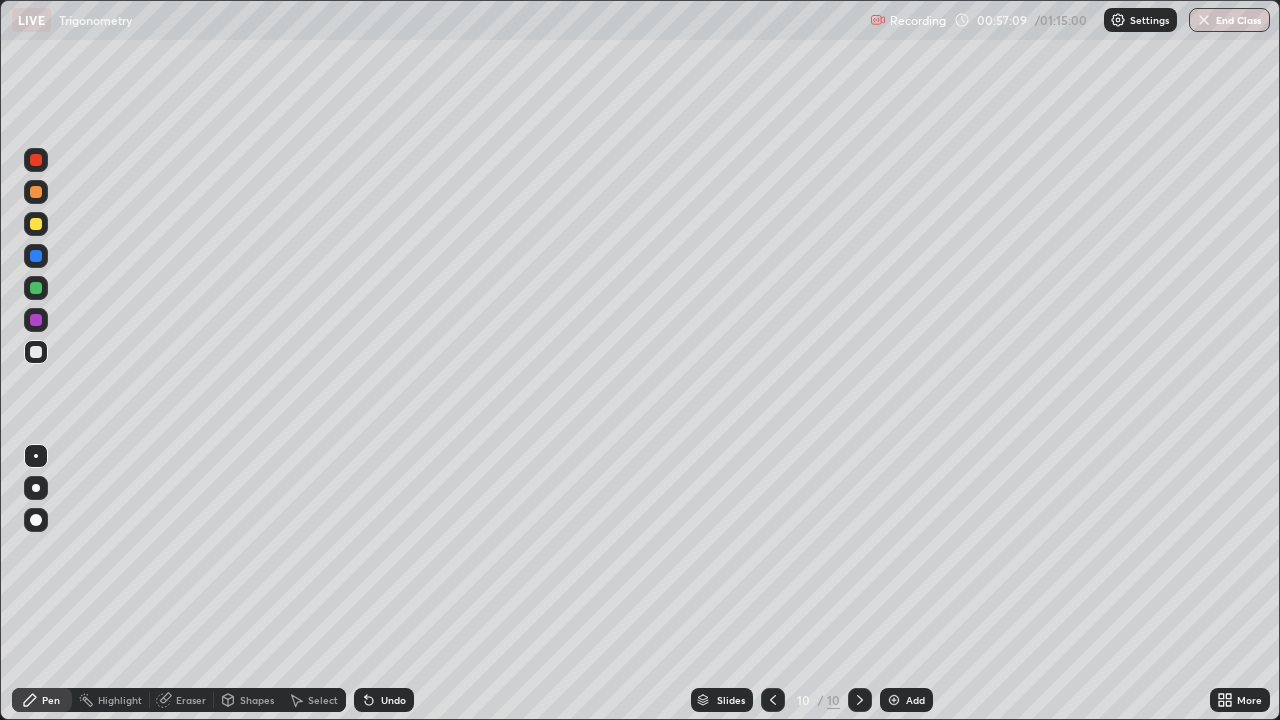 click at bounding box center [36, 352] 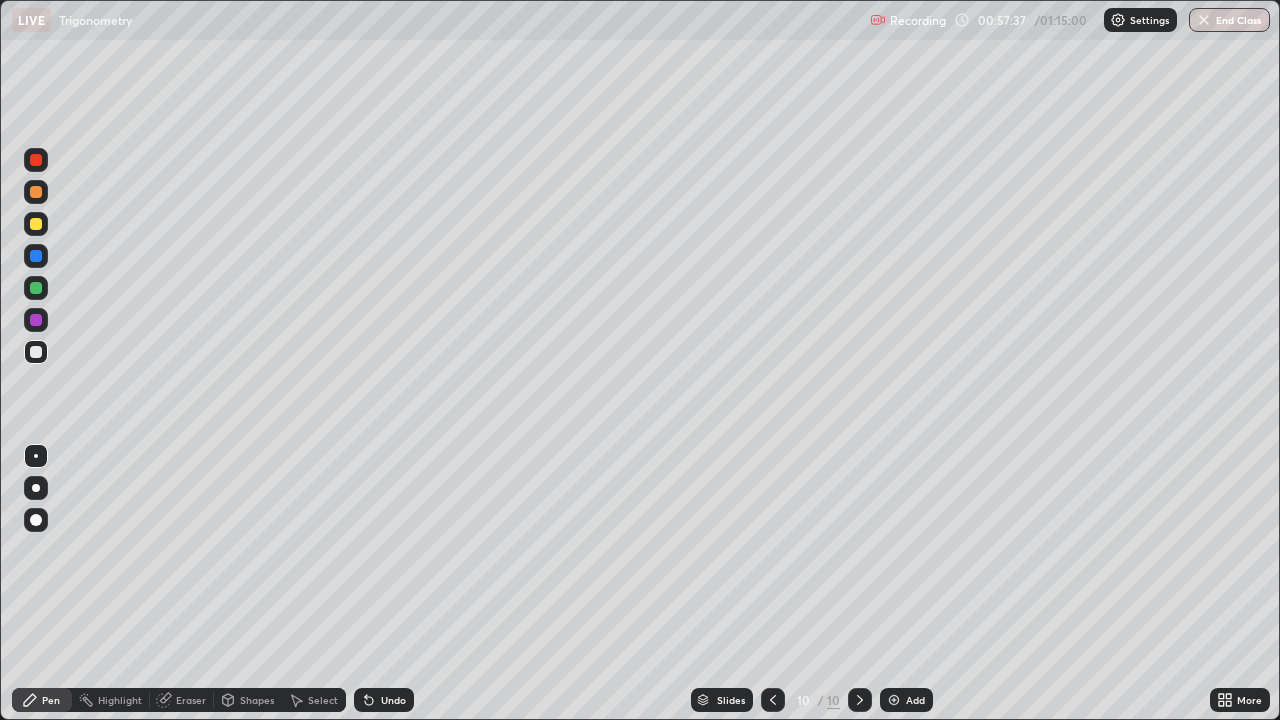 click at bounding box center (36, 224) 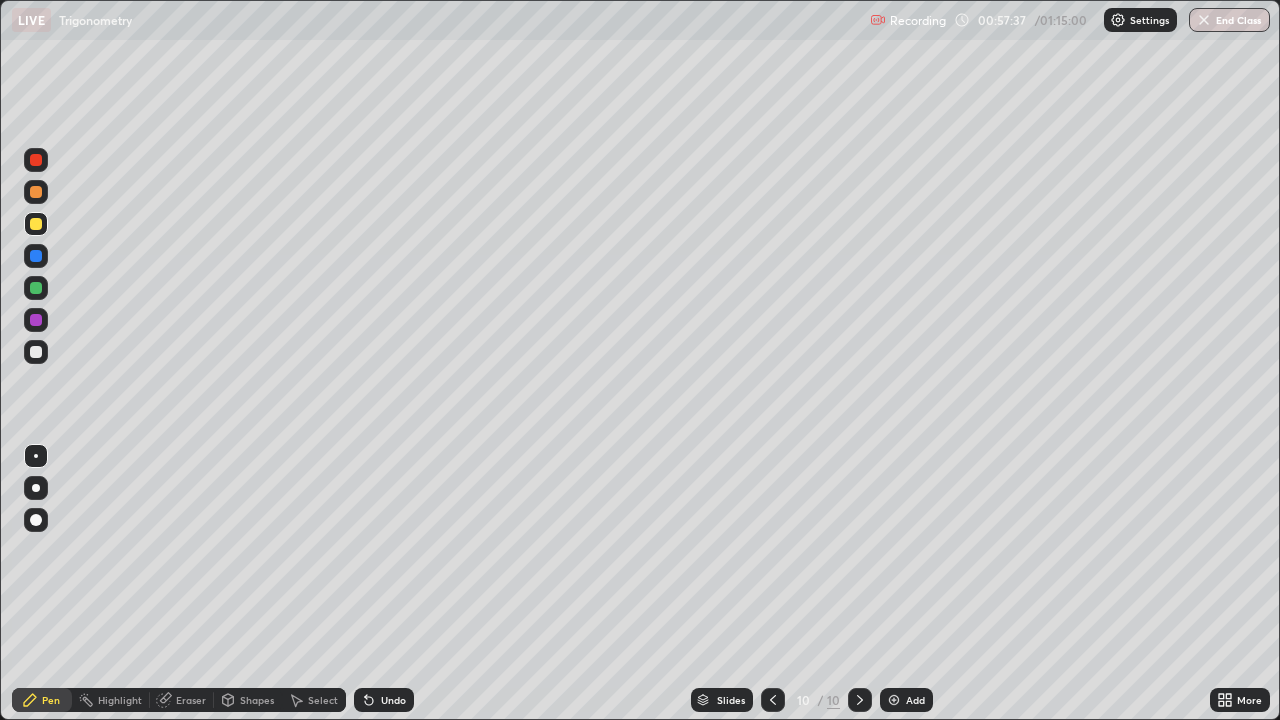 click at bounding box center [36, 224] 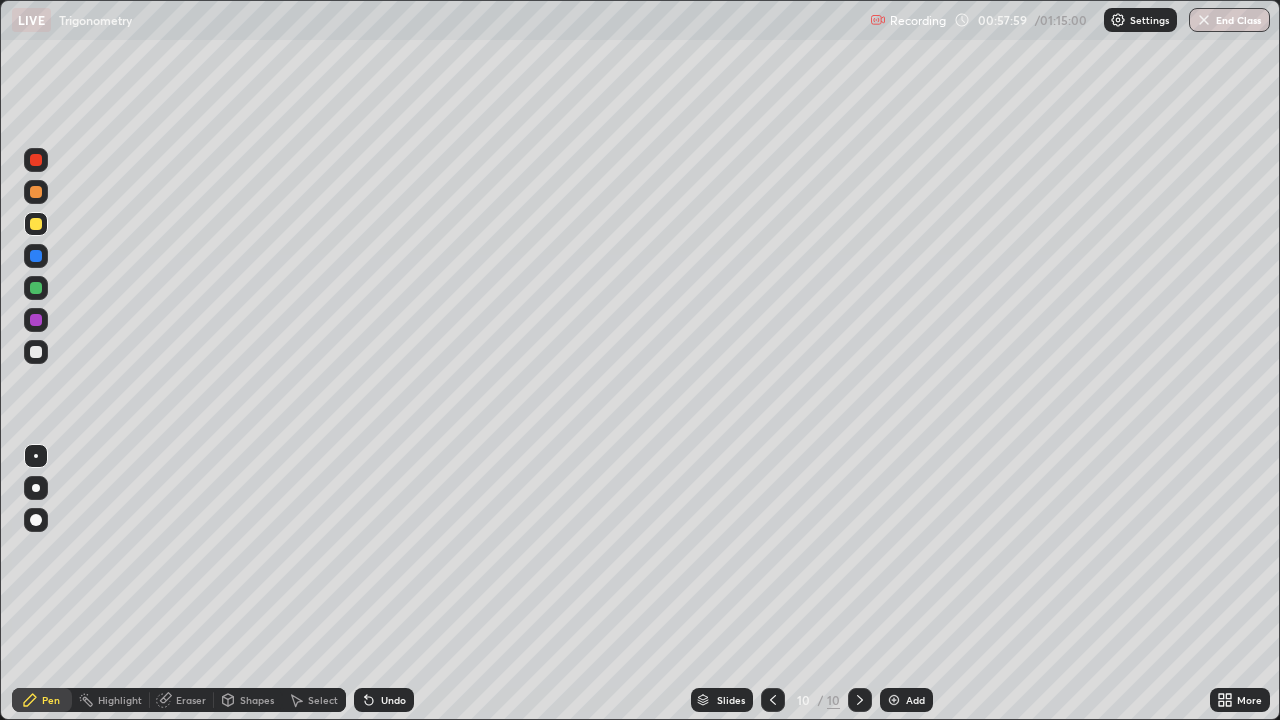 click on "Eraser" at bounding box center [182, 700] 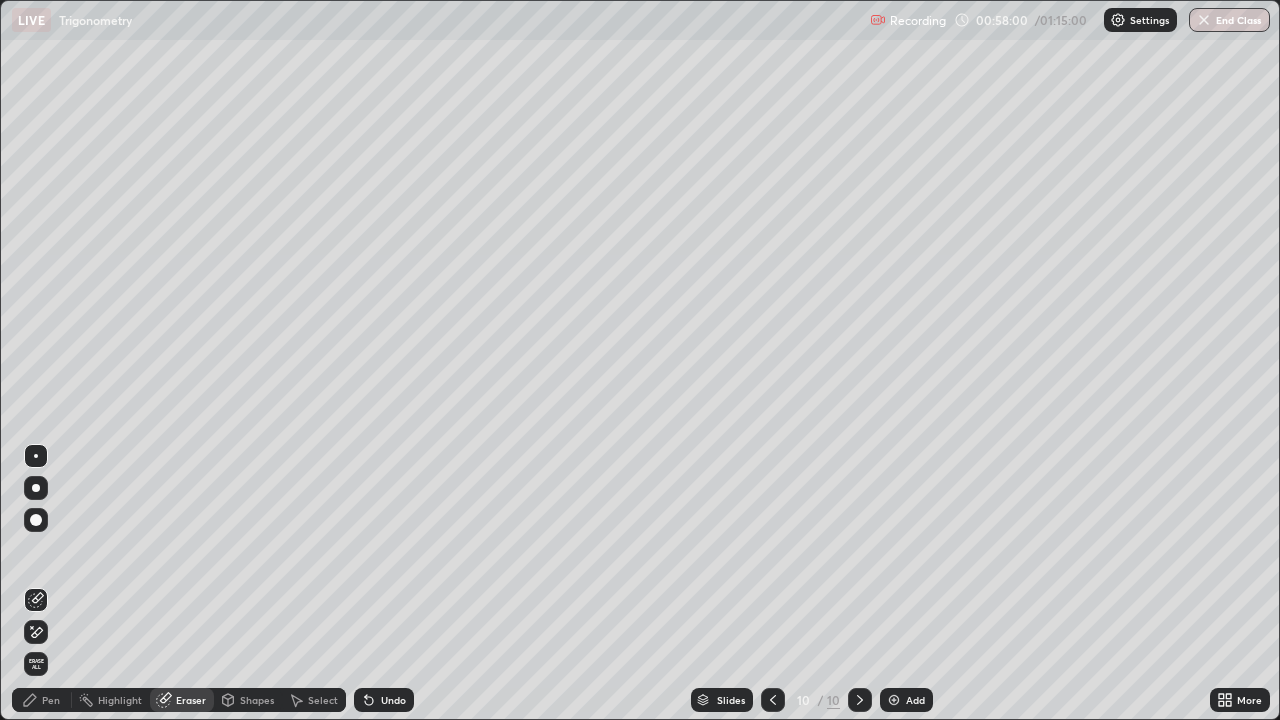 click on "Pen" at bounding box center [51, 700] 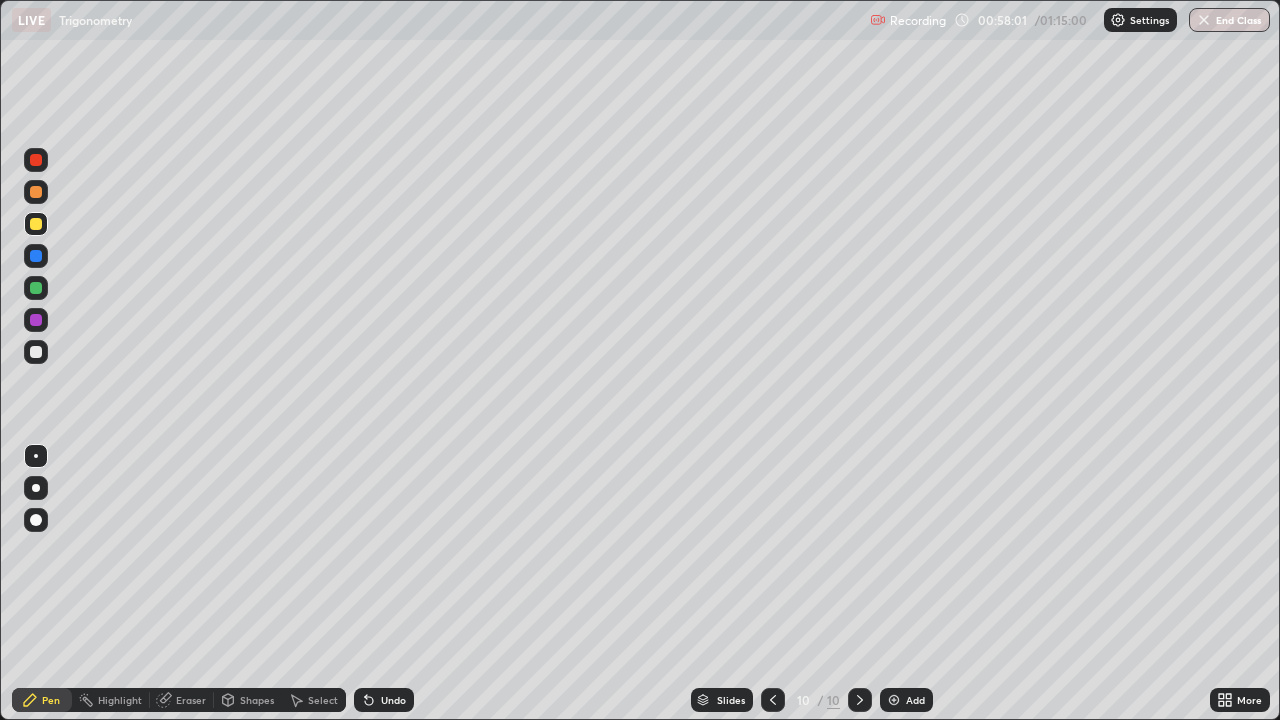 click at bounding box center (36, 352) 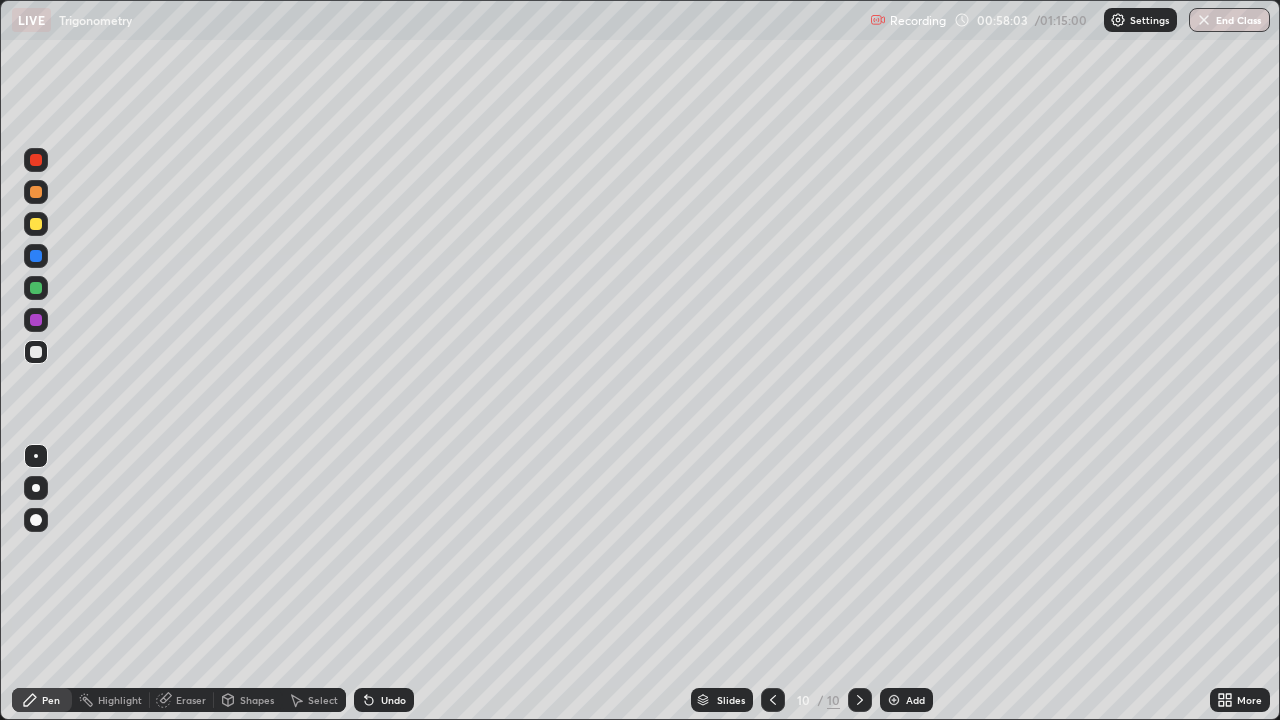 click at bounding box center (36, 352) 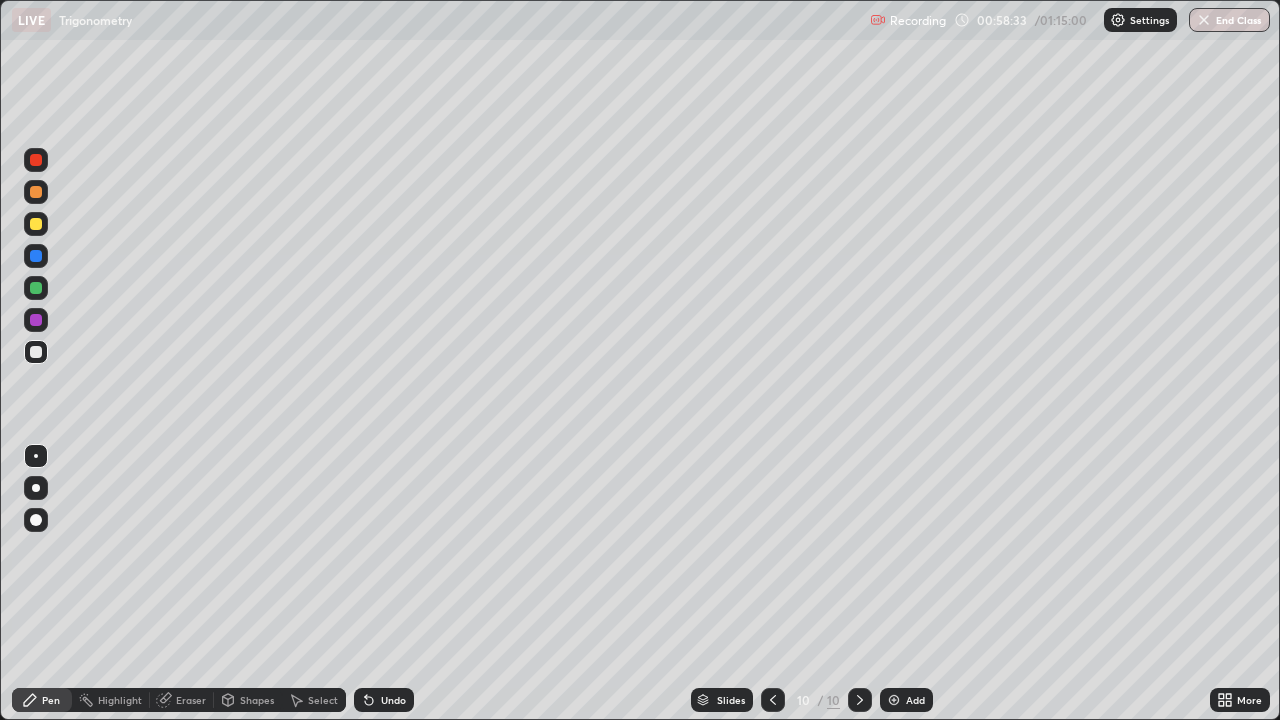 click at bounding box center [36, 352] 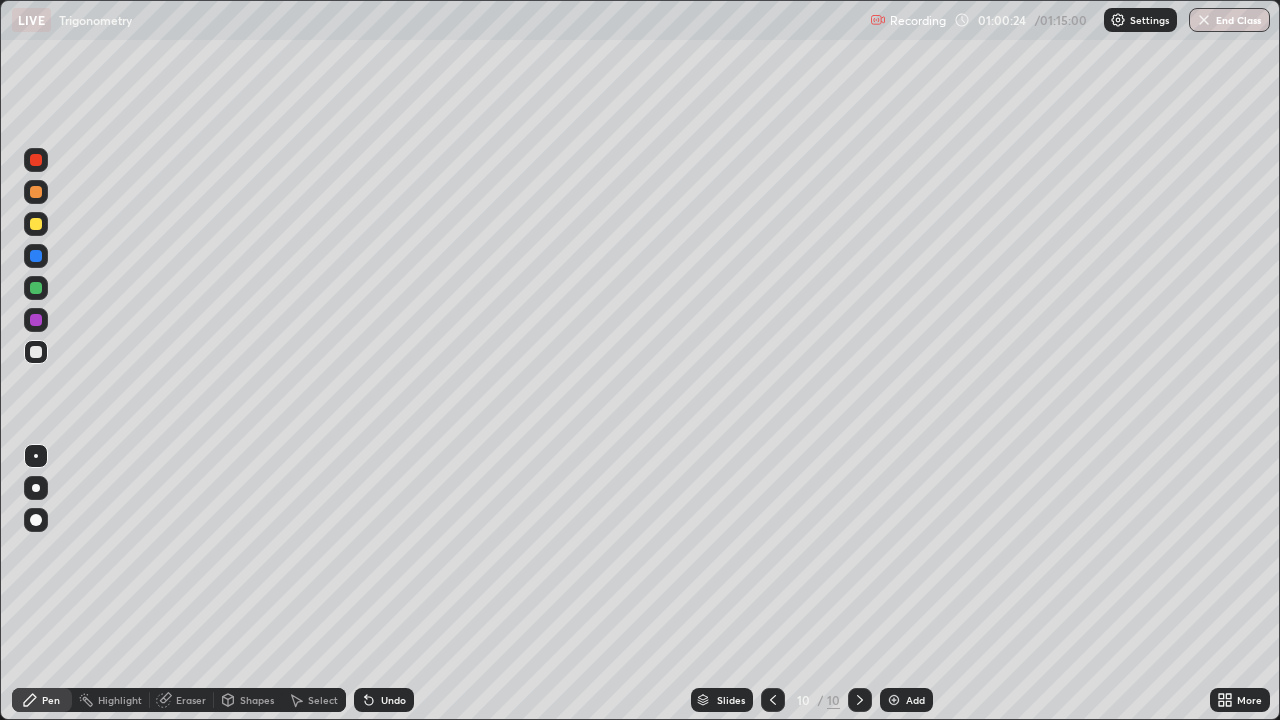 click at bounding box center [36, 320] 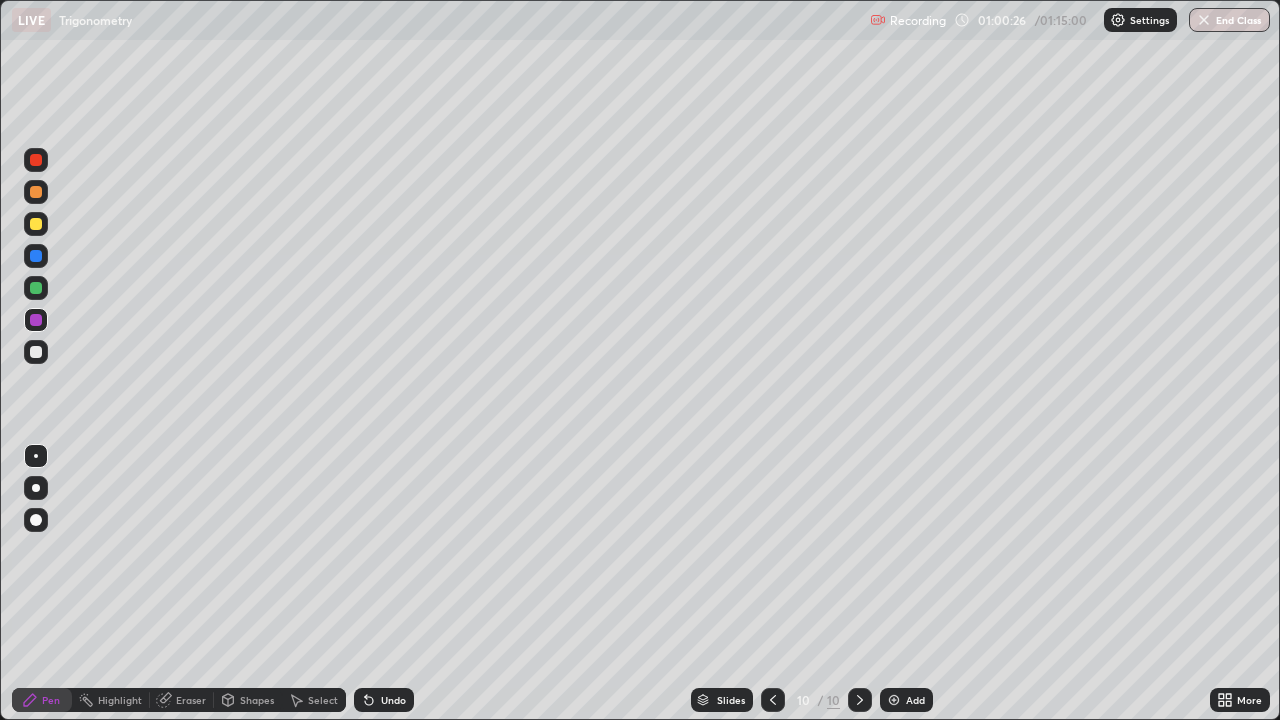 click at bounding box center [36, 352] 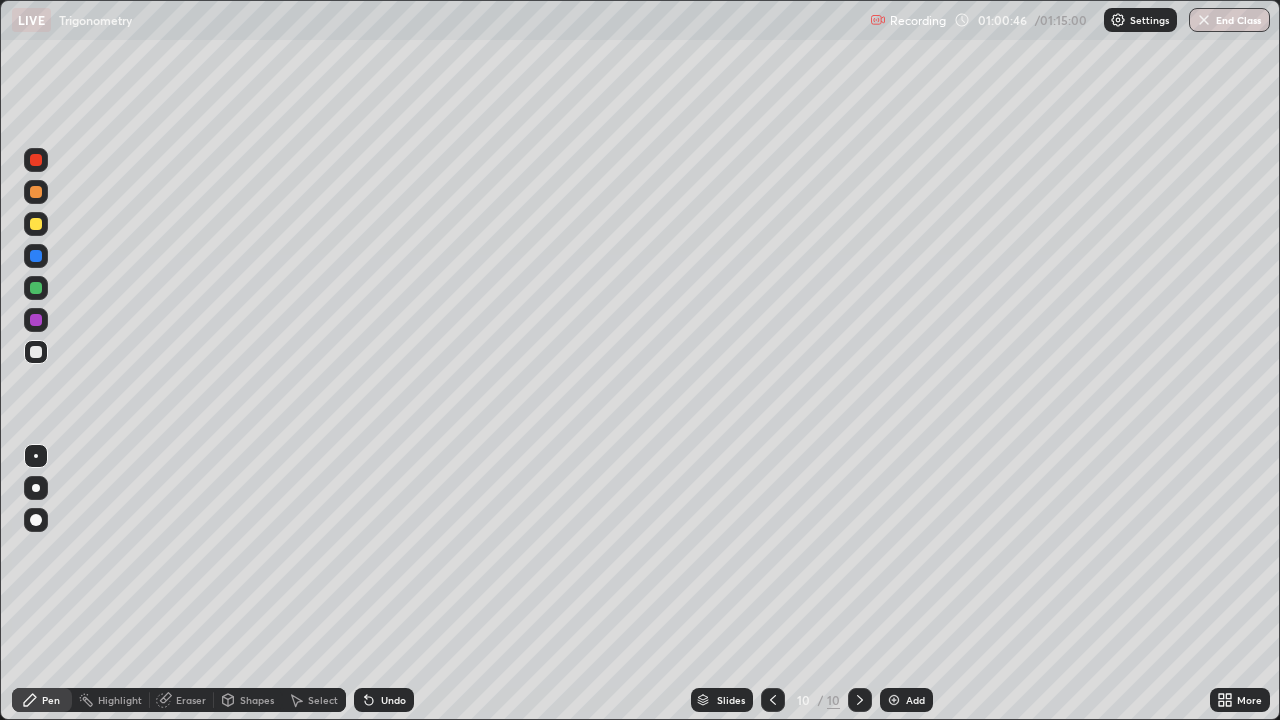 click on "Add" at bounding box center [906, 700] 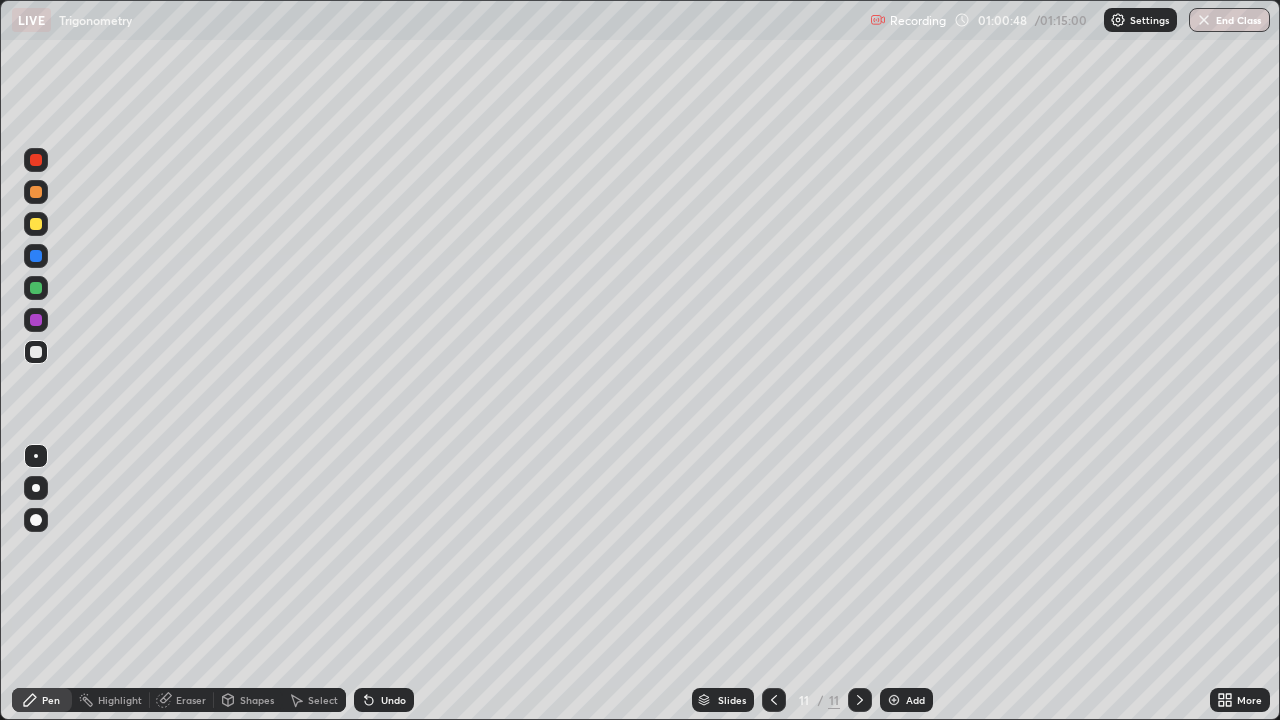 click at bounding box center [36, 352] 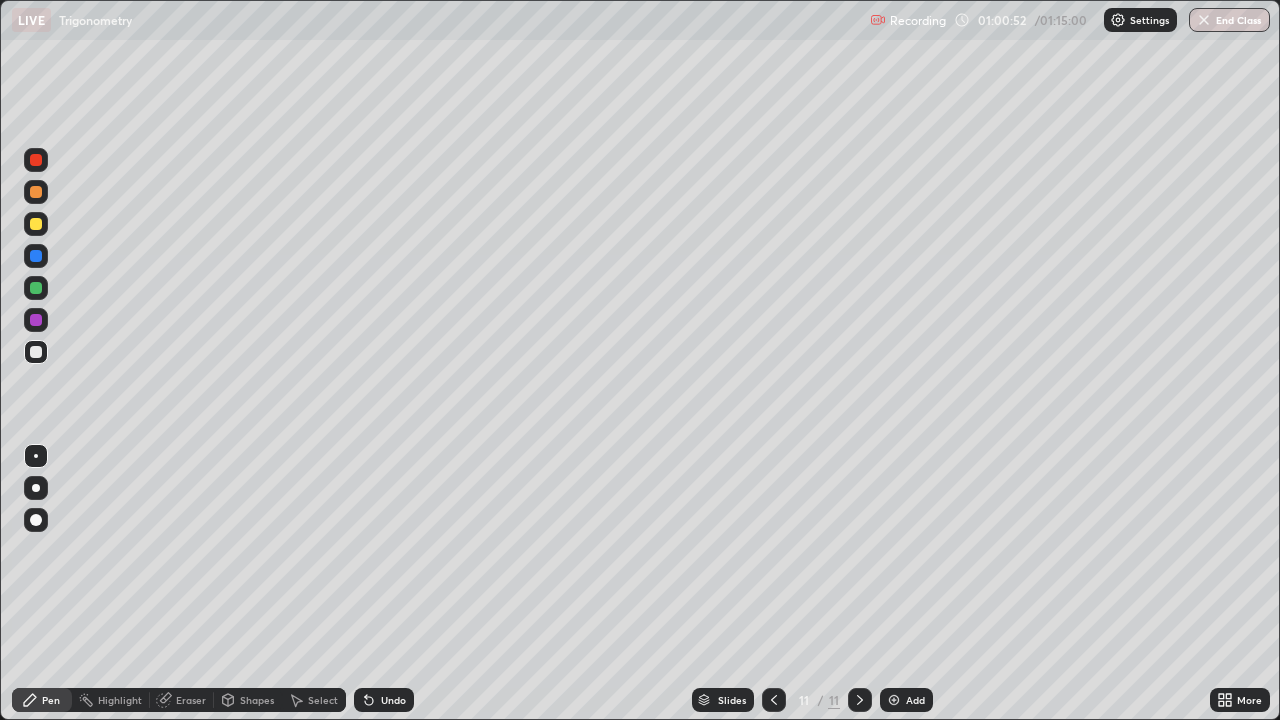 click at bounding box center (36, 224) 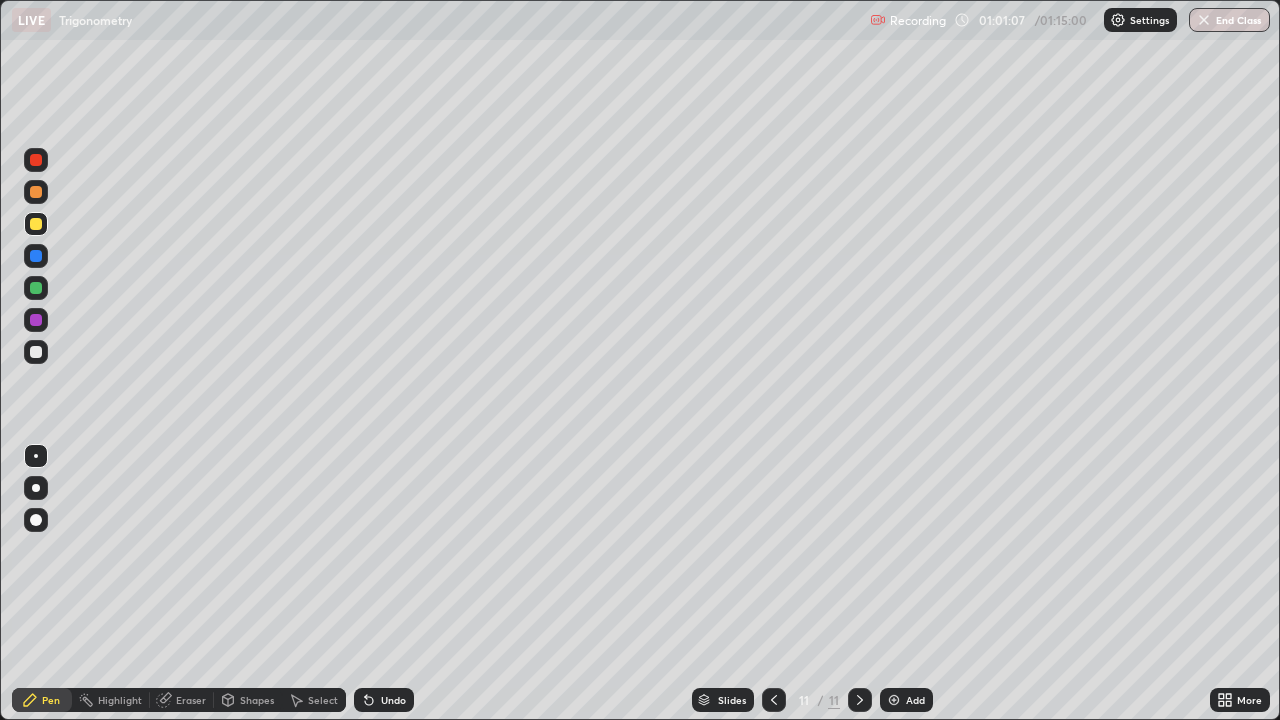 click at bounding box center [36, 352] 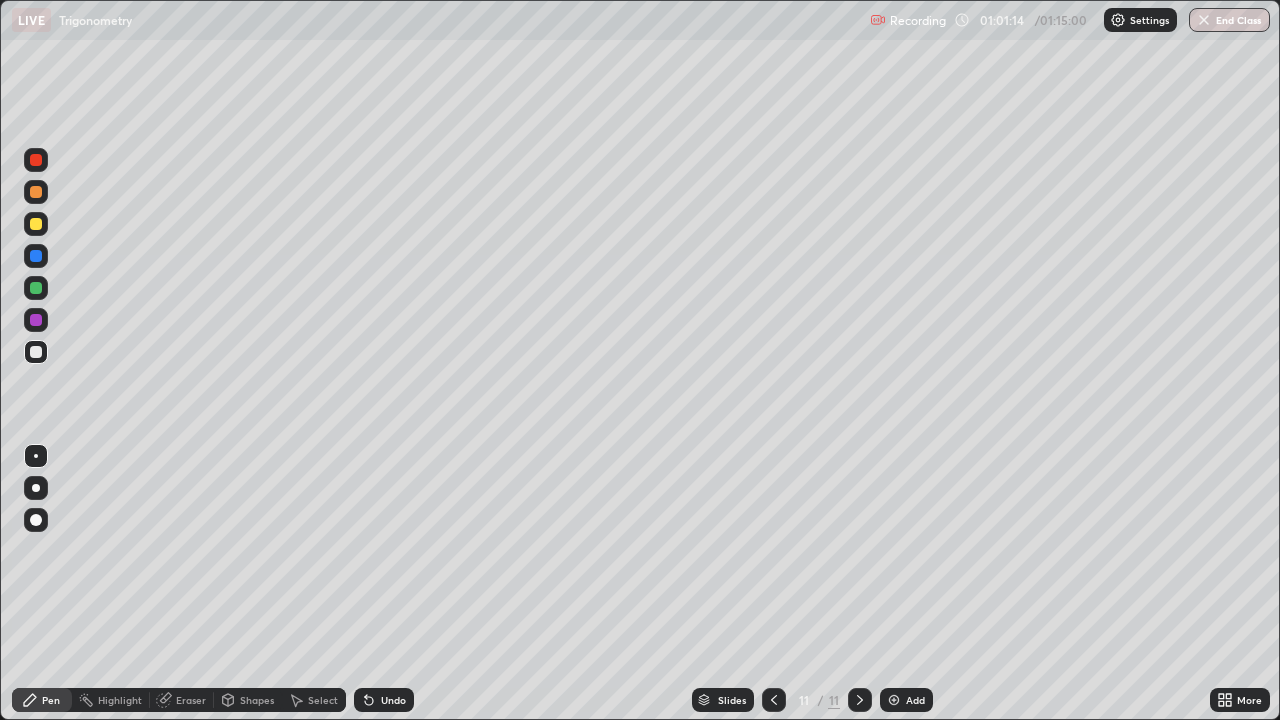 click at bounding box center [36, 352] 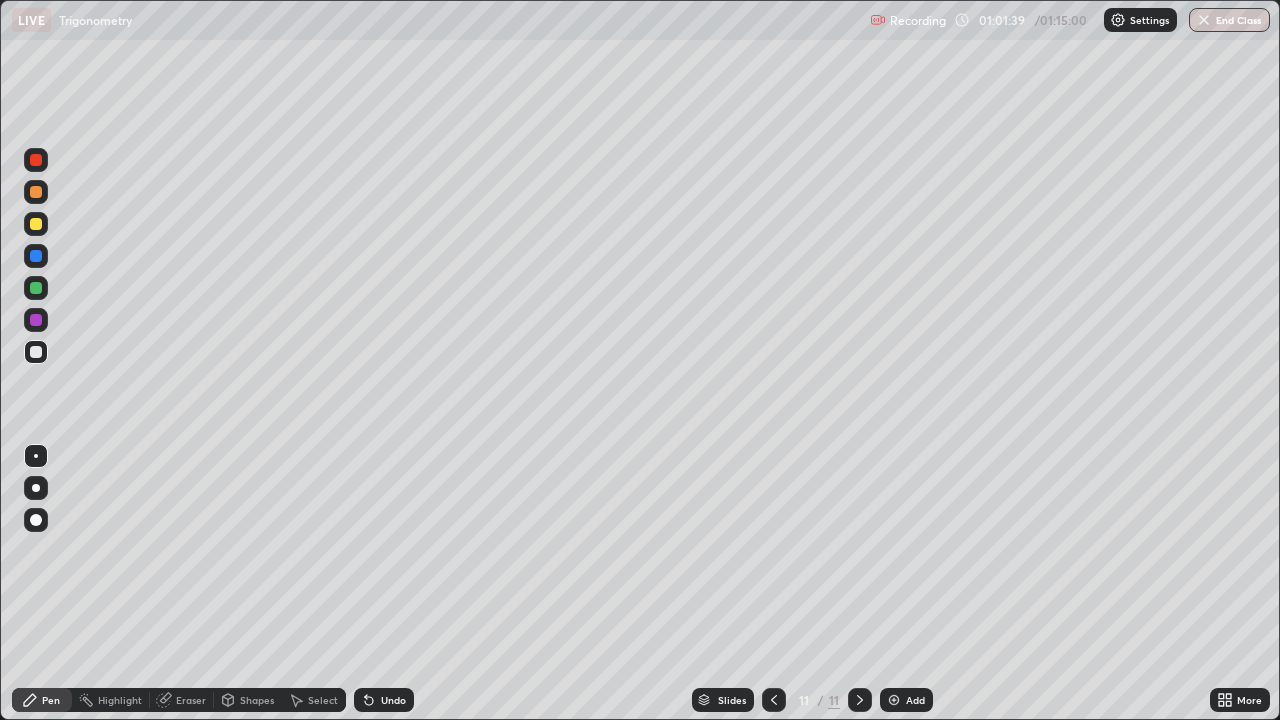 click at bounding box center (36, 288) 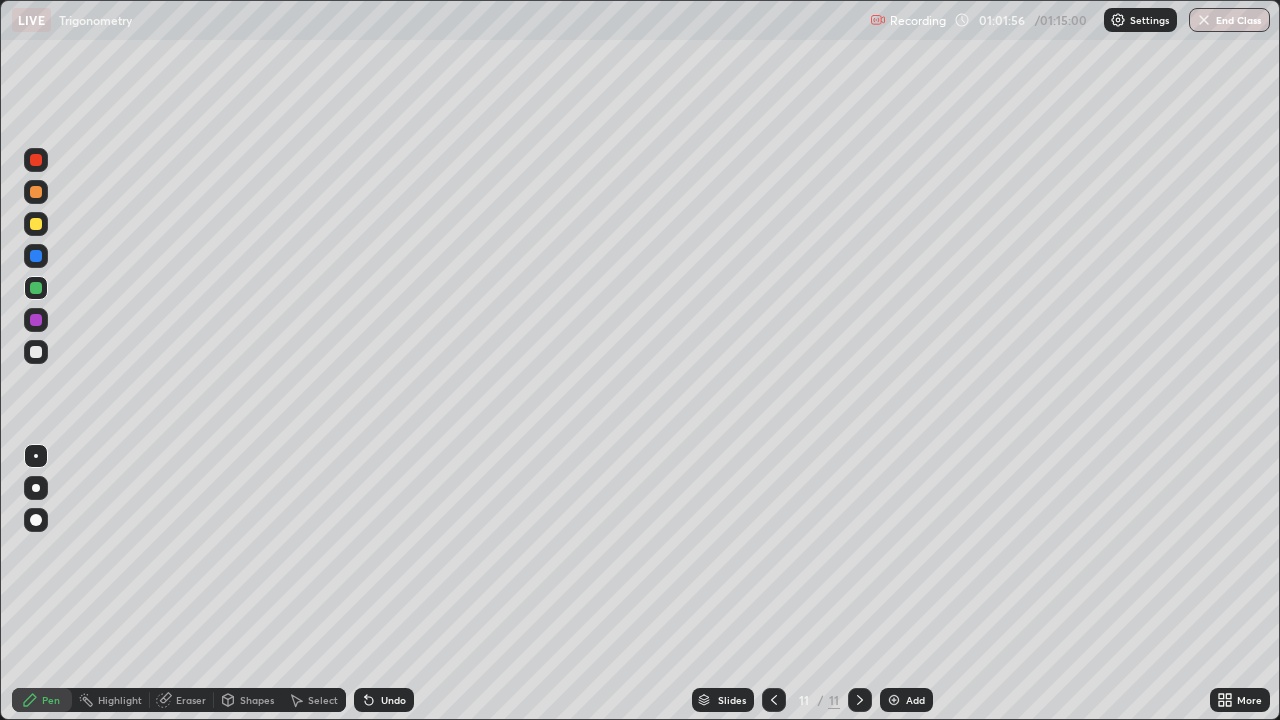click at bounding box center (36, 352) 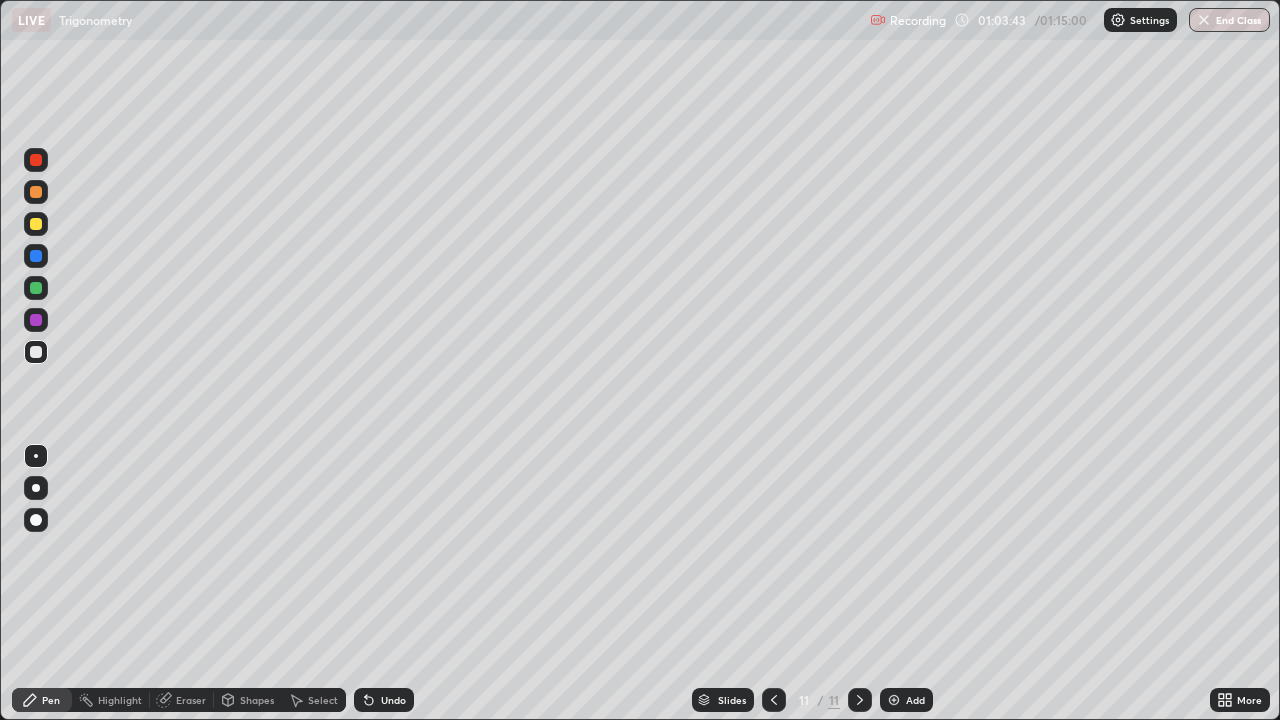 click on "Eraser" at bounding box center (182, 700) 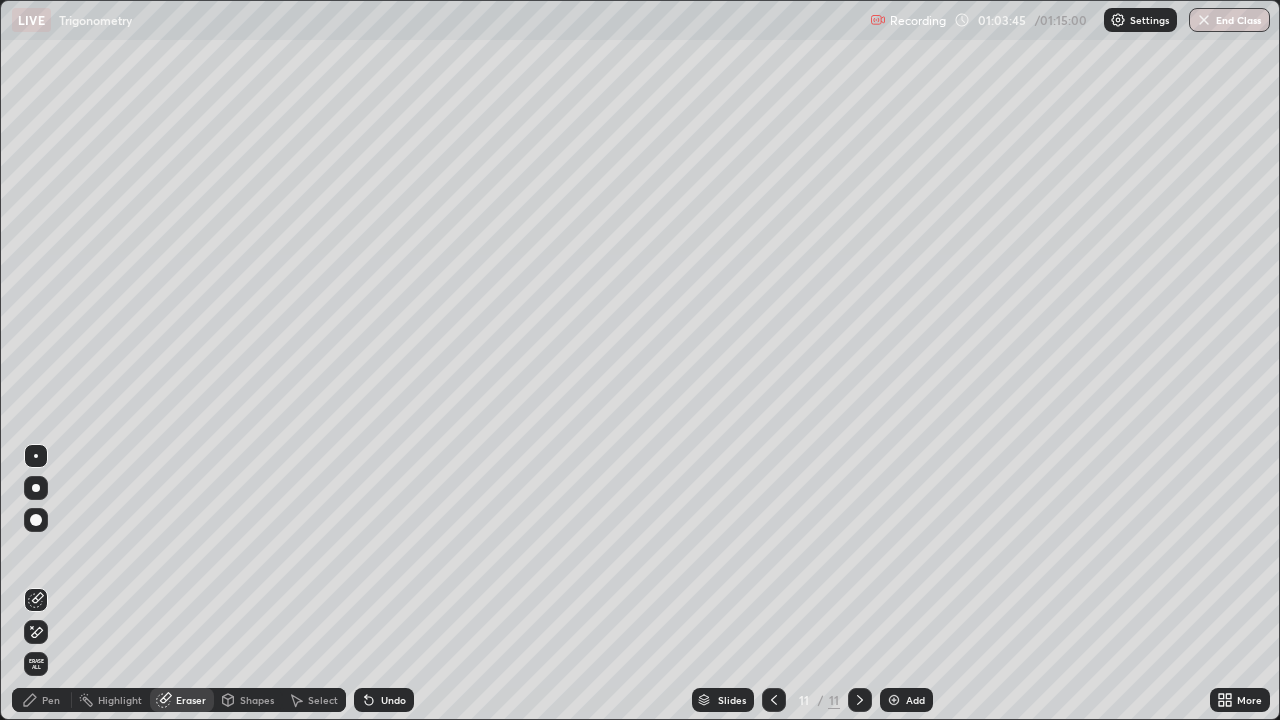click on "Highlight" at bounding box center (111, 700) 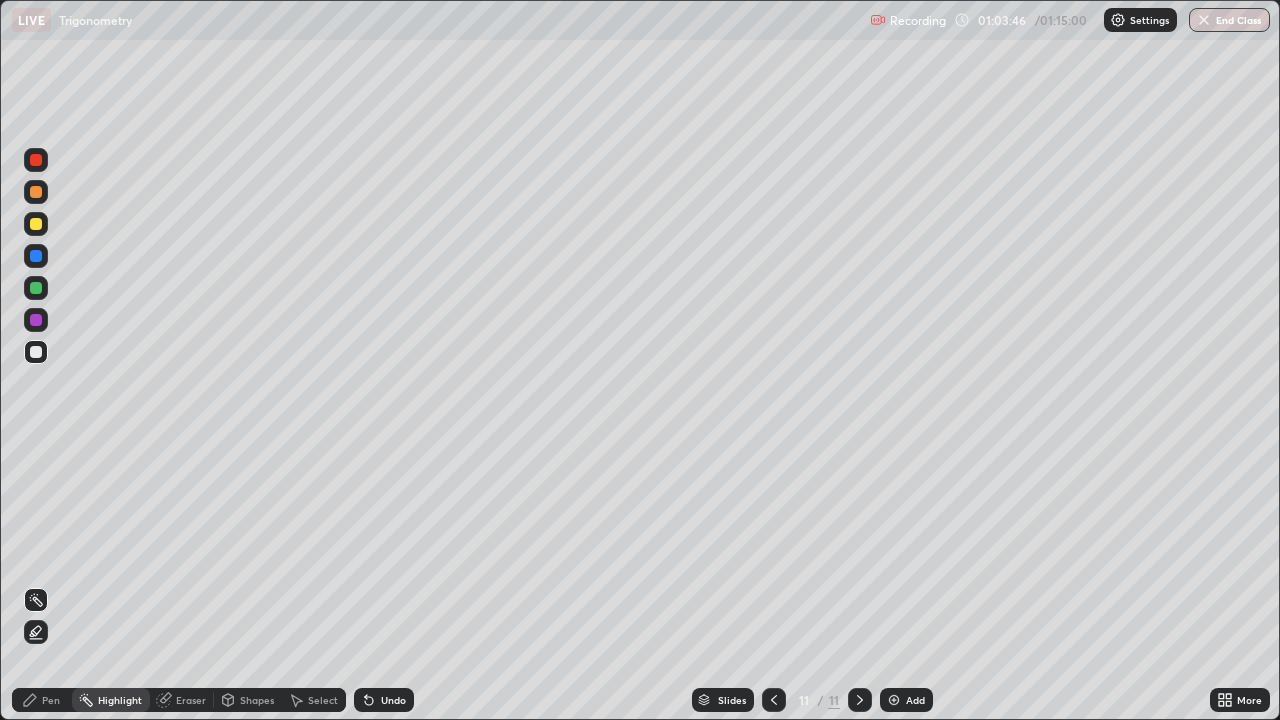 click at bounding box center [36, 352] 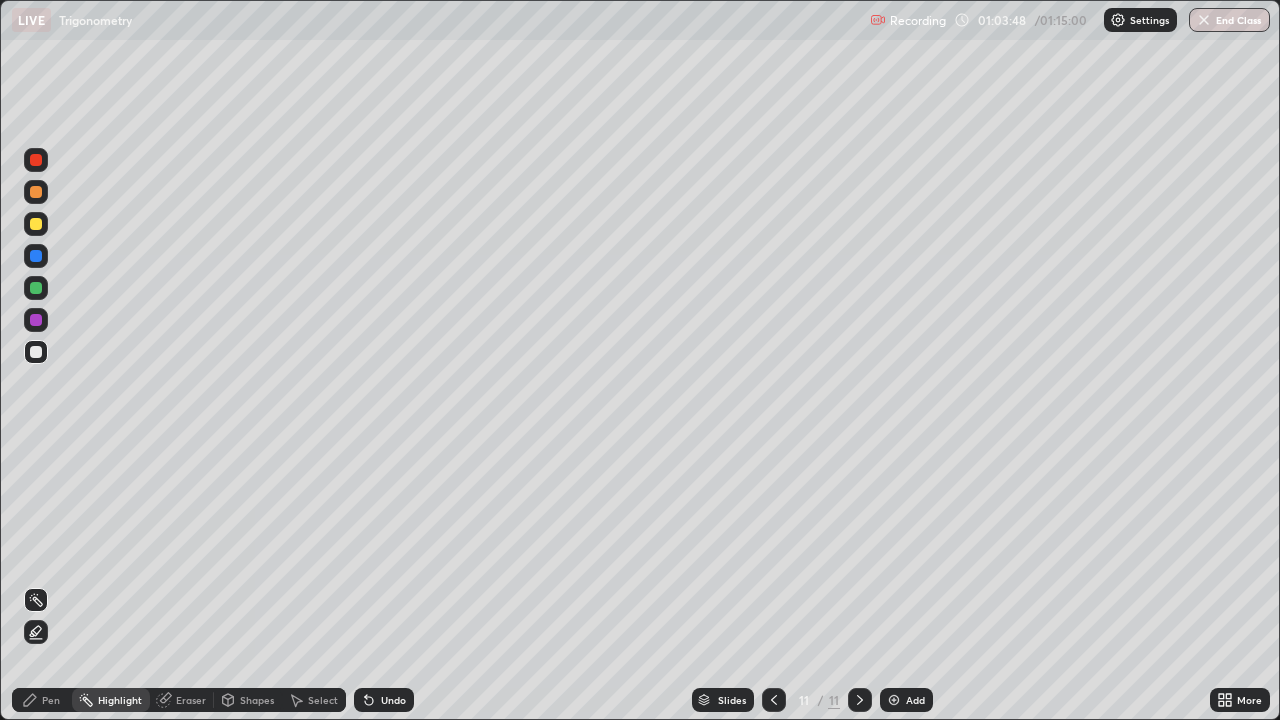 click on "Pen" at bounding box center [51, 700] 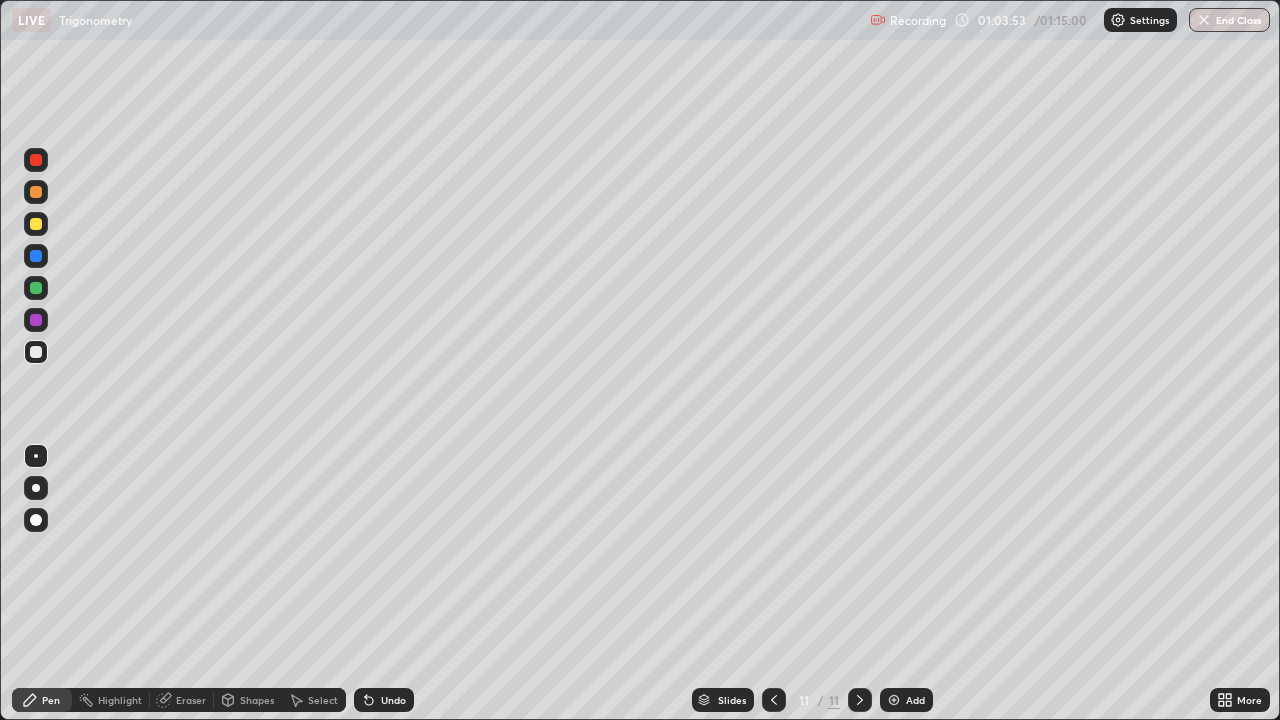 click on "Slides 11 / 11 Add" at bounding box center [812, 700] 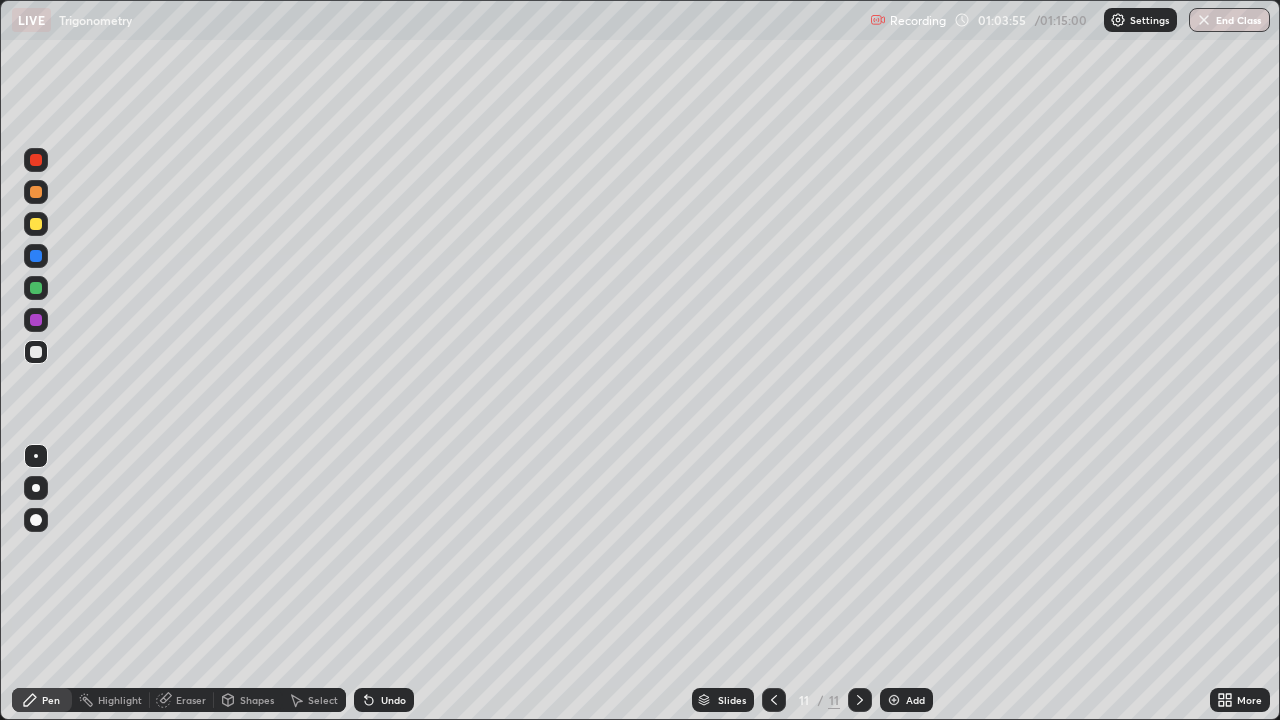 click on "Eraser" at bounding box center (182, 700) 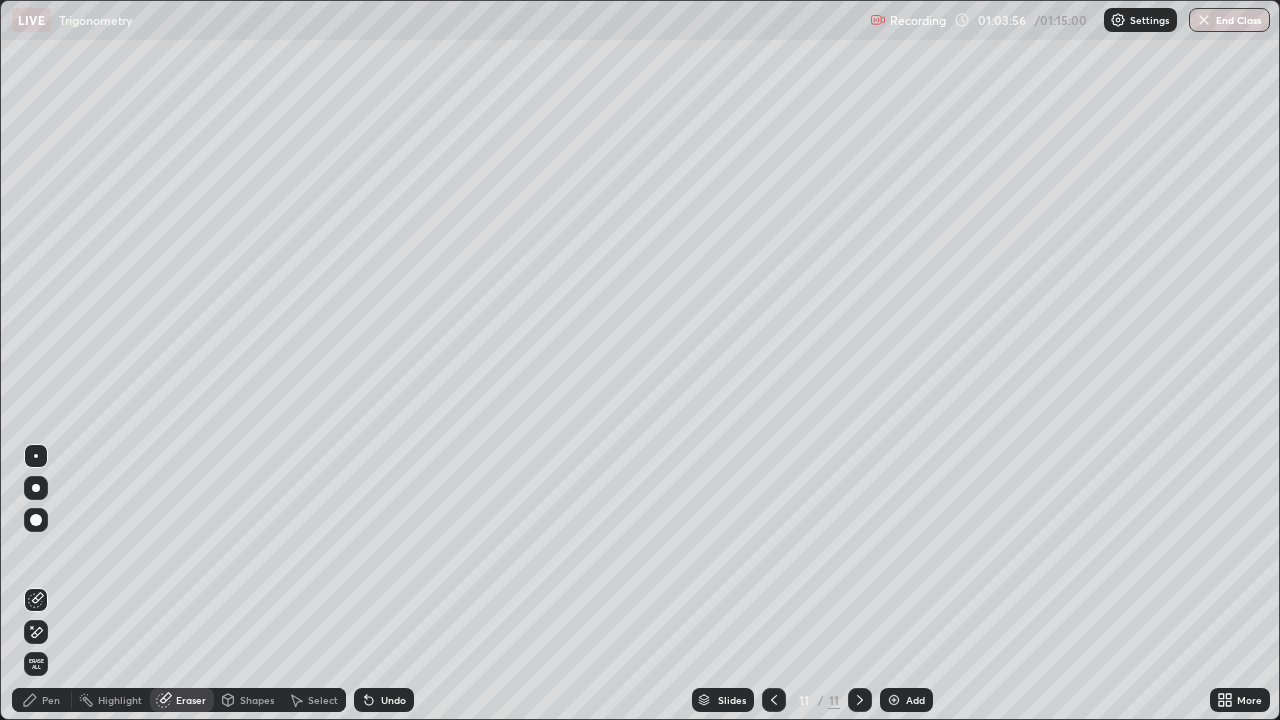 click on "Pen" at bounding box center (42, 700) 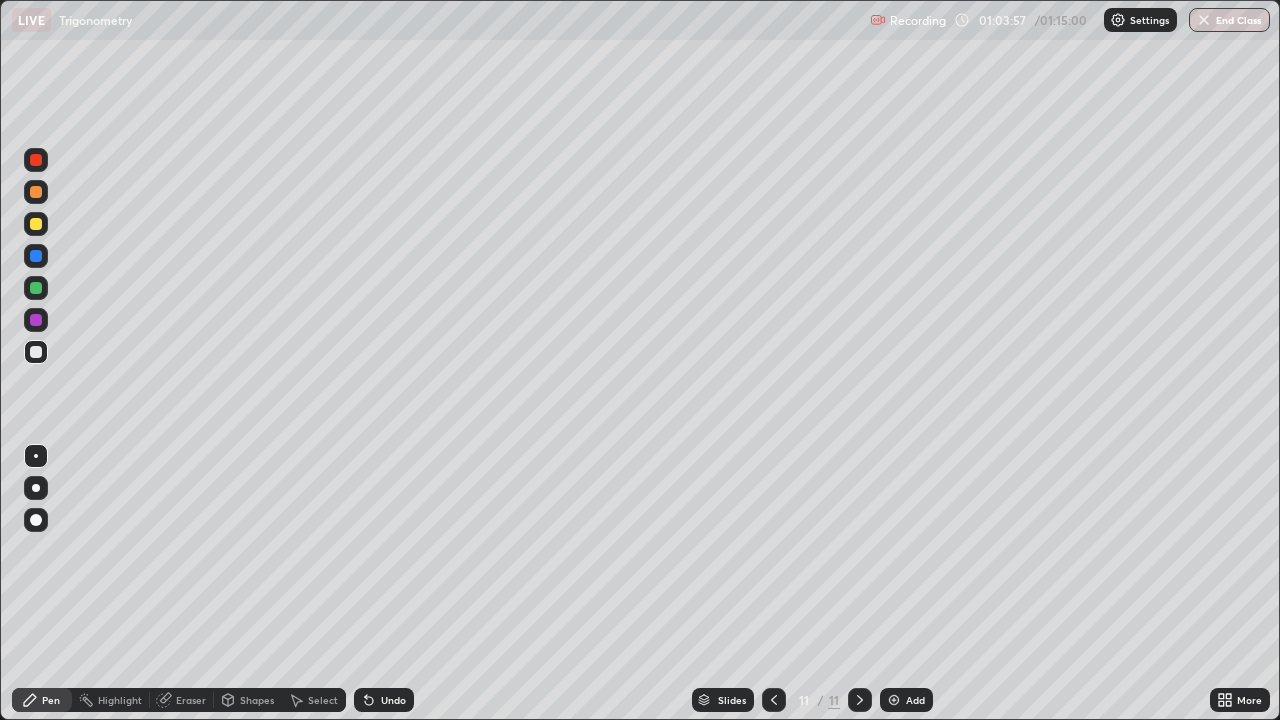 click at bounding box center [36, 320] 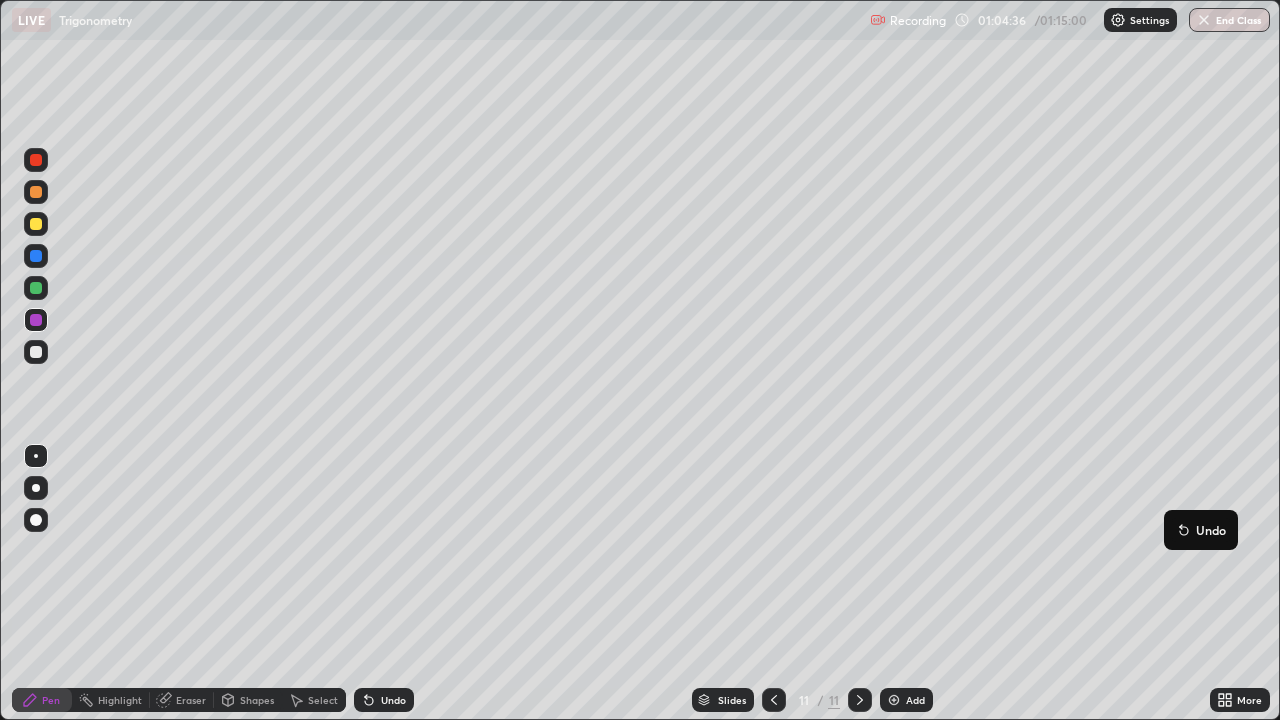 click on "Undo" at bounding box center [1201, 530] 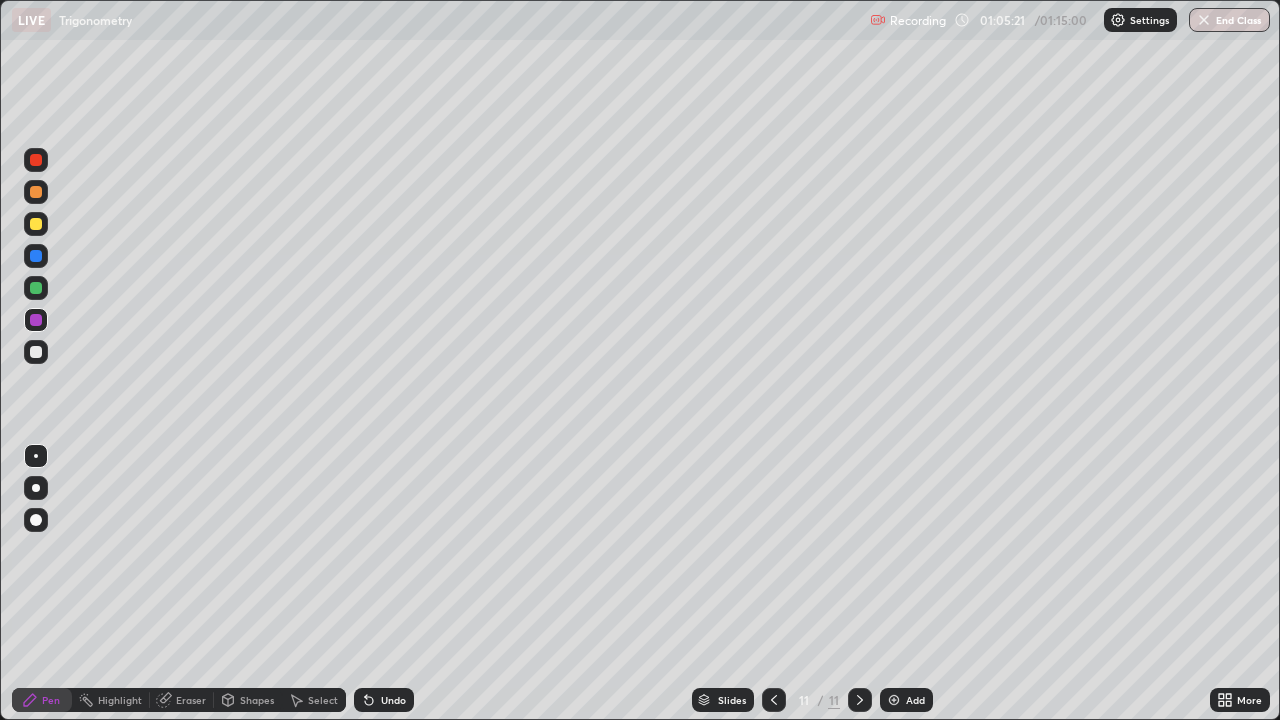 click at bounding box center (36, 224) 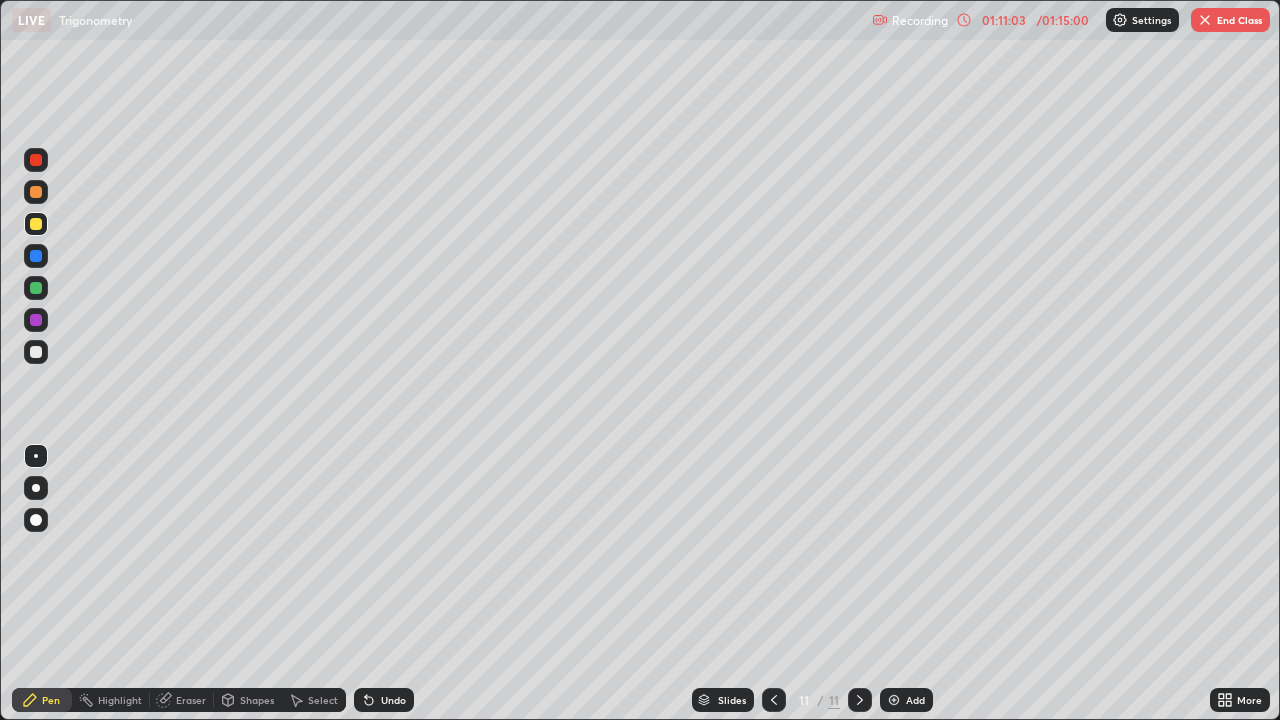click at bounding box center (1205, 20) 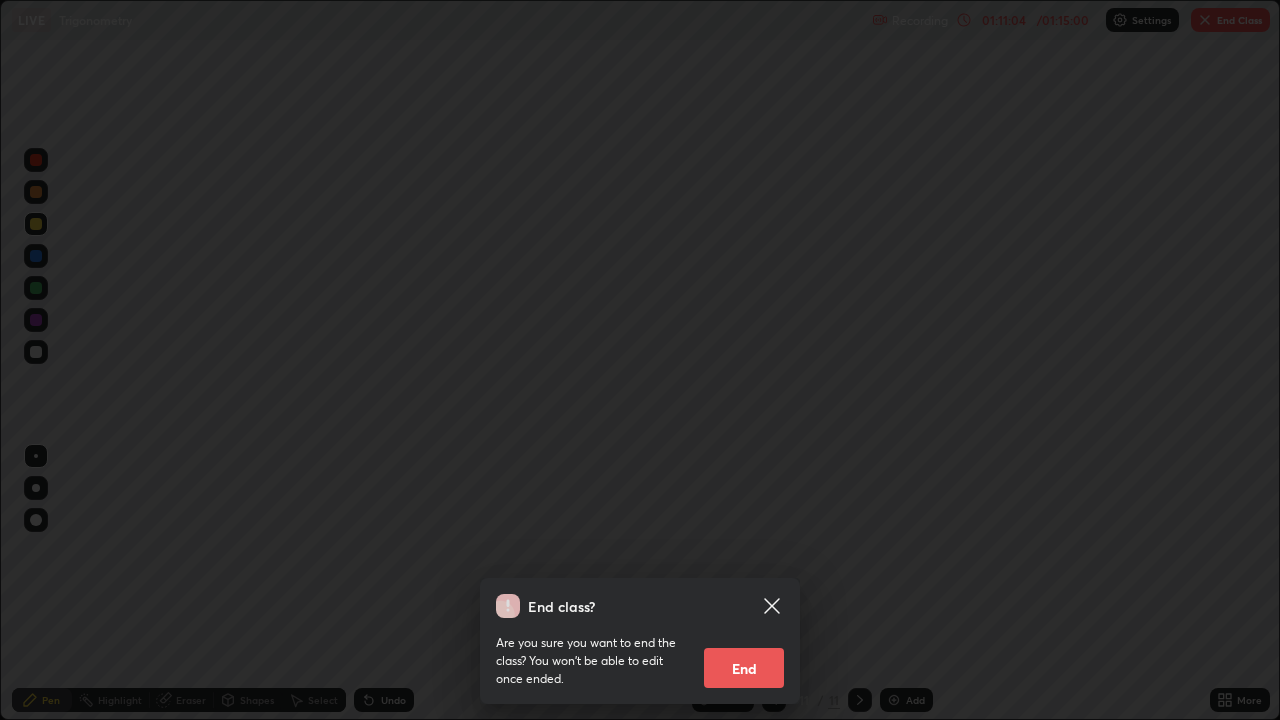 click on "End" at bounding box center [744, 668] 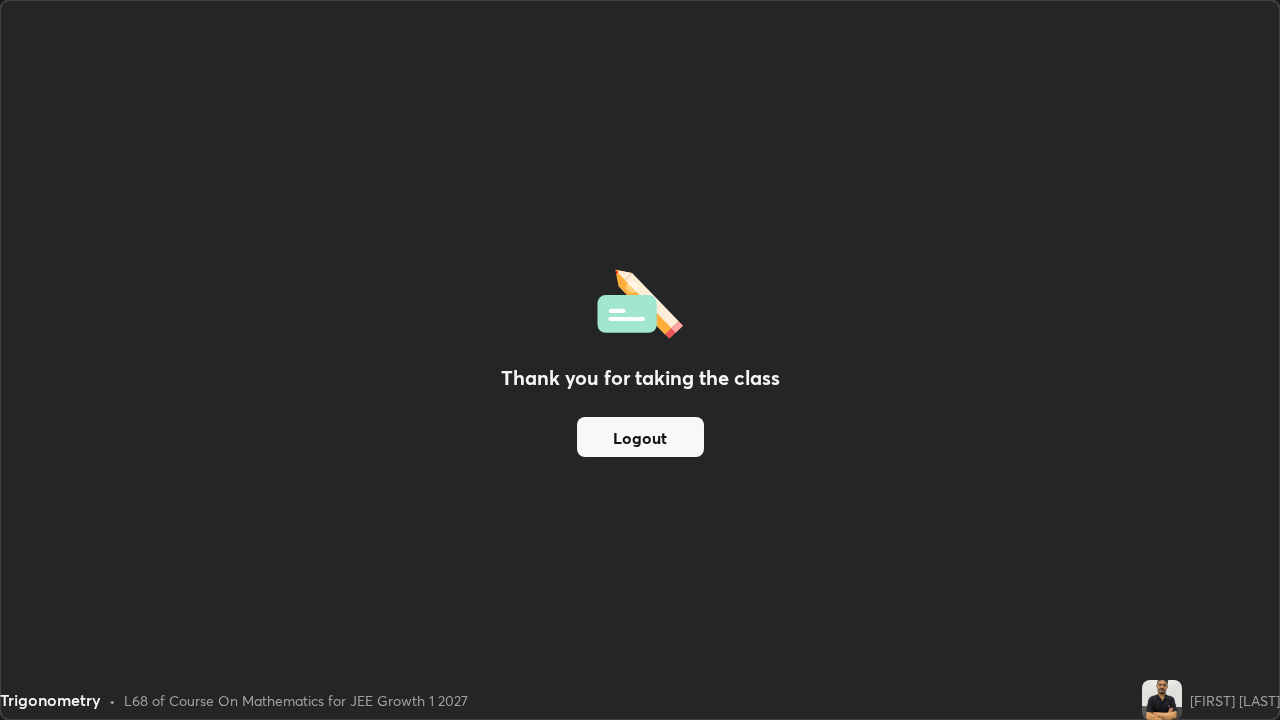 click on "Logout" at bounding box center [640, 437] 